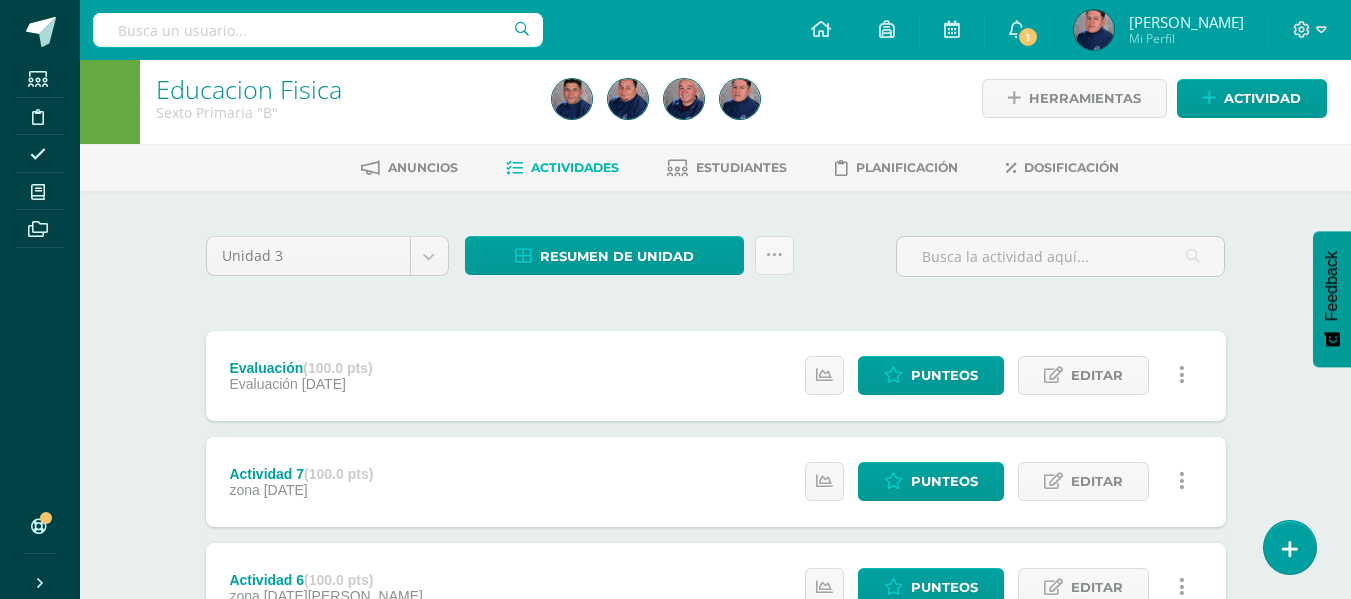 scroll, scrollTop: 0, scrollLeft: 0, axis: both 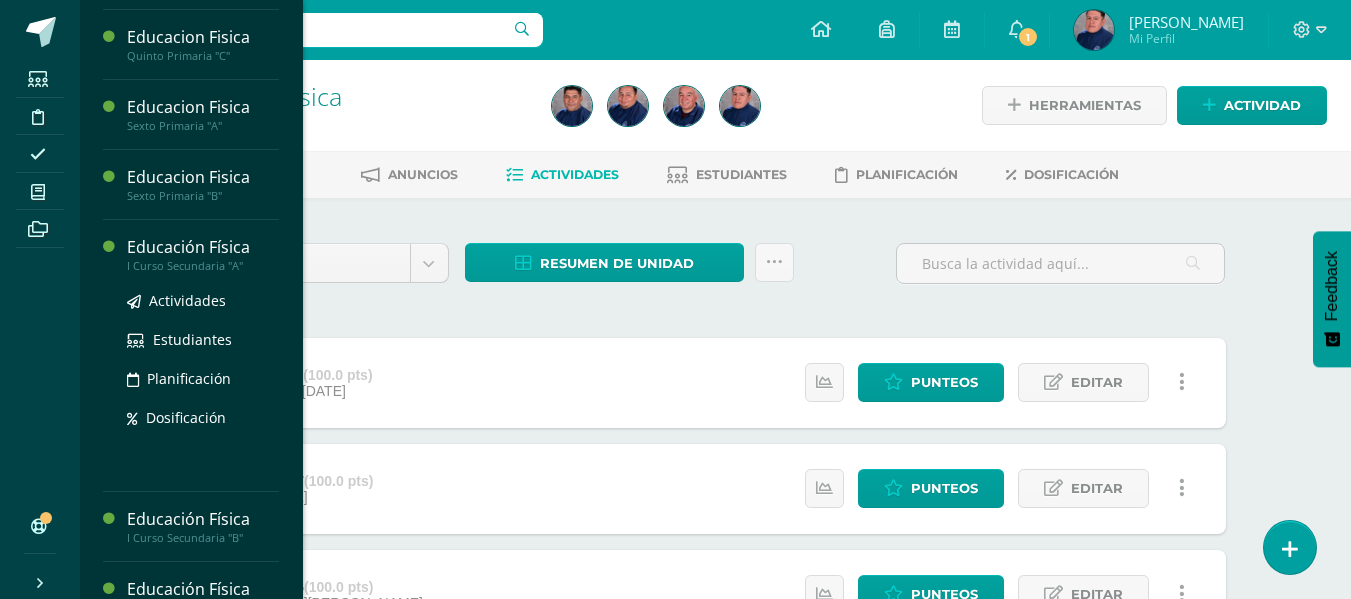 click on "Educación Física" at bounding box center (203, 247) 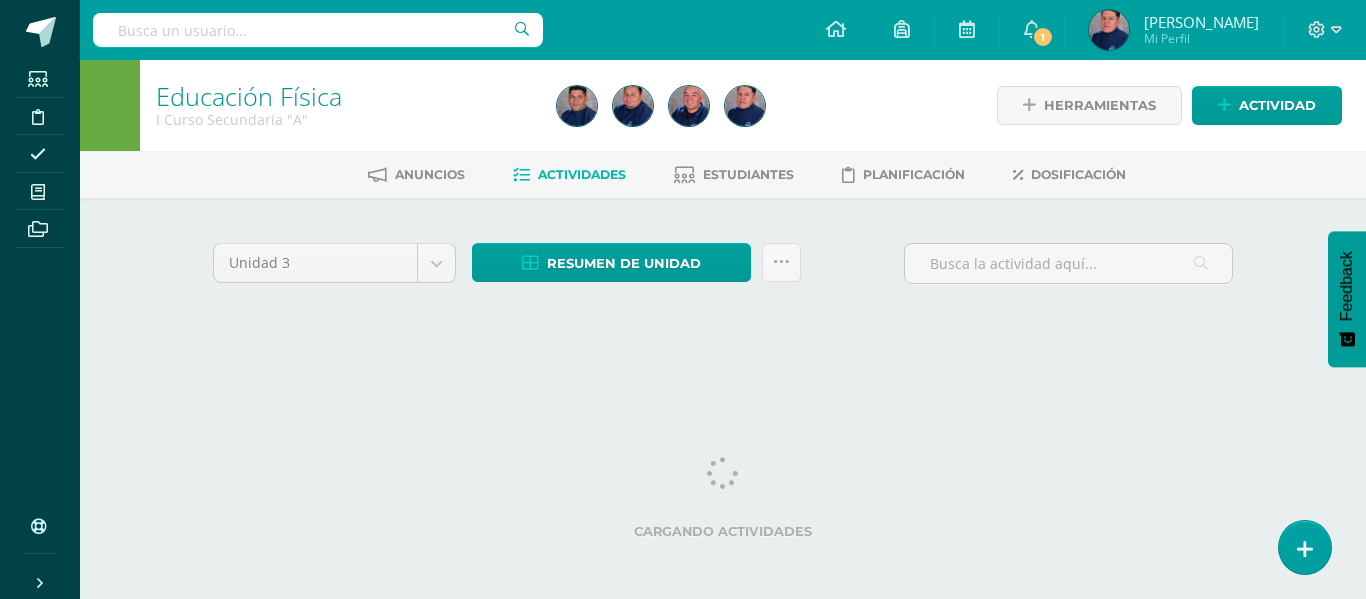scroll, scrollTop: 0, scrollLeft: 0, axis: both 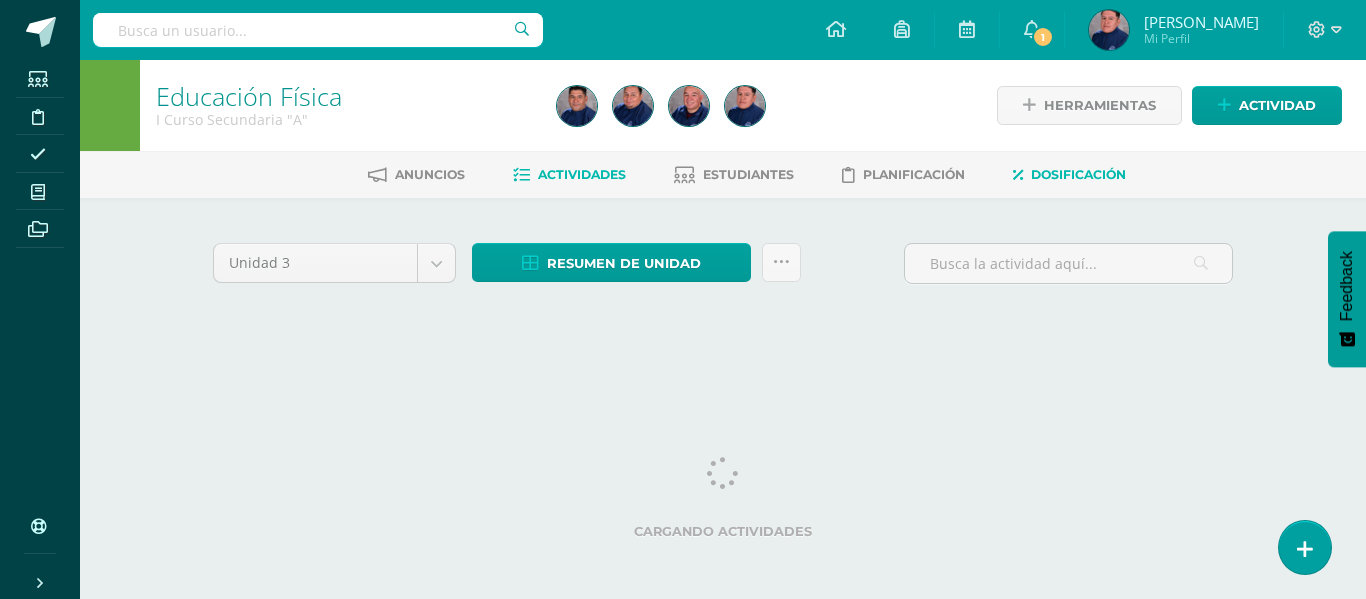click on "Dosificación" at bounding box center (1078, 174) 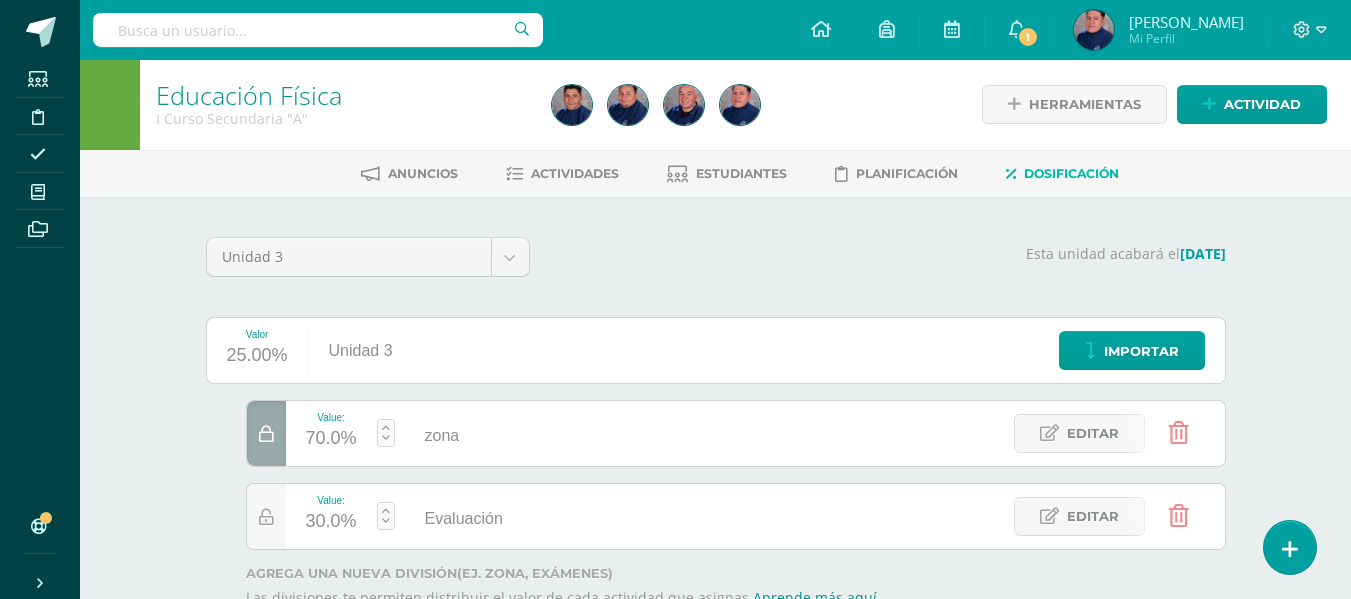 scroll, scrollTop: 0, scrollLeft: 0, axis: both 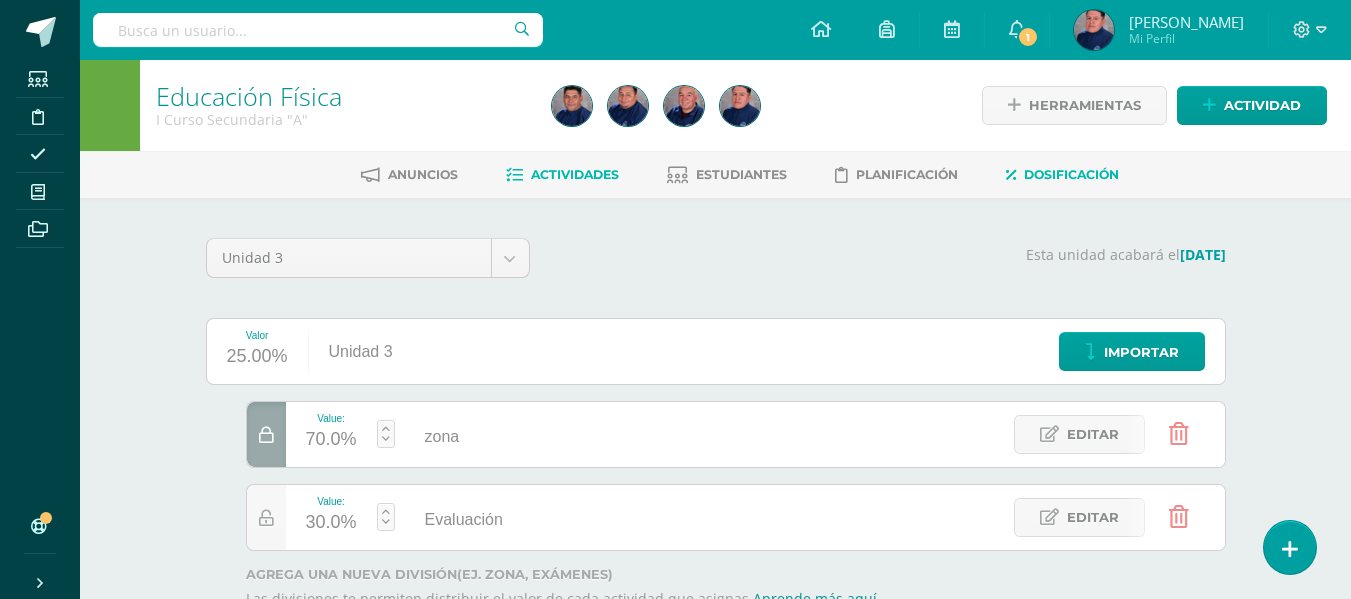 click on "Actividades" at bounding box center [562, 175] 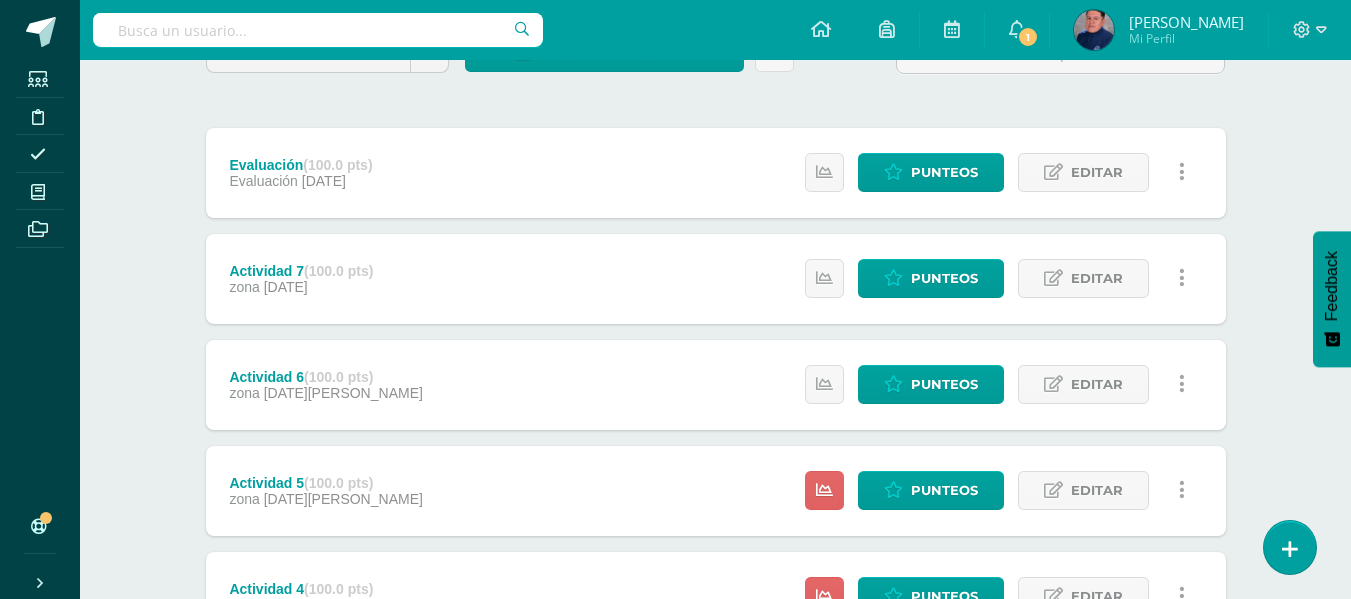 scroll, scrollTop: 600, scrollLeft: 0, axis: vertical 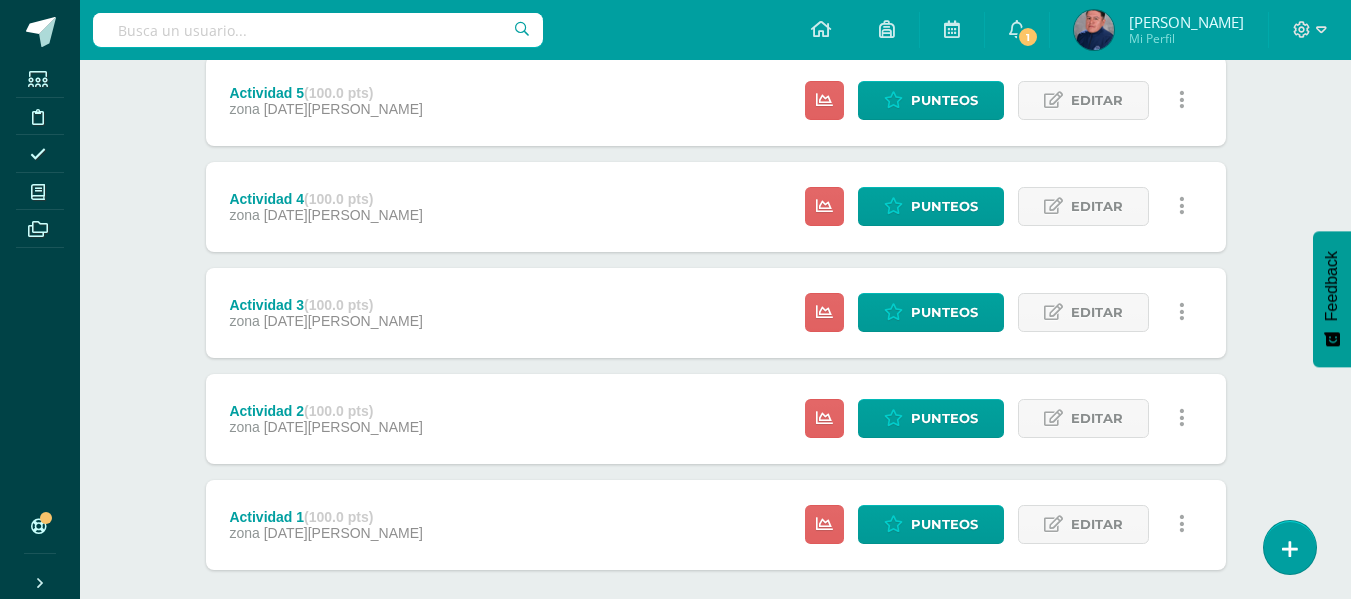 click on "zona
[DATE][PERSON_NAME]" at bounding box center [325, 533] 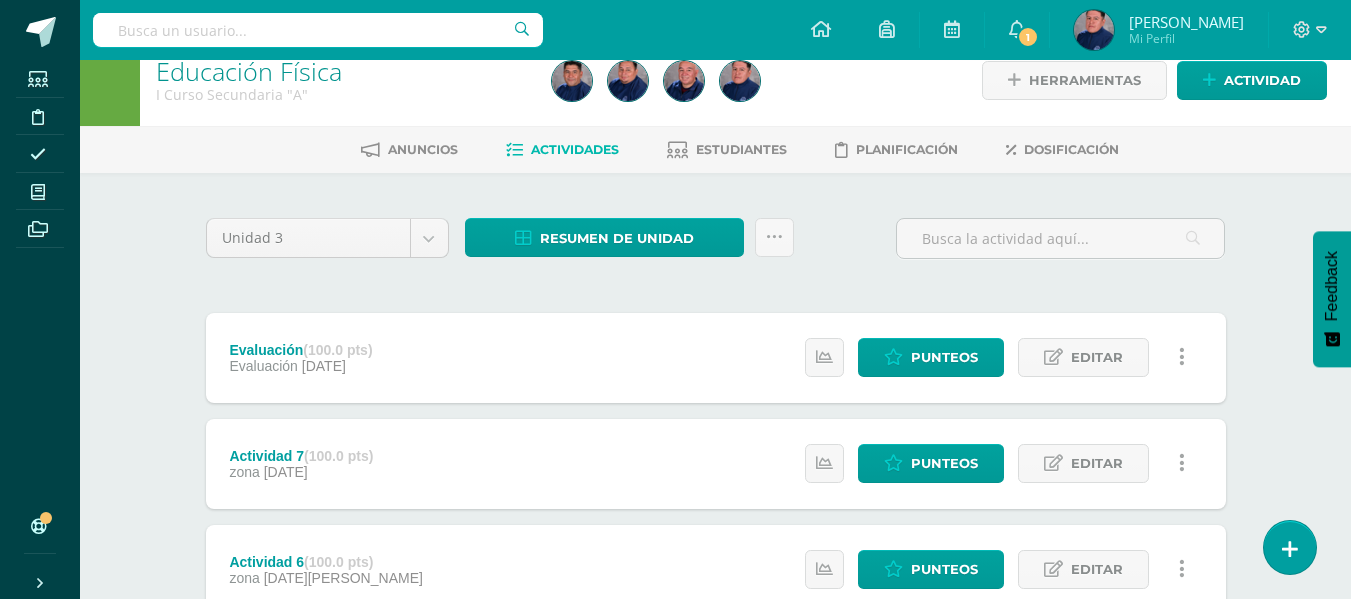 scroll, scrollTop: 0, scrollLeft: 0, axis: both 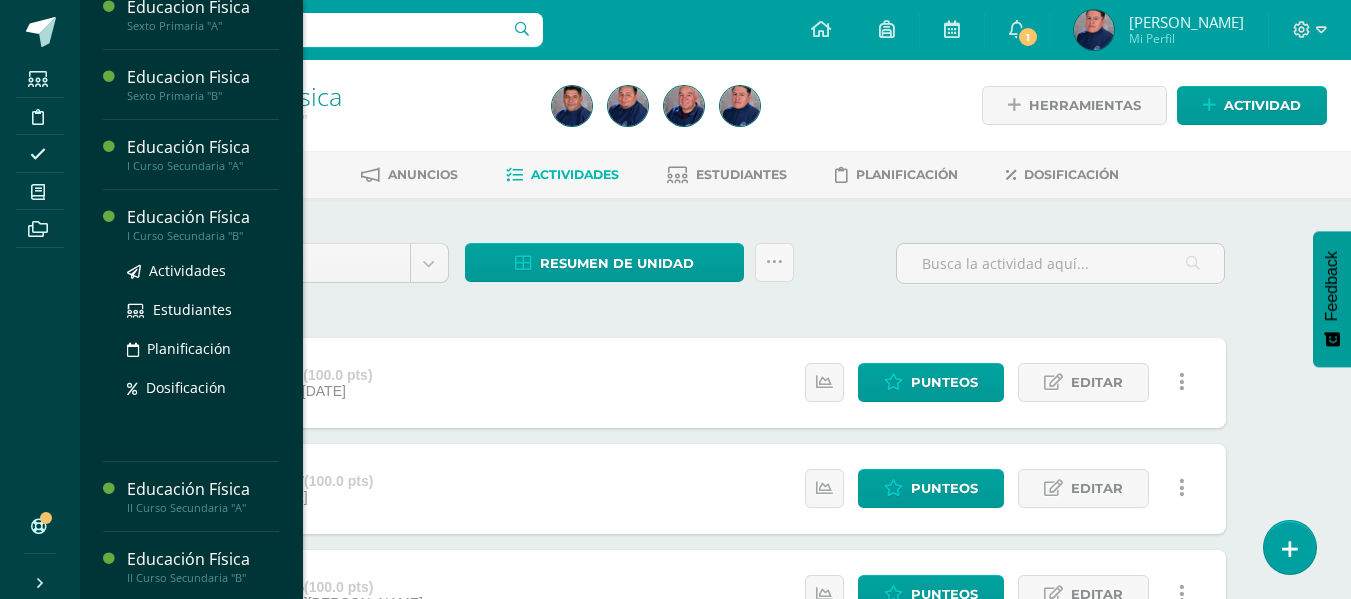 click on "Educación Física" at bounding box center (203, 217) 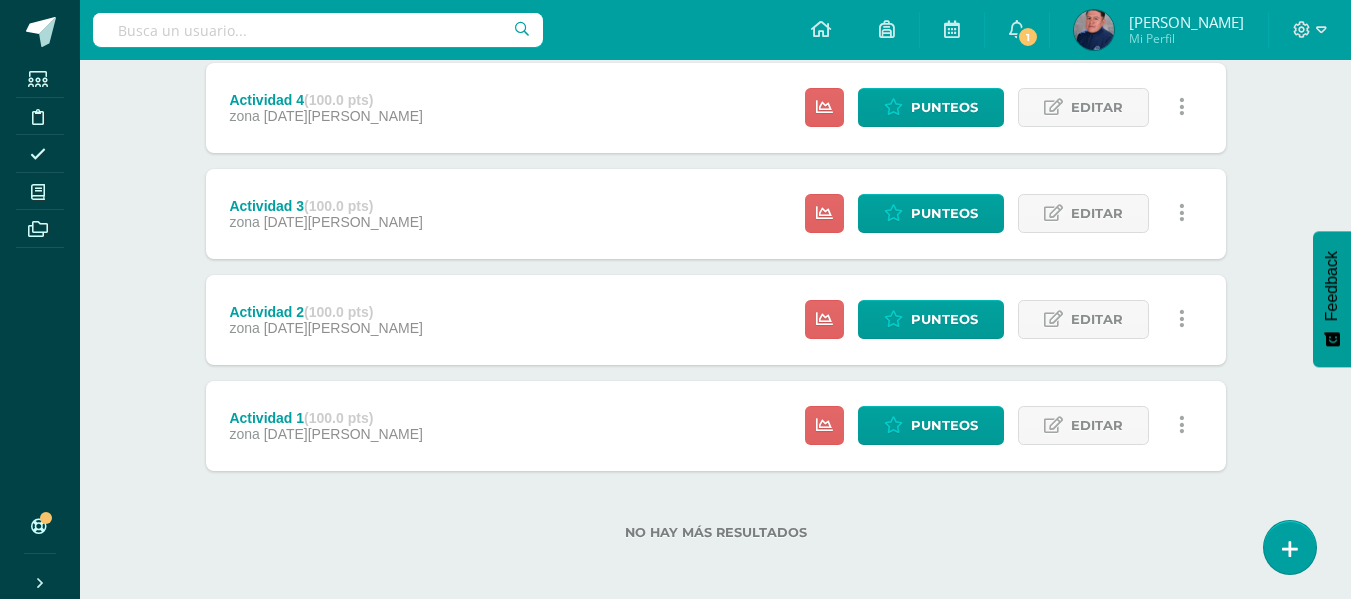 scroll, scrollTop: 704, scrollLeft: 0, axis: vertical 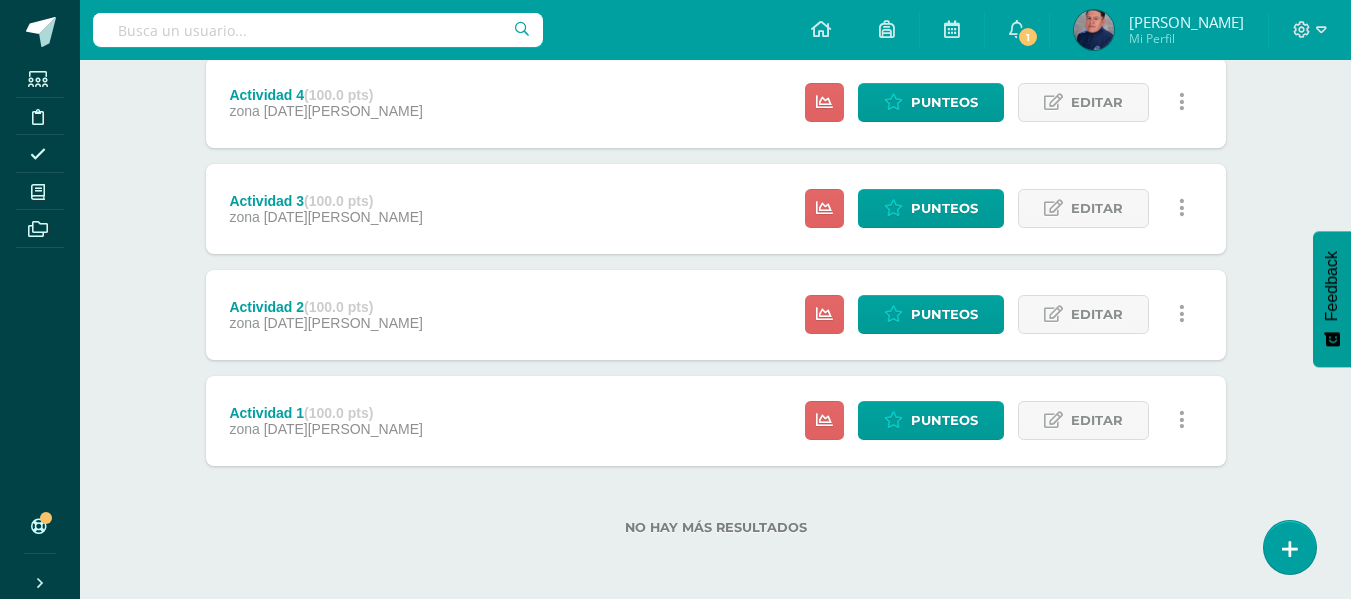 click on "(100.0 pts)" at bounding box center [338, 413] 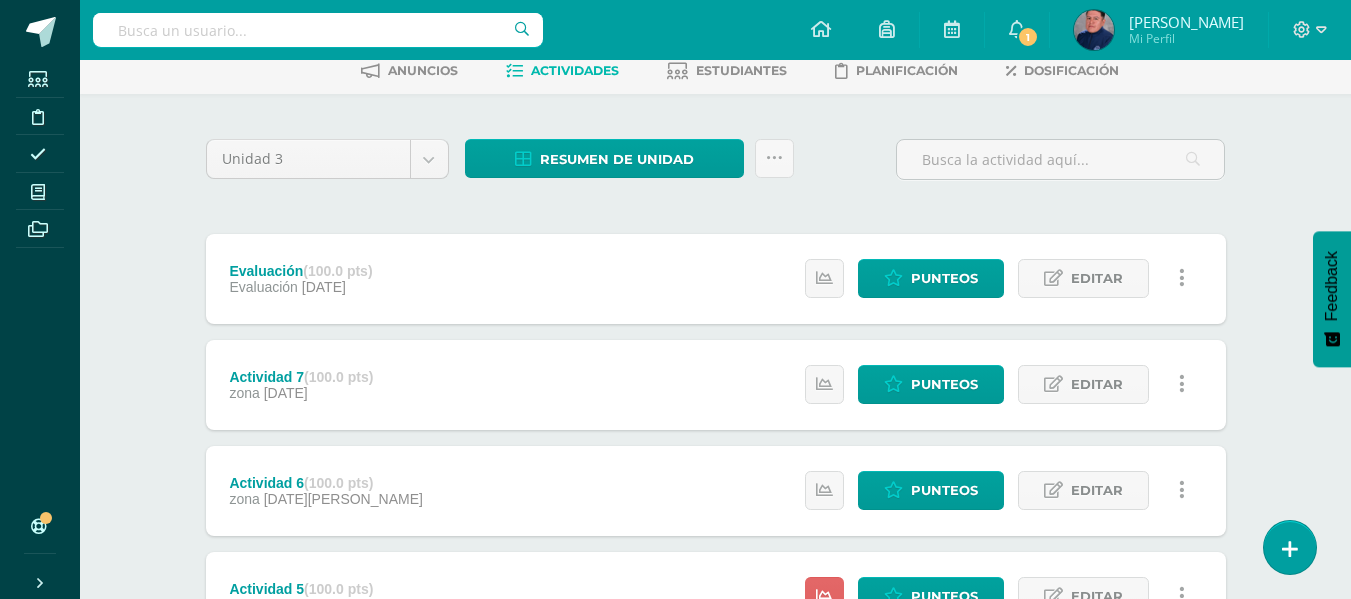 scroll, scrollTop: 0, scrollLeft: 0, axis: both 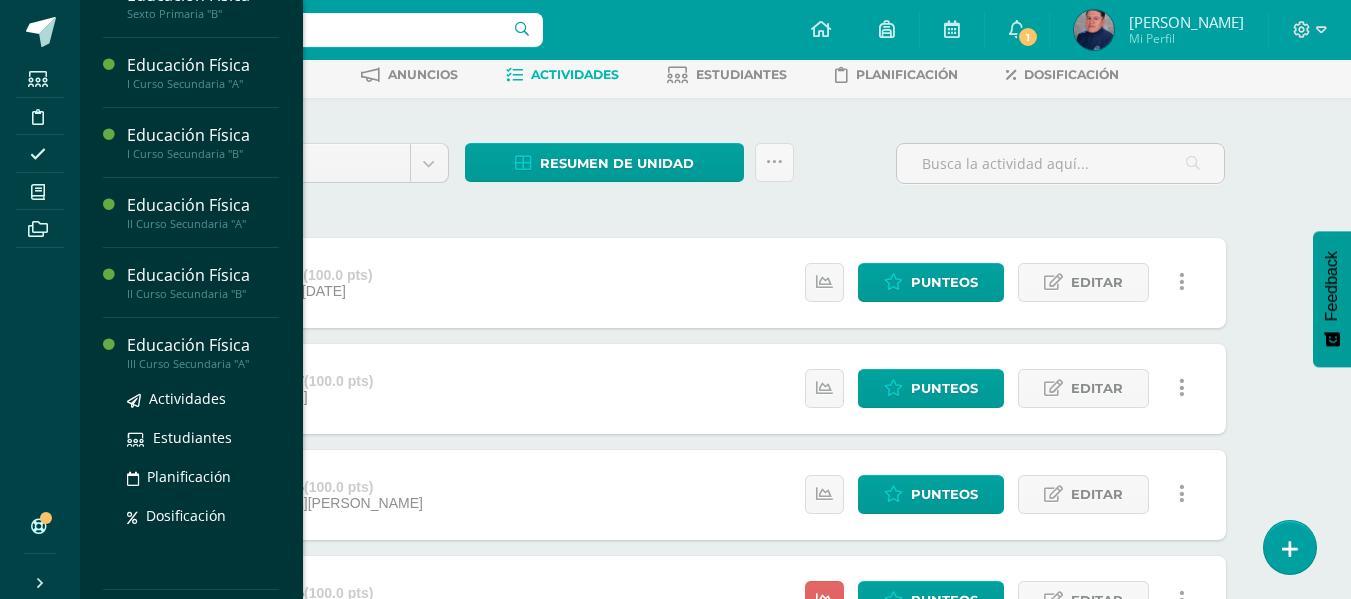 click on "Educación Física" at bounding box center [203, 345] 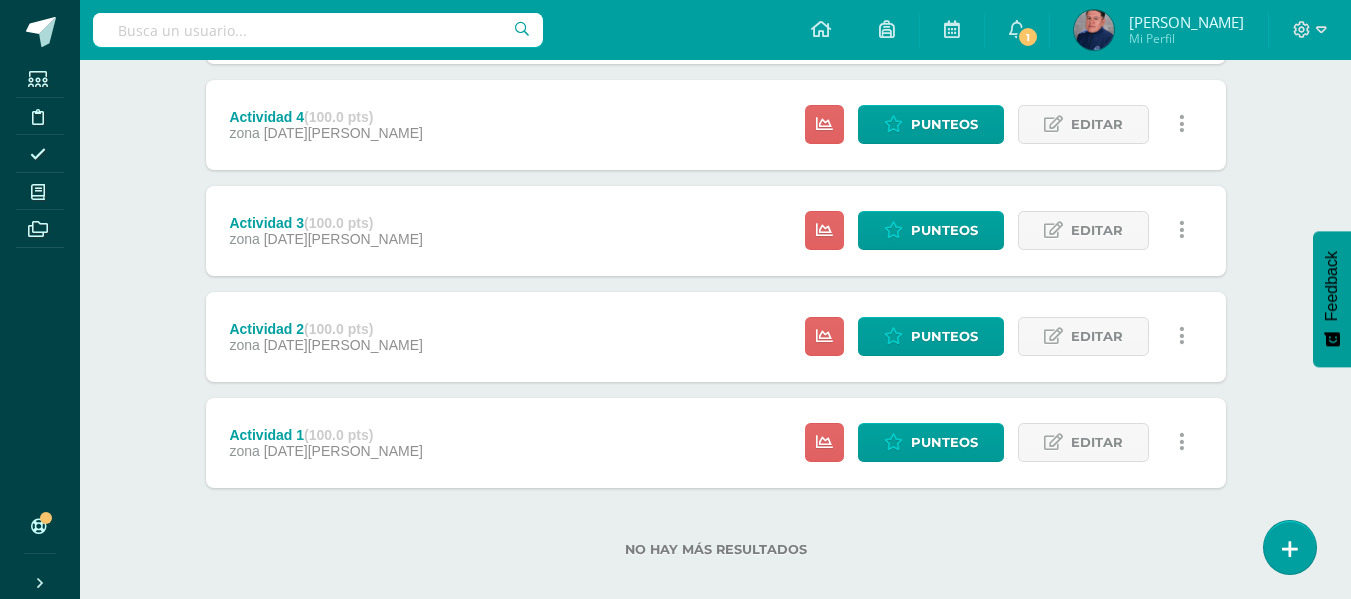 scroll, scrollTop: 704, scrollLeft: 0, axis: vertical 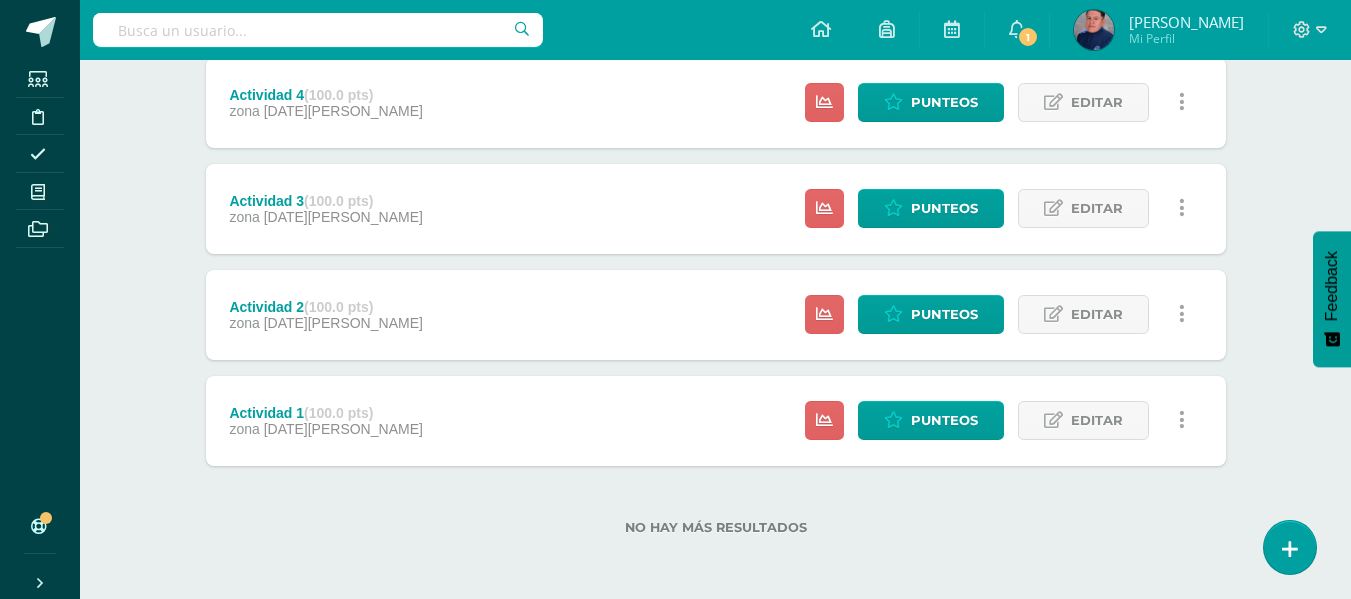 click on "[DATE][PERSON_NAME]" at bounding box center [343, 429] 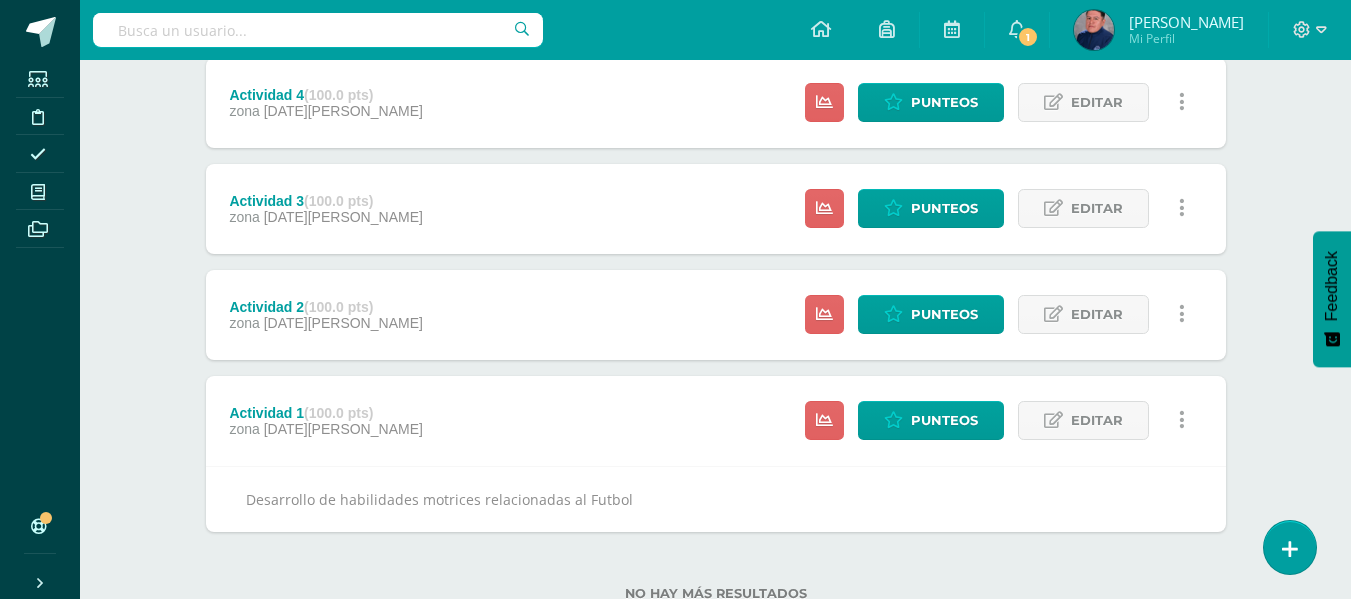 click on "[DATE][PERSON_NAME]" at bounding box center (343, 429) 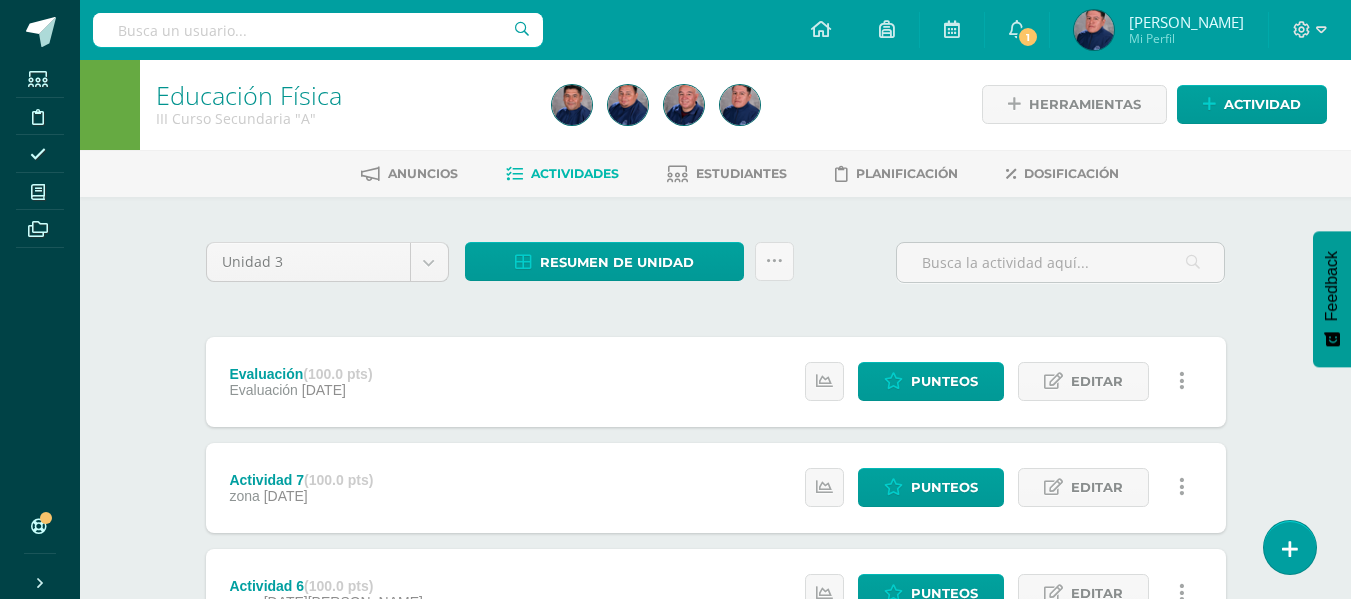 scroll, scrollTop: 0, scrollLeft: 0, axis: both 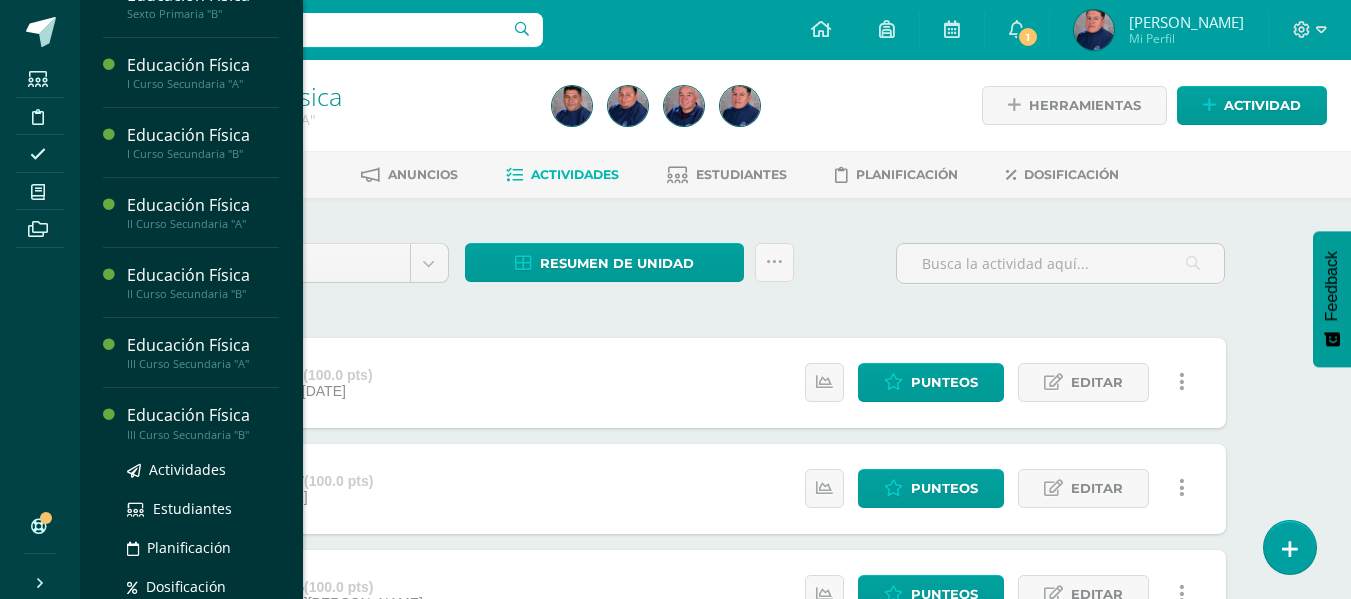 click on "Educación Física" at bounding box center (203, 415) 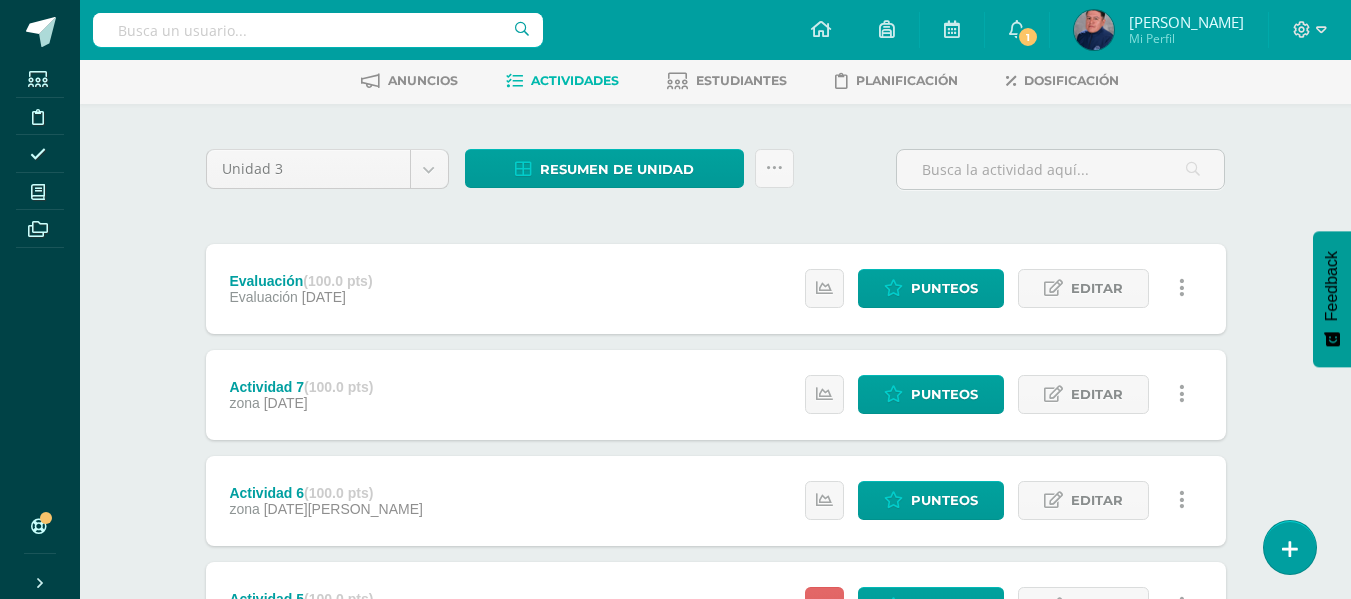 scroll, scrollTop: 0, scrollLeft: 0, axis: both 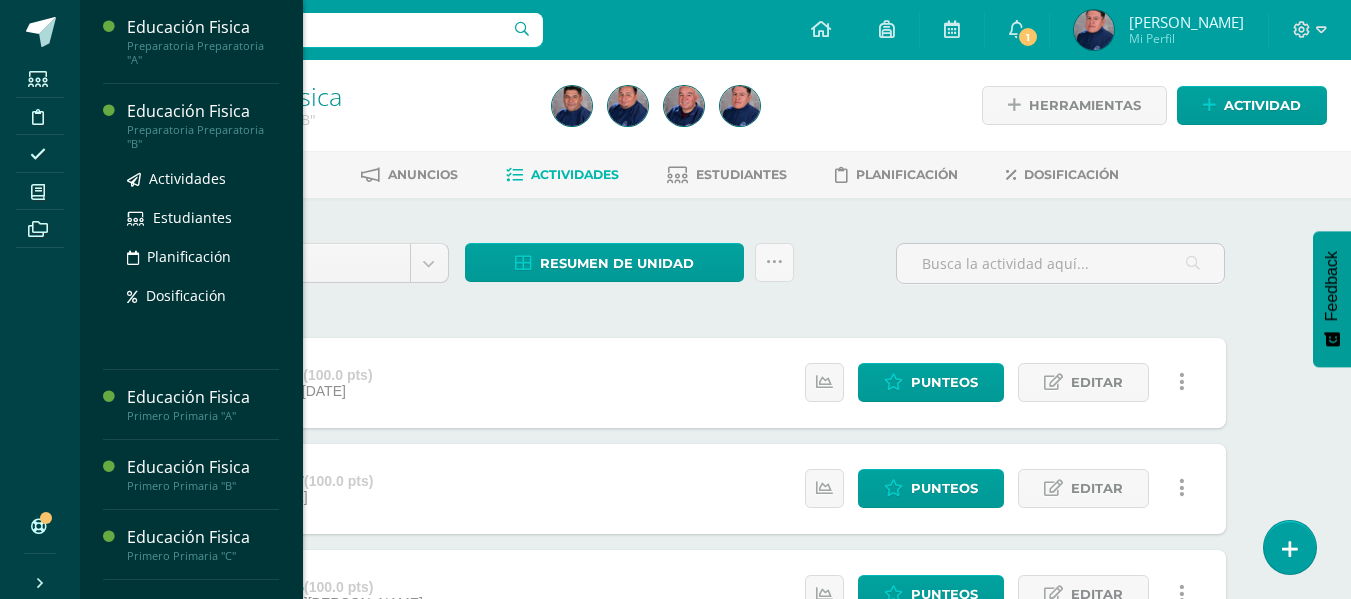 click on "Preparatoria
Preparatoria
"B"" at bounding box center (203, 137) 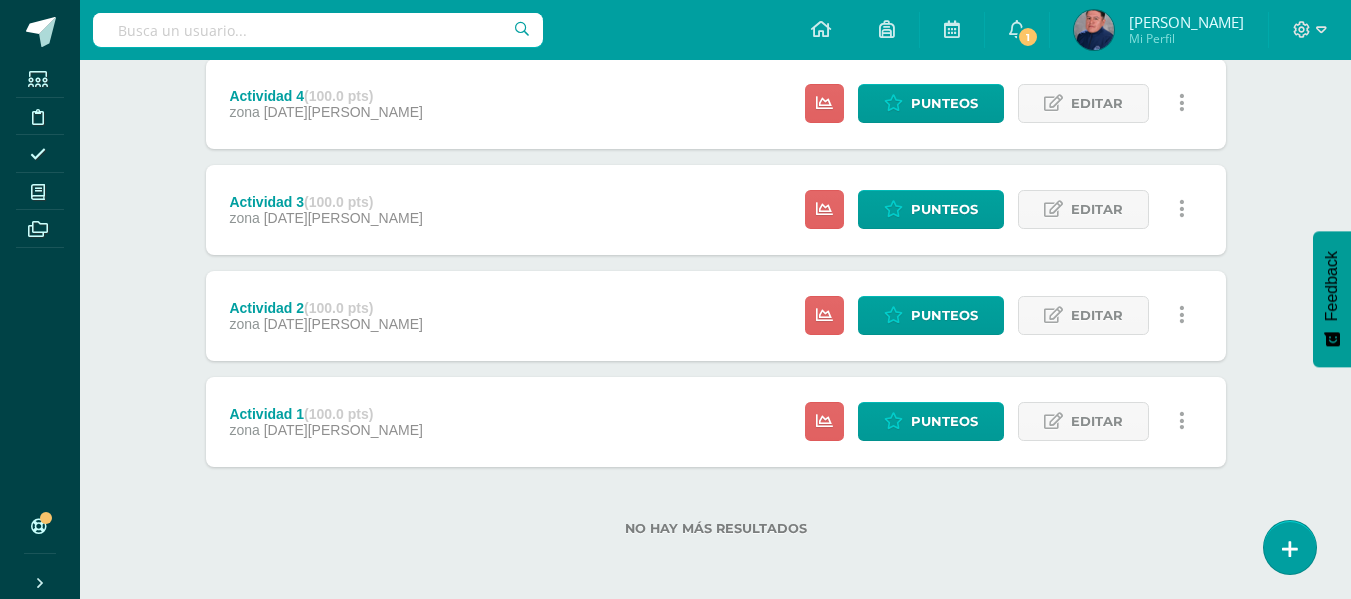 scroll, scrollTop: 704, scrollLeft: 0, axis: vertical 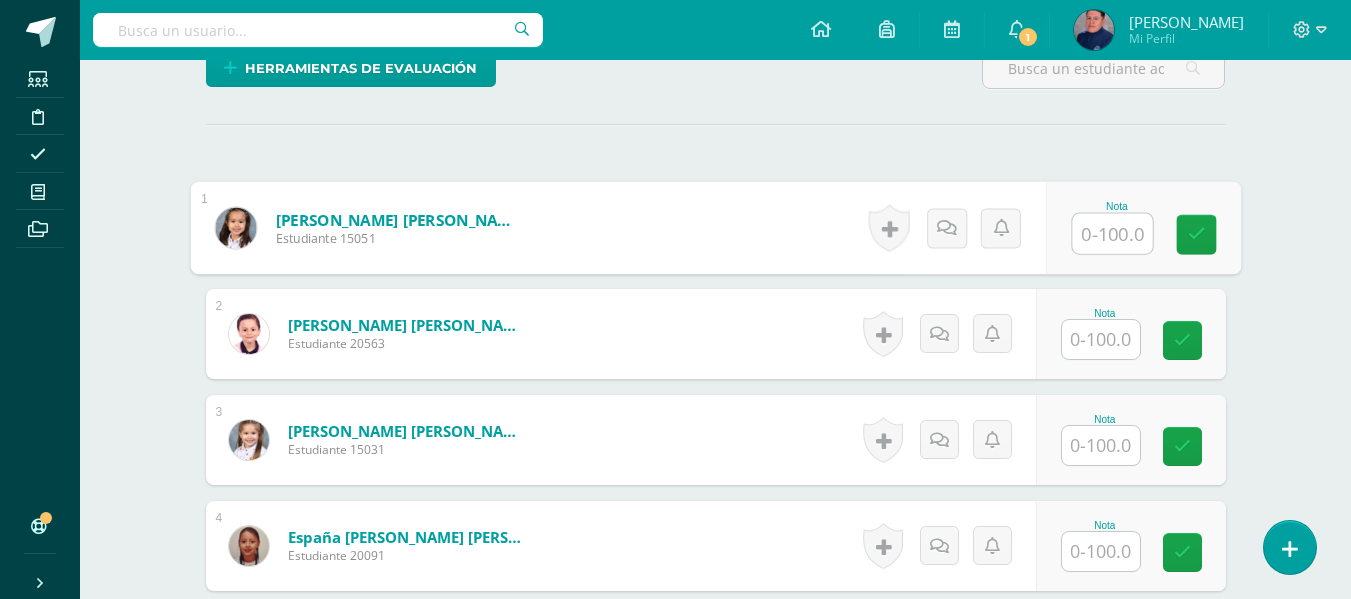 click at bounding box center (1112, 234) 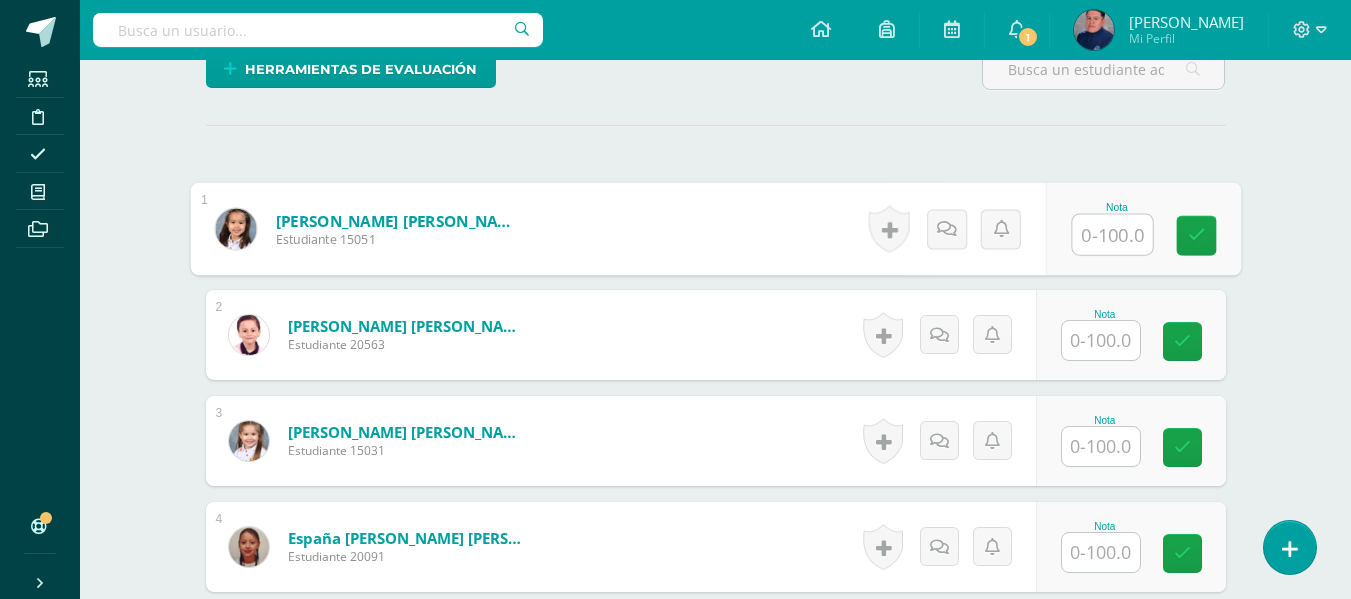 scroll, scrollTop: 531, scrollLeft: 0, axis: vertical 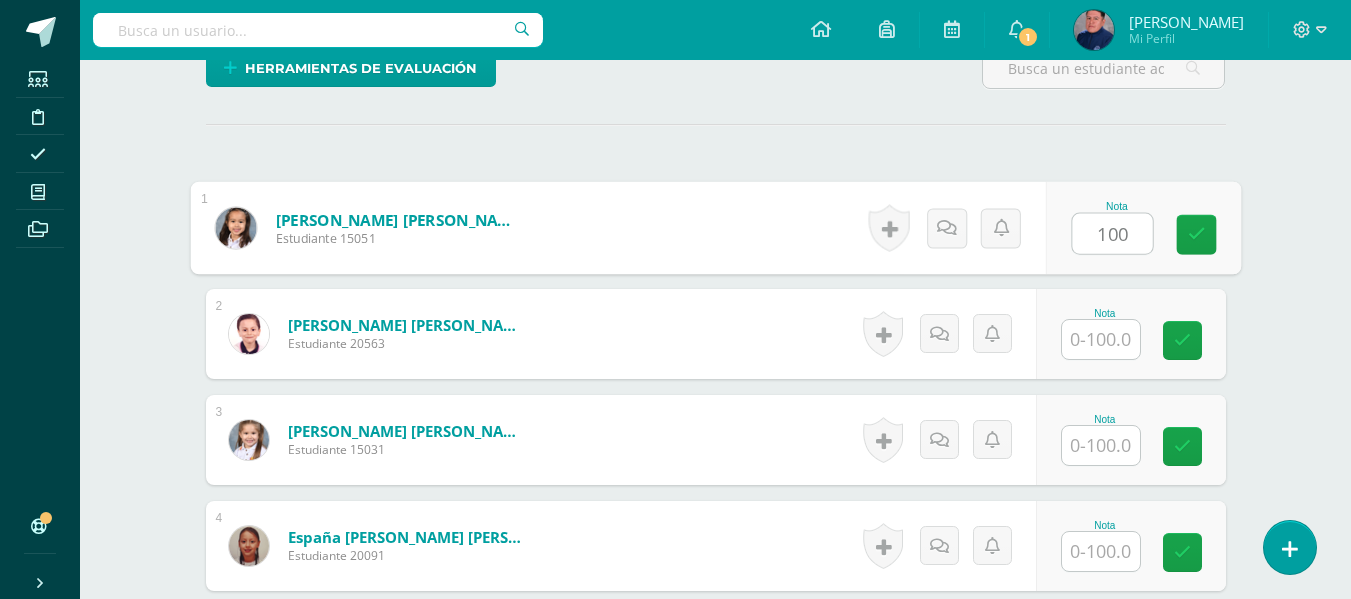 type on "100" 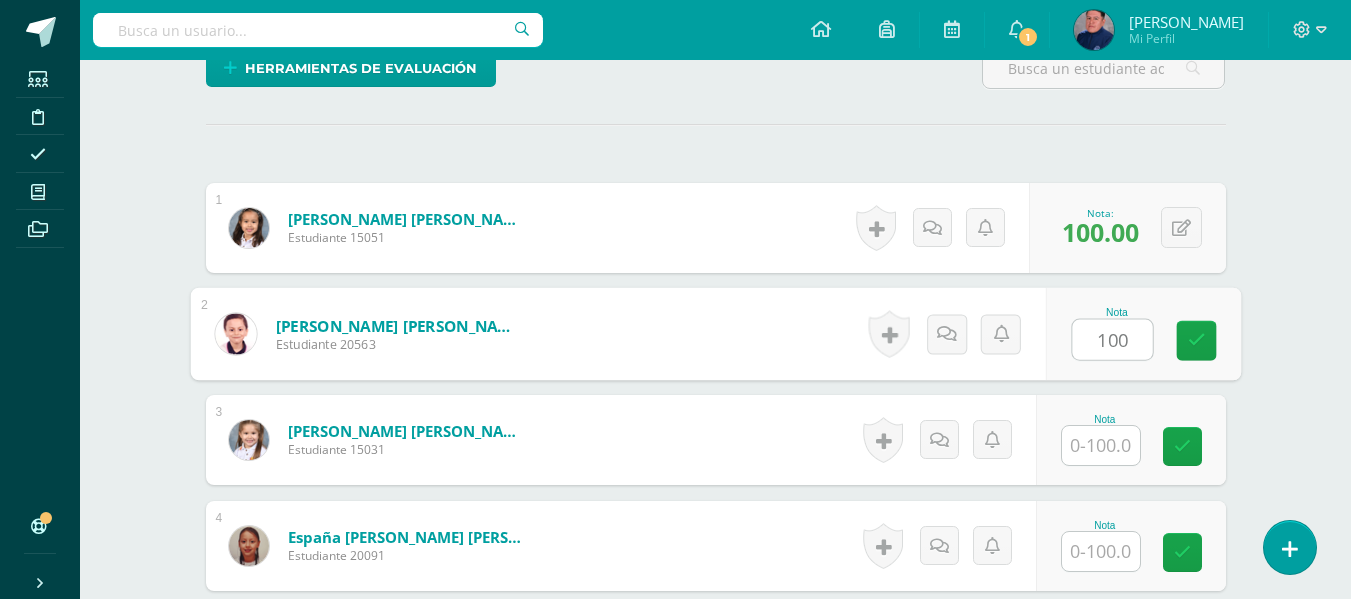 type on "100" 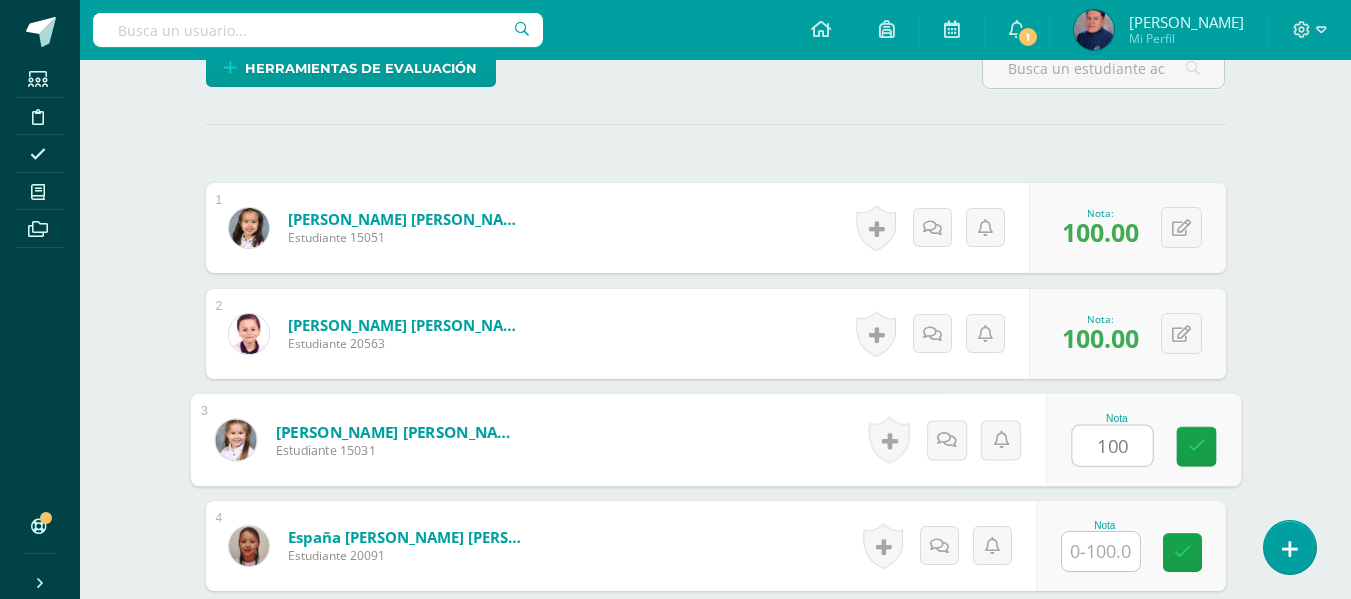 type on "100" 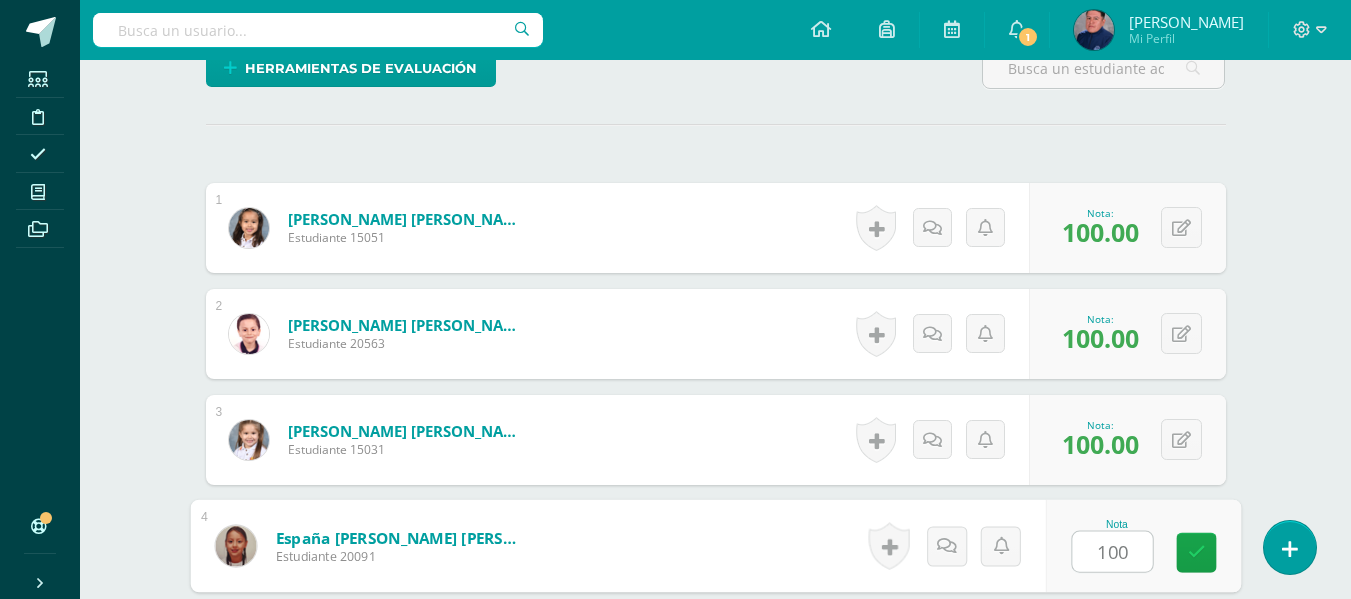 type on "100" 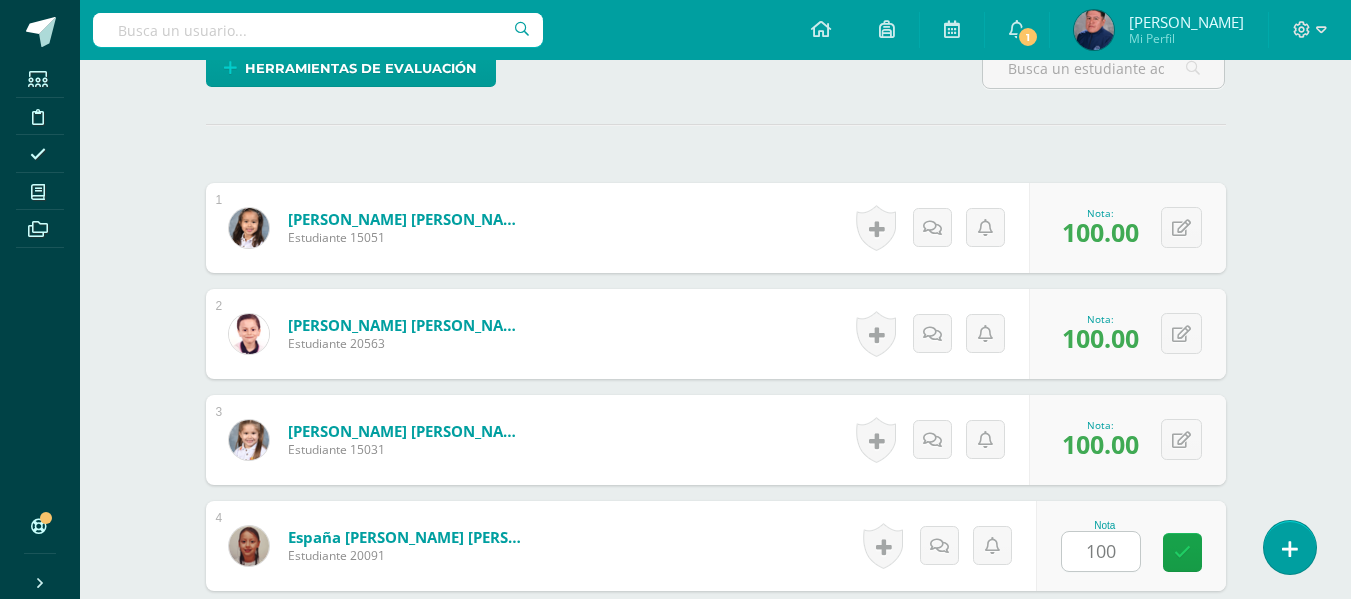 scroll, scrollTop: 889, scrollLeft: 0, axis: vertical 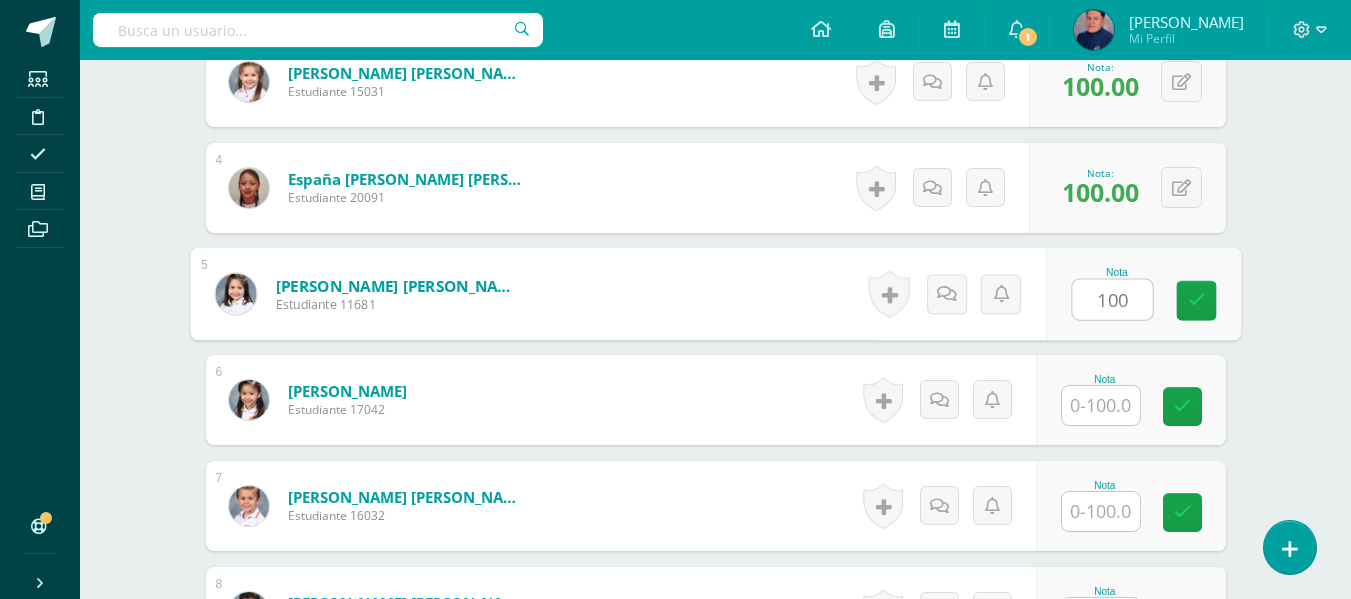 type on "100" 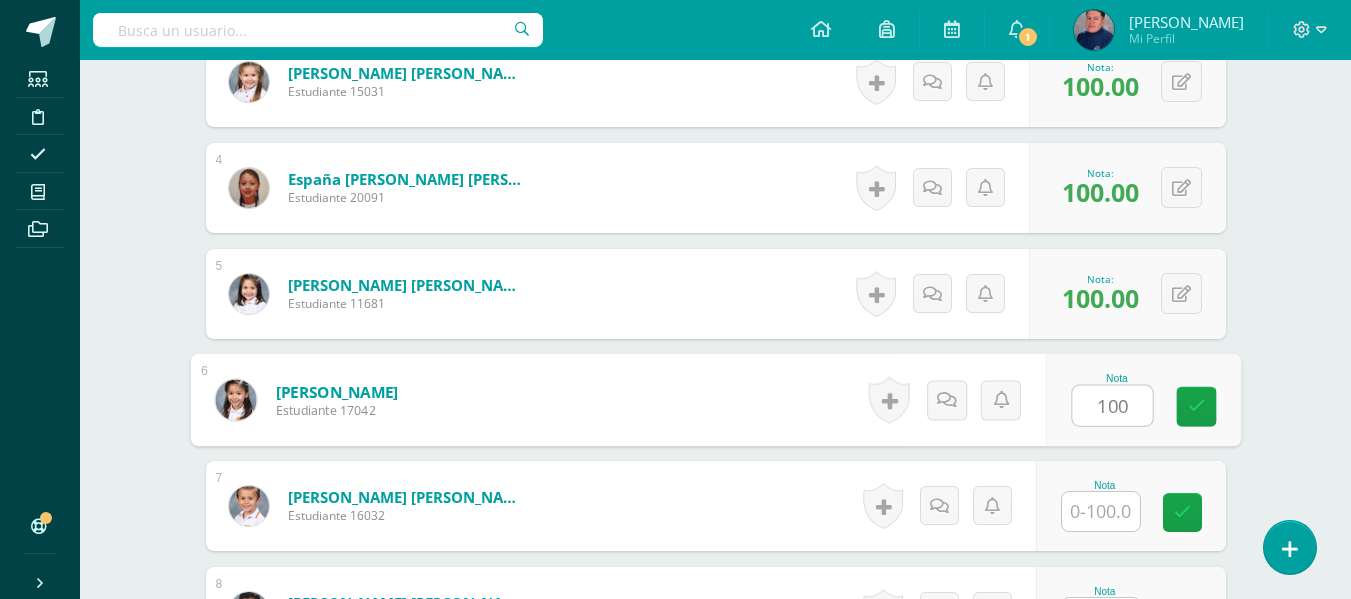 type on "100" 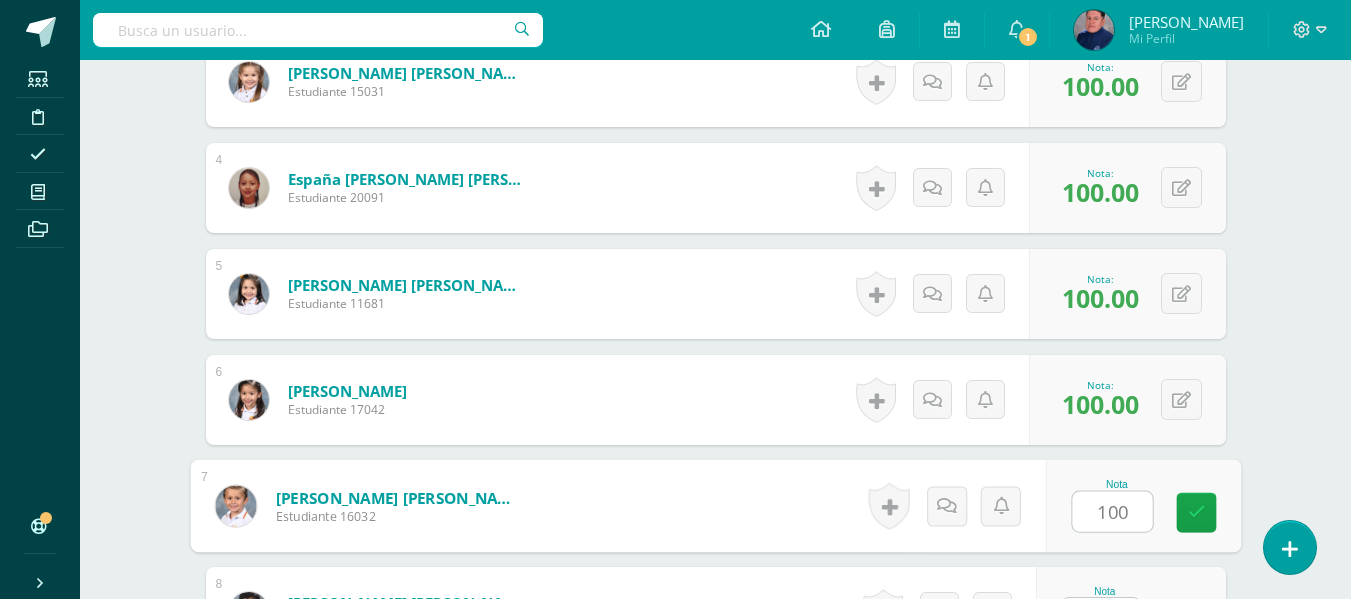 type on "100" 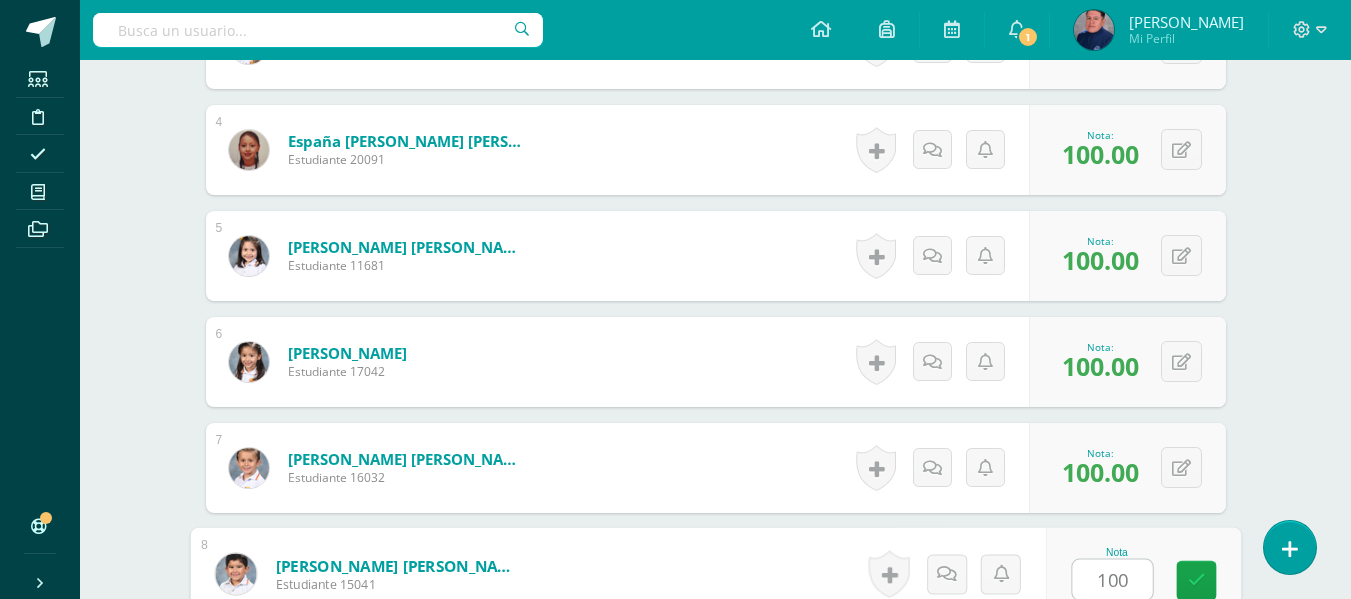 type on "100" 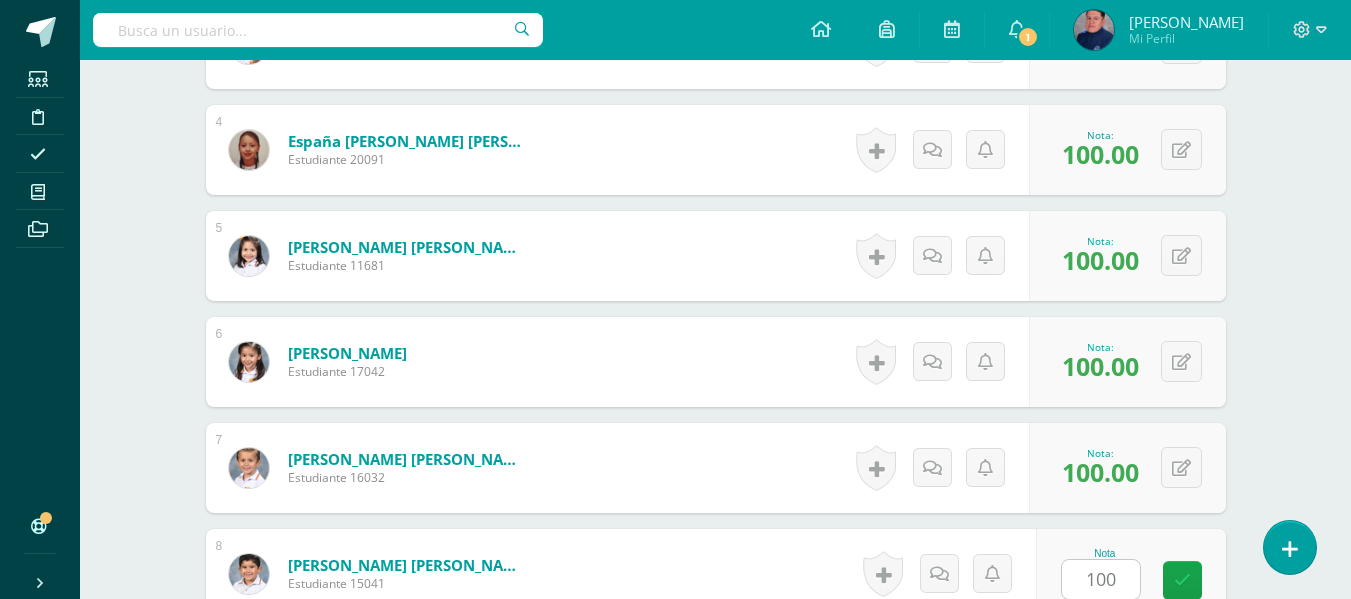 scroll, scrollTop: 1313, scrollLeft: 0, axis: vertical 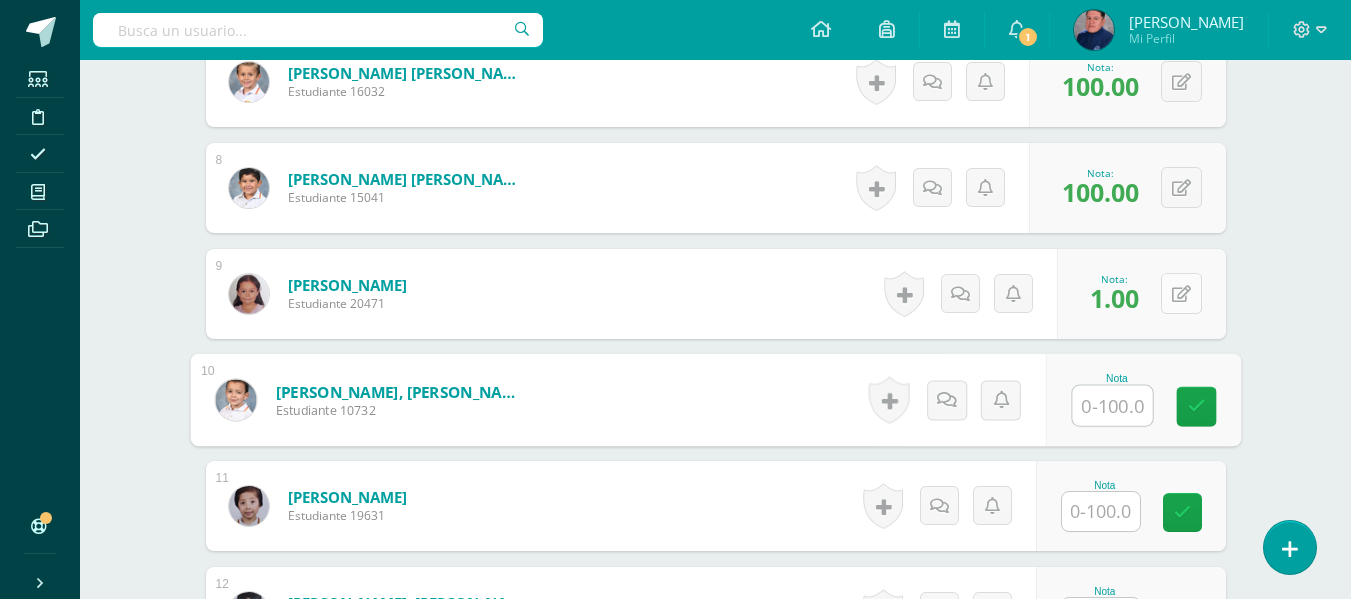 click at bounding box center (1181, 294) 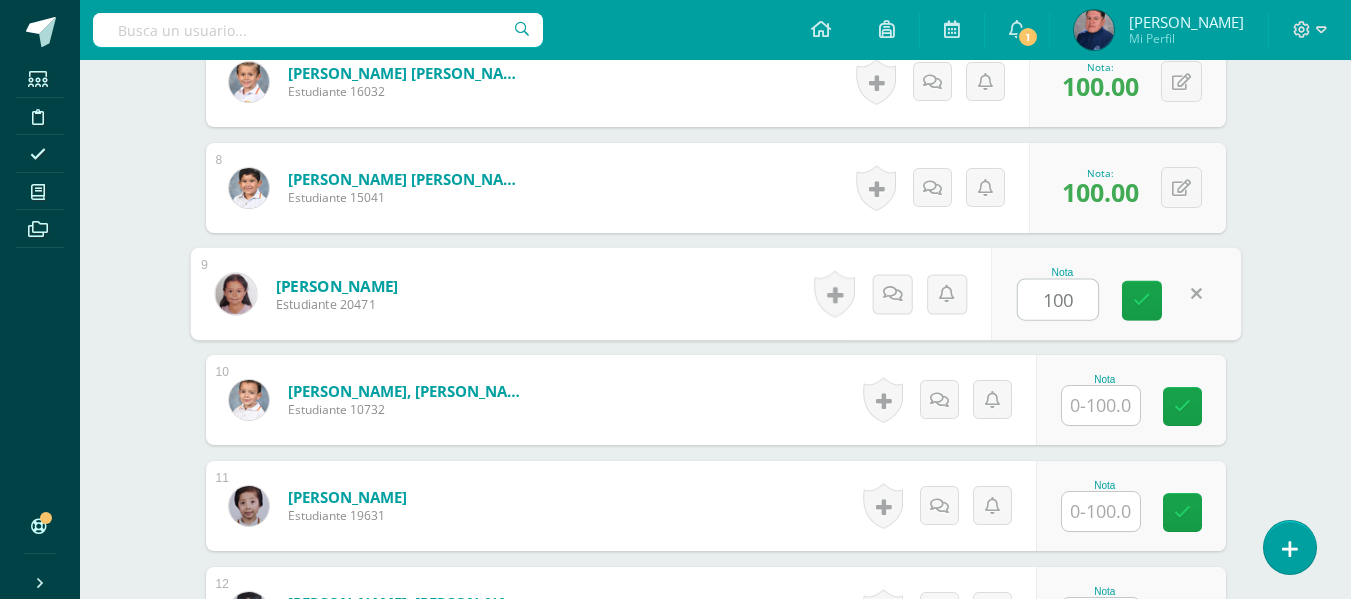 type on "100" 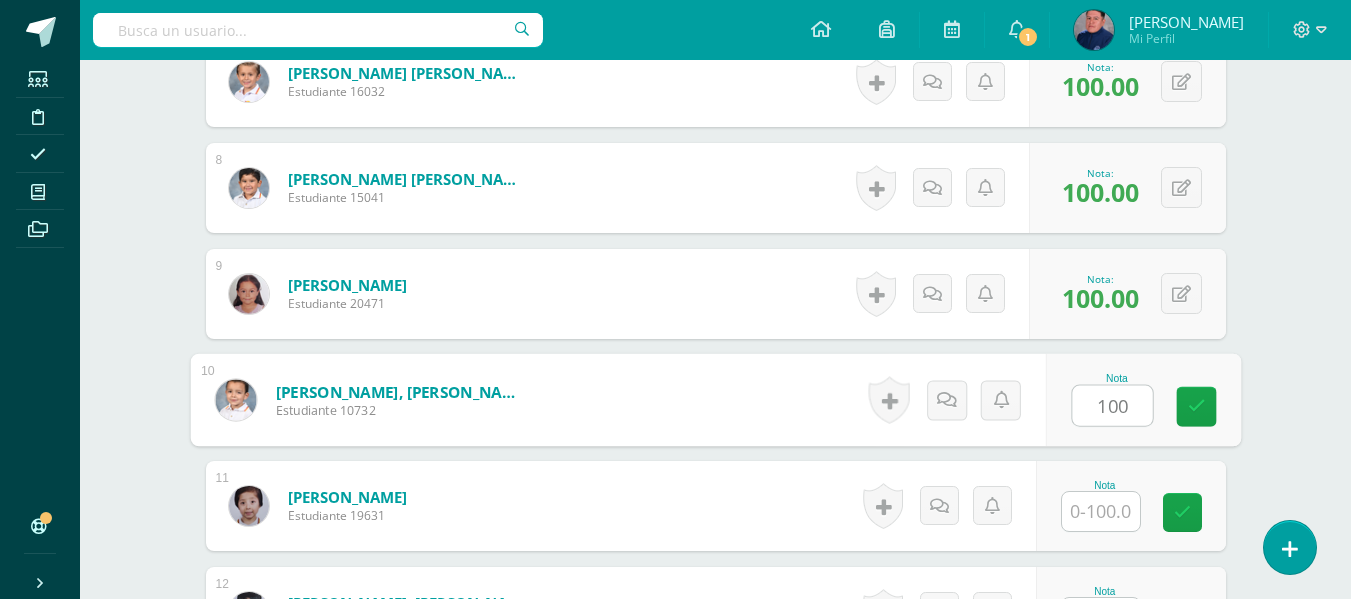 type on "100" 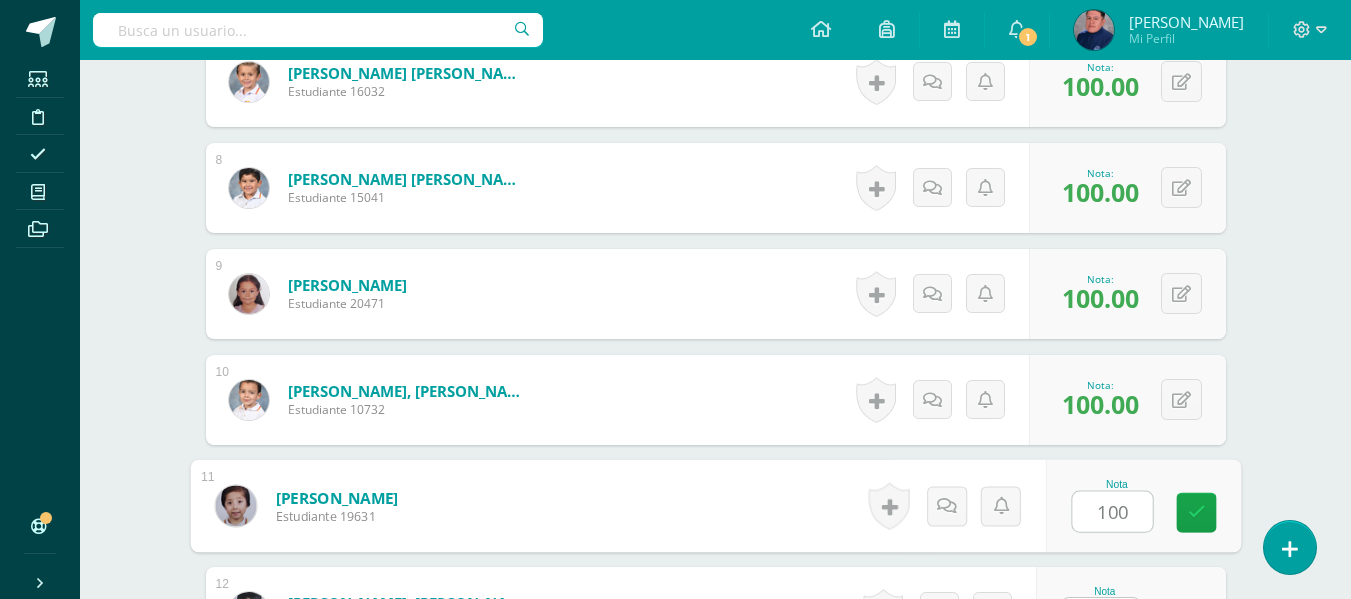 type on "100" 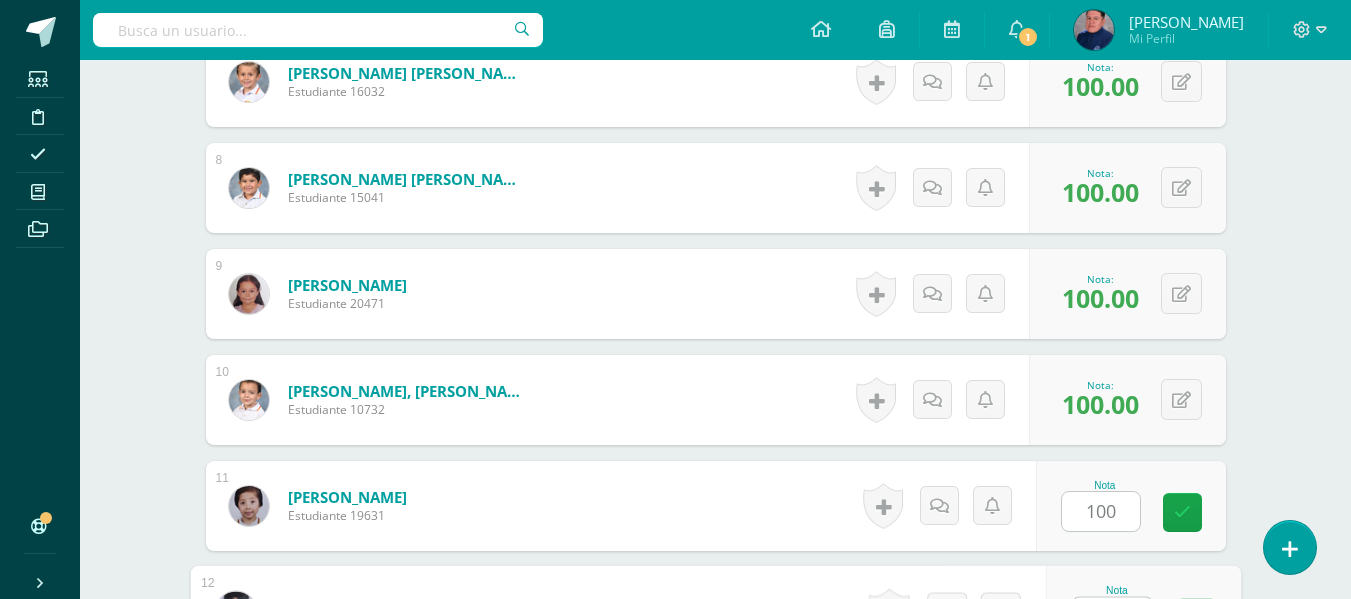 scroll, scrollTop: 1351, scrollLeft: 0, axis: vertical 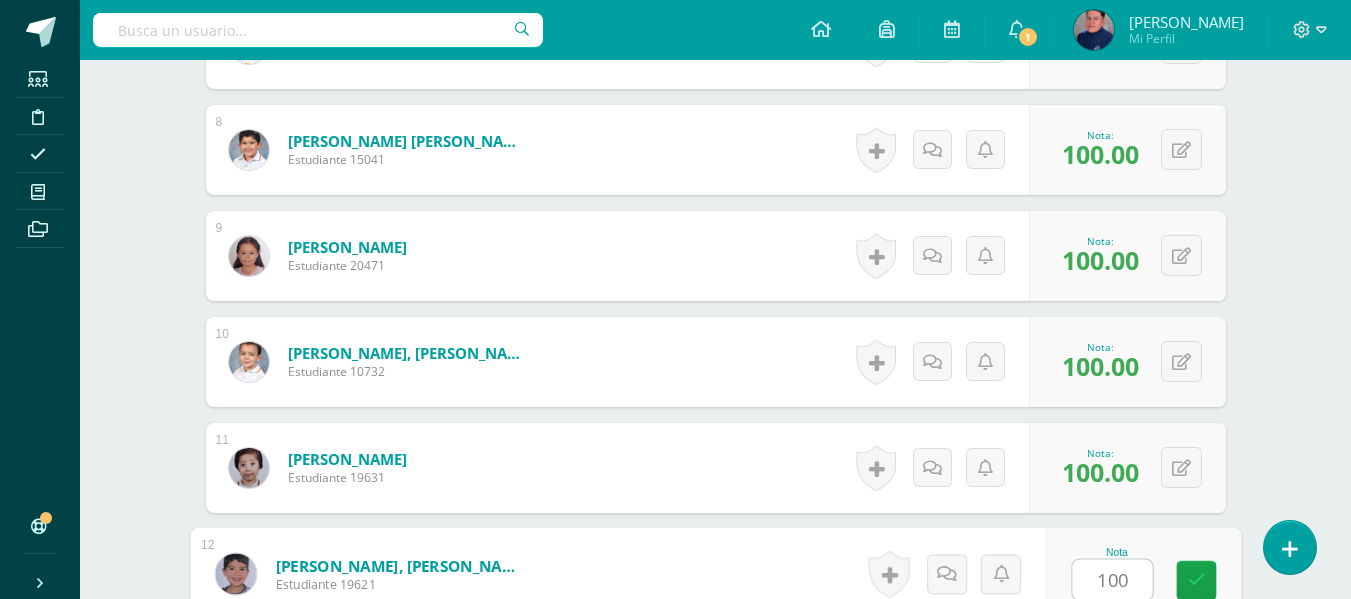 type on "100" 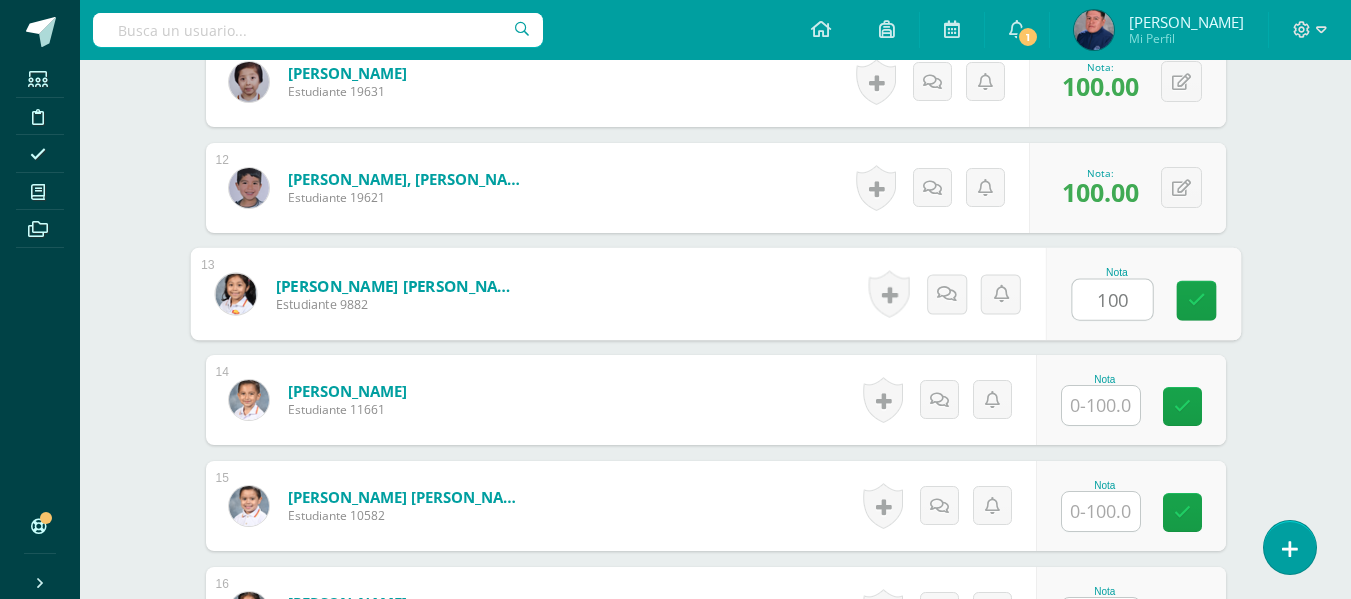 type on "100" 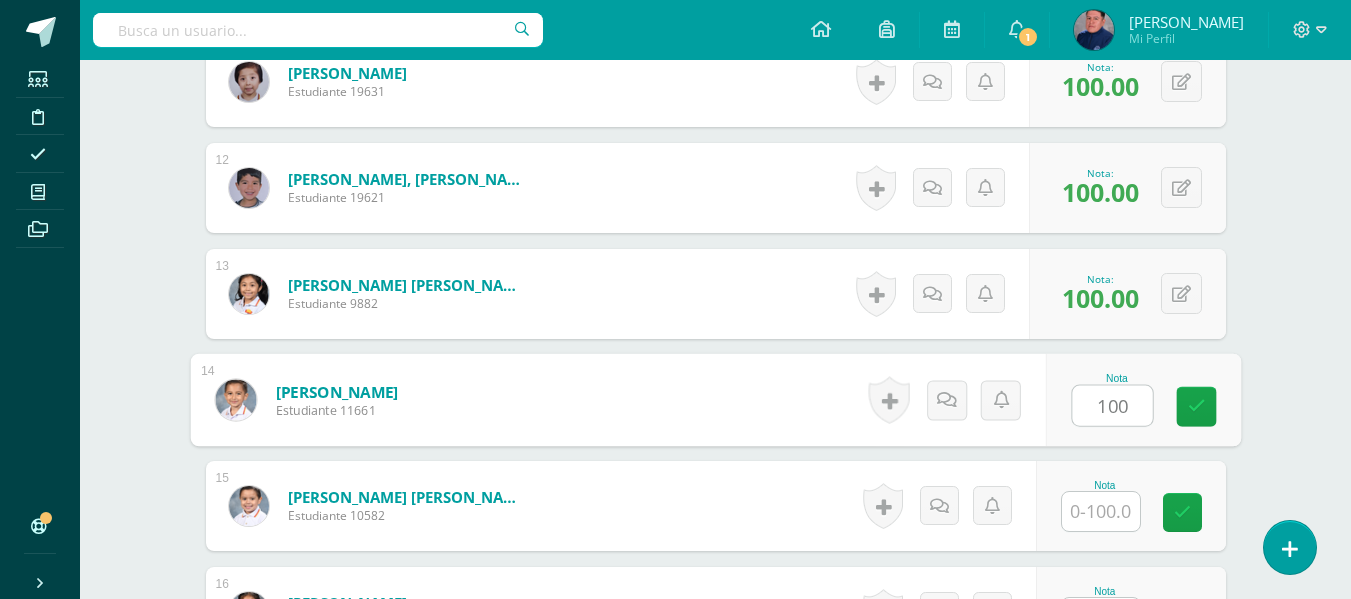 type on "100" 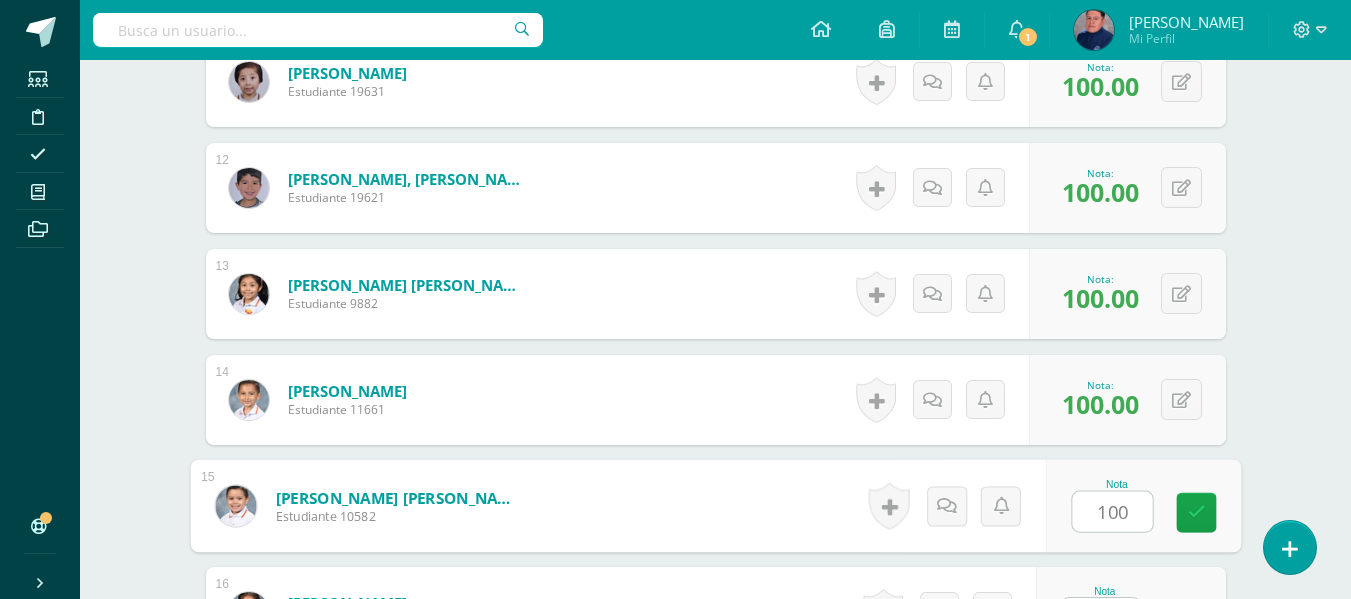 type on "100" 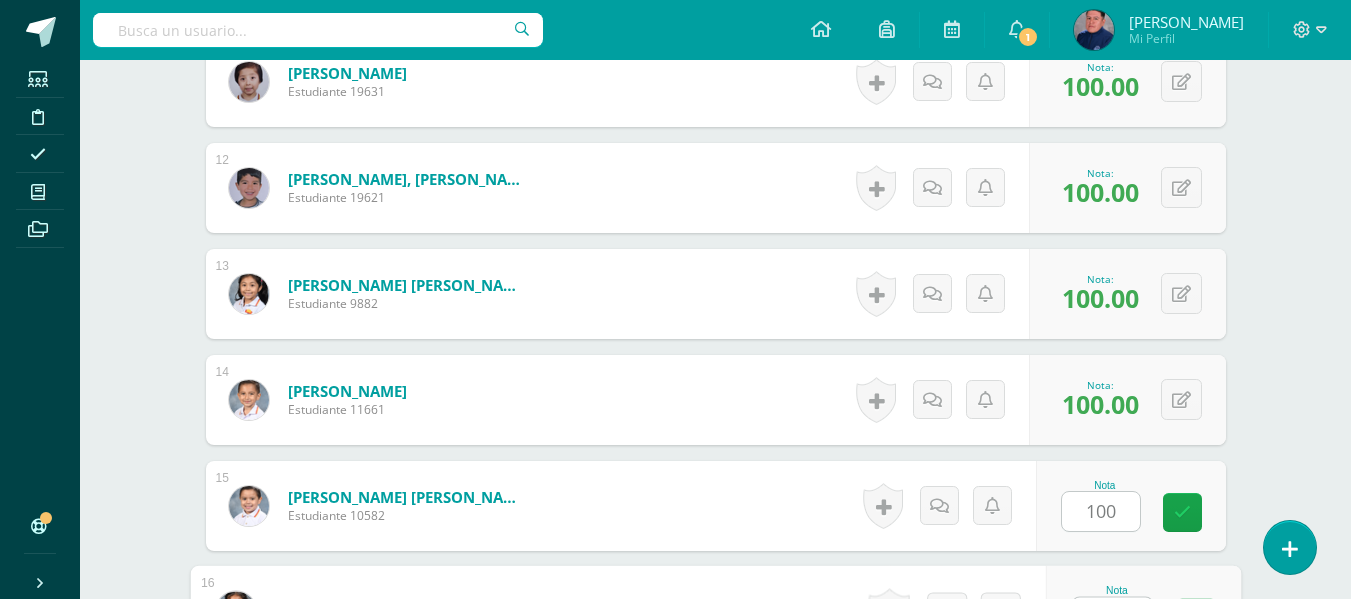 scroll, scrollTop: 1775, scrollLeft: 0, axis: vertical 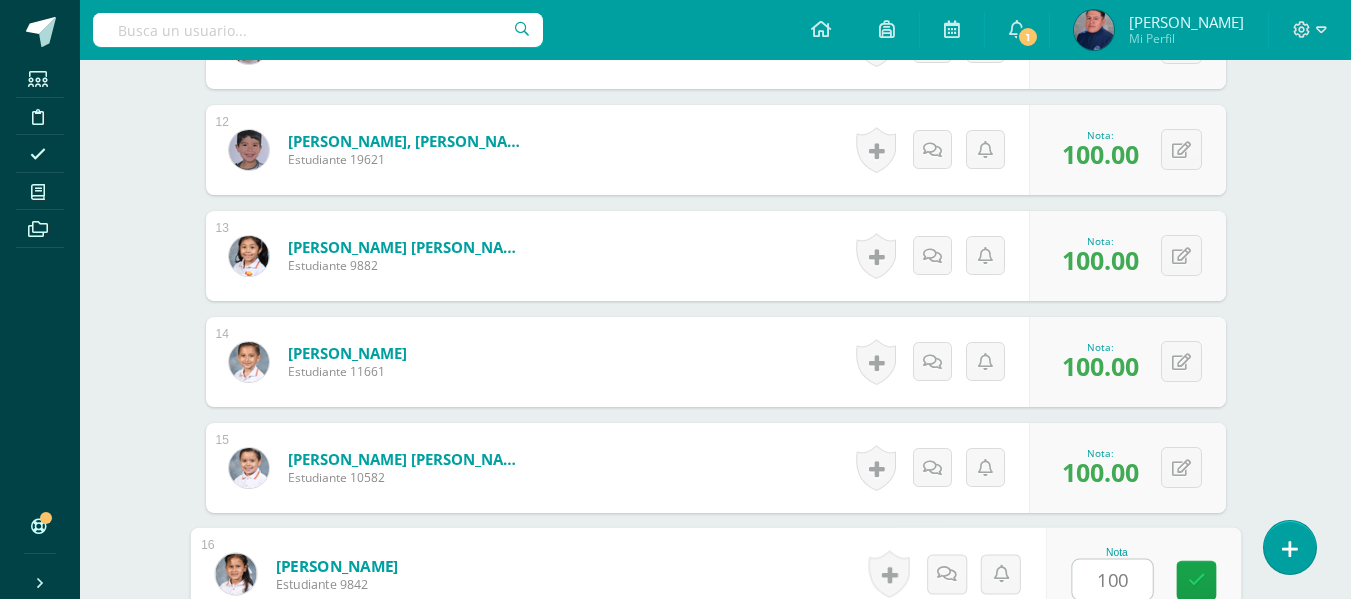 type on "100" 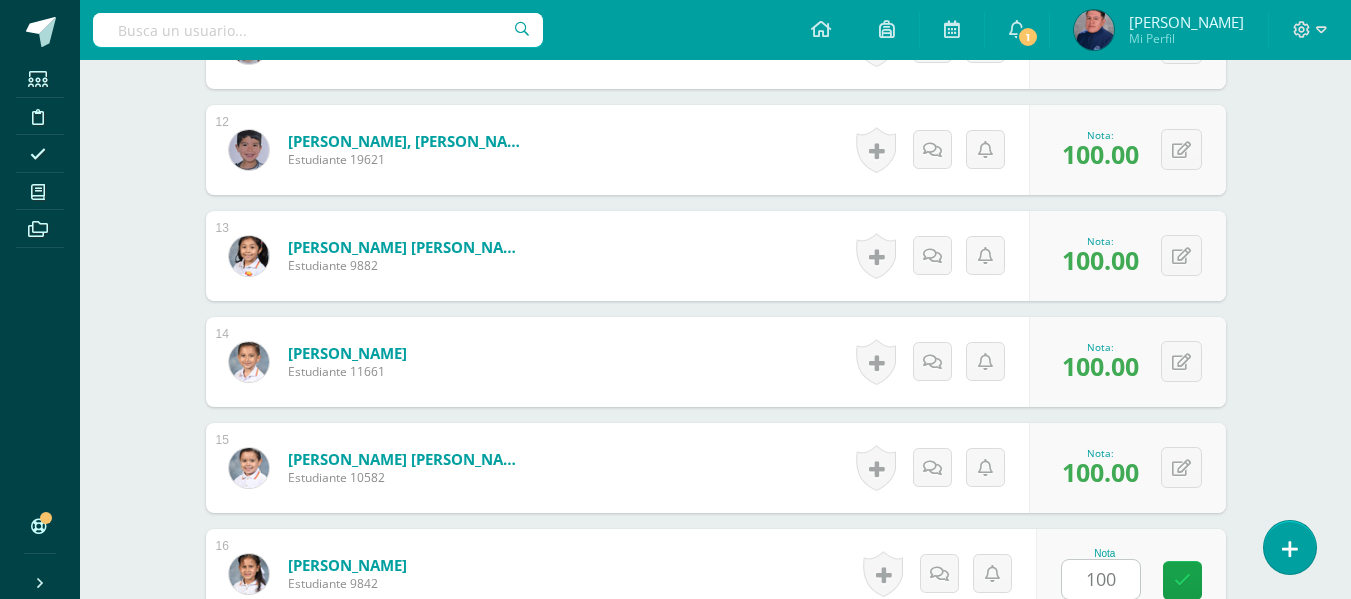 scroll, scrollTop: 2130, scrollLeft: 0, axis: vertical 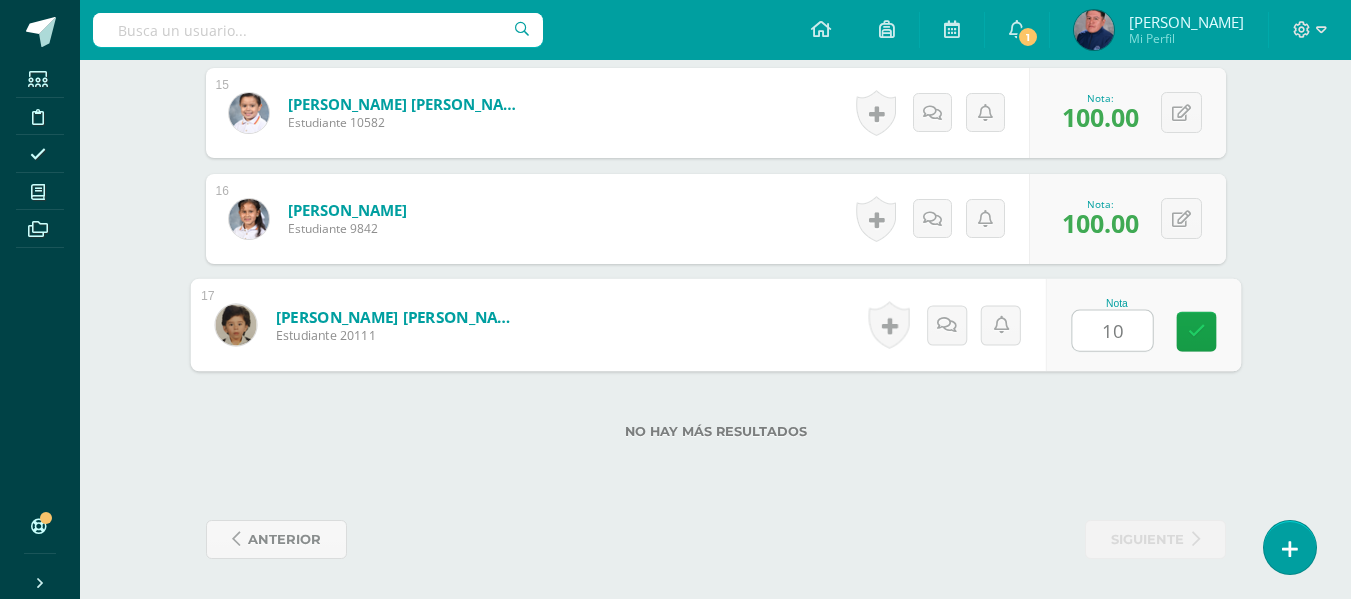 type on "100" 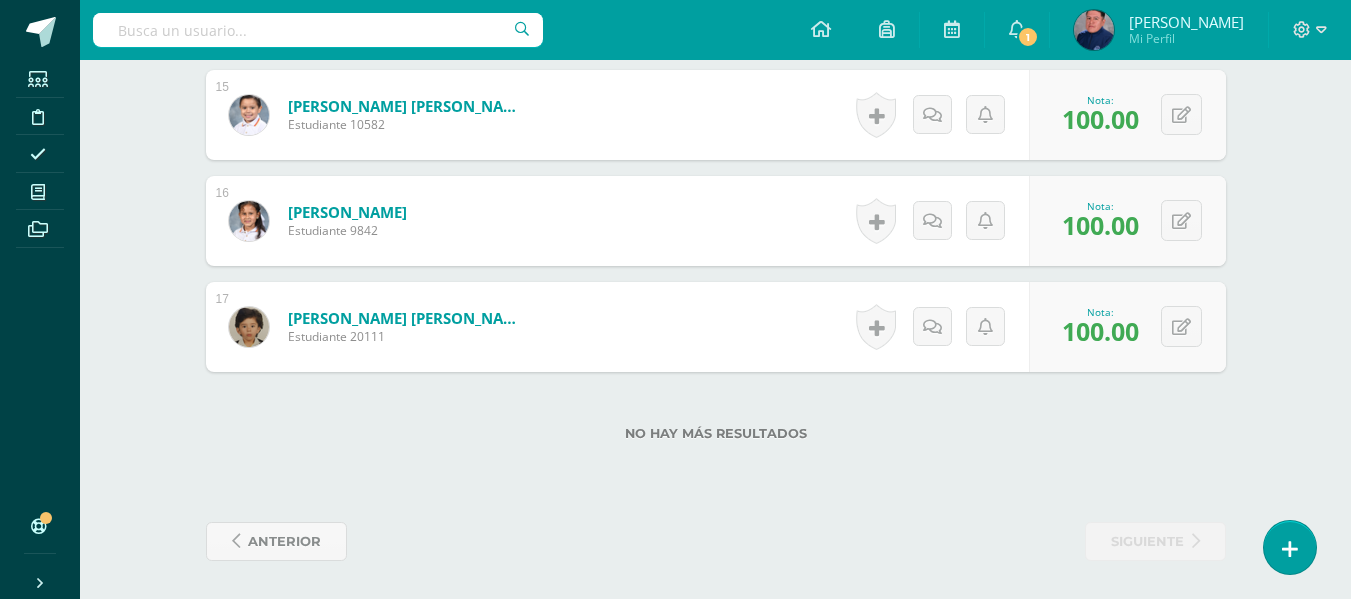 scroll, scrollTop: 2130, scrollLeft: 0, axis: vertical 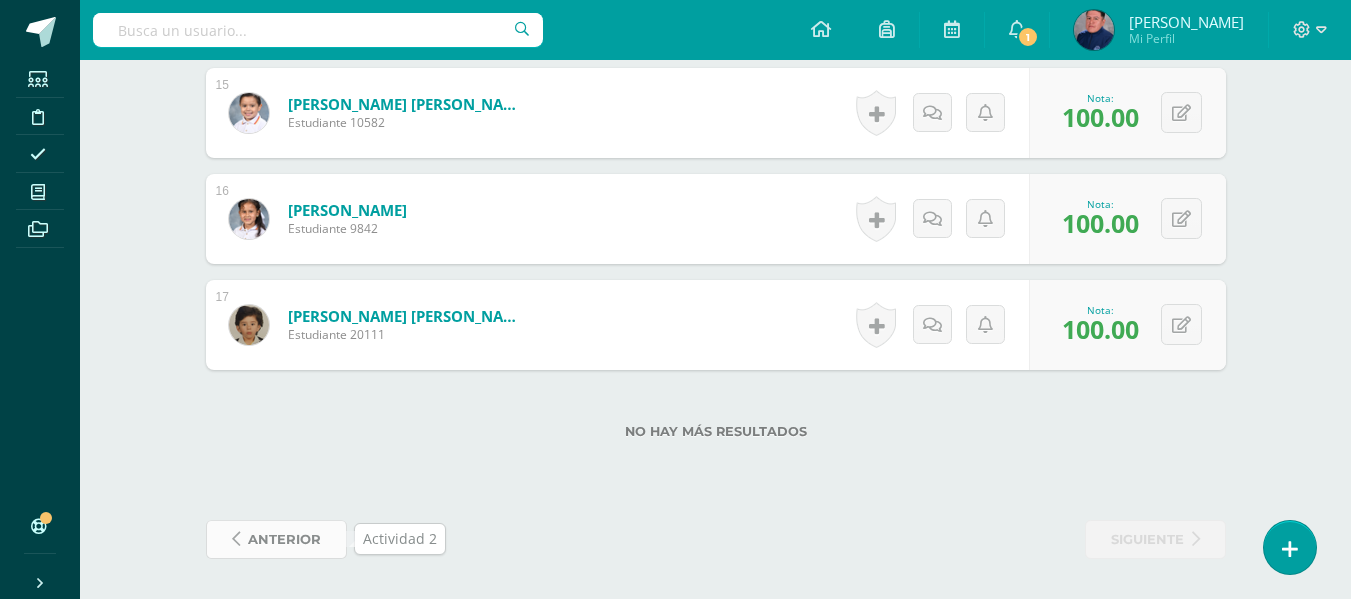 click on "anterior" at bounding box center (284, 539) 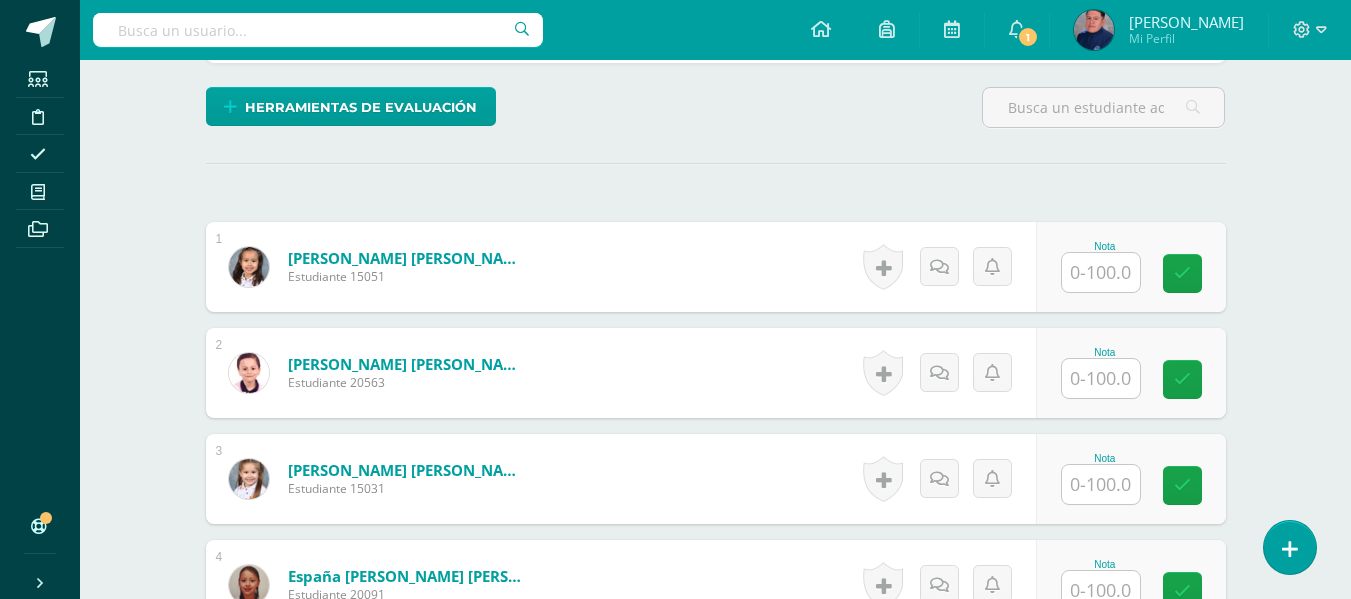 scroll, scrollTop: 500, scrollLeft: 0, axis: vertical 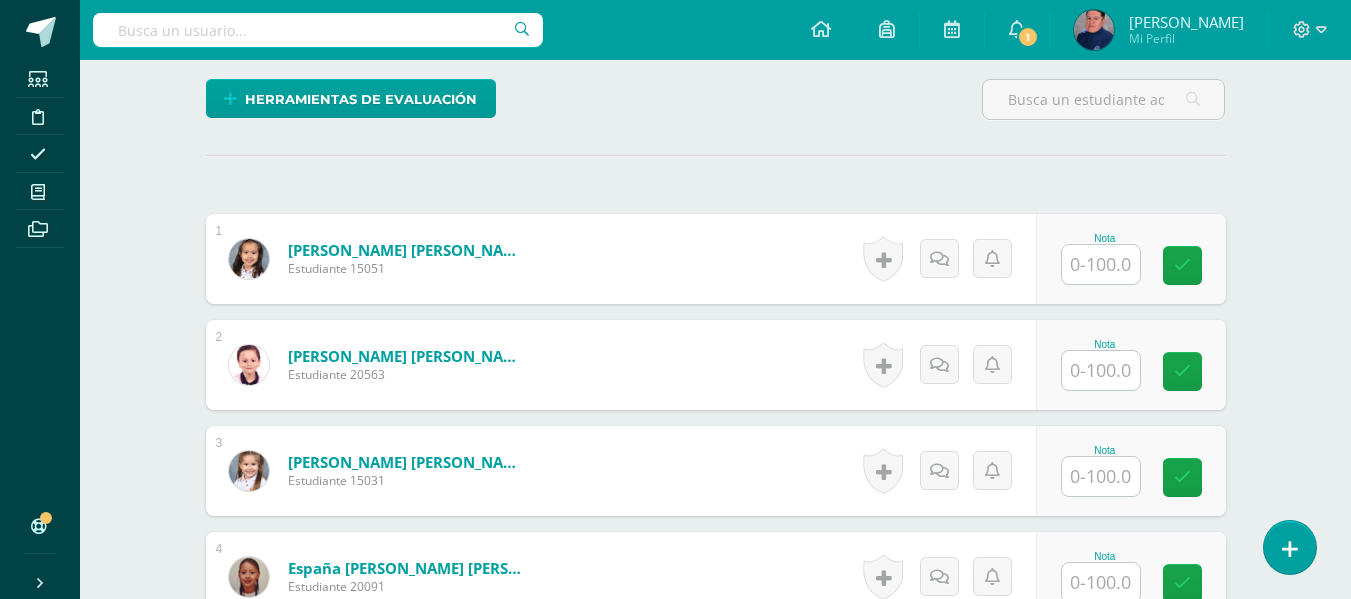 click at bounding box center (1101, 264) 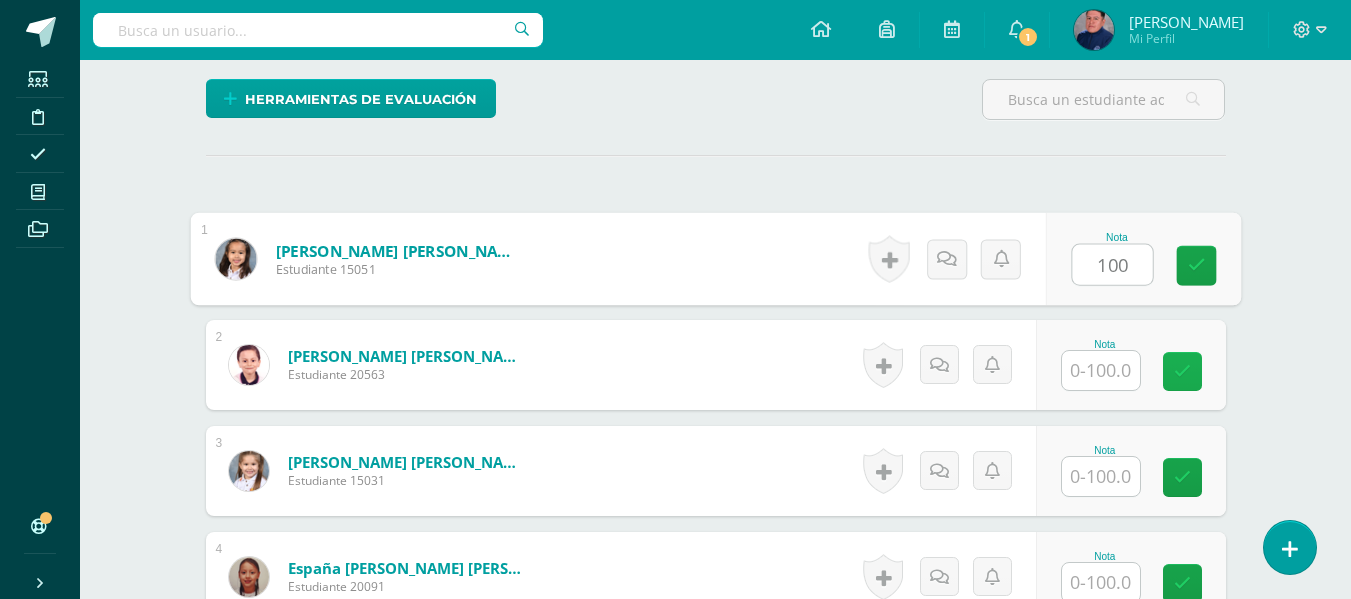 type on "100" 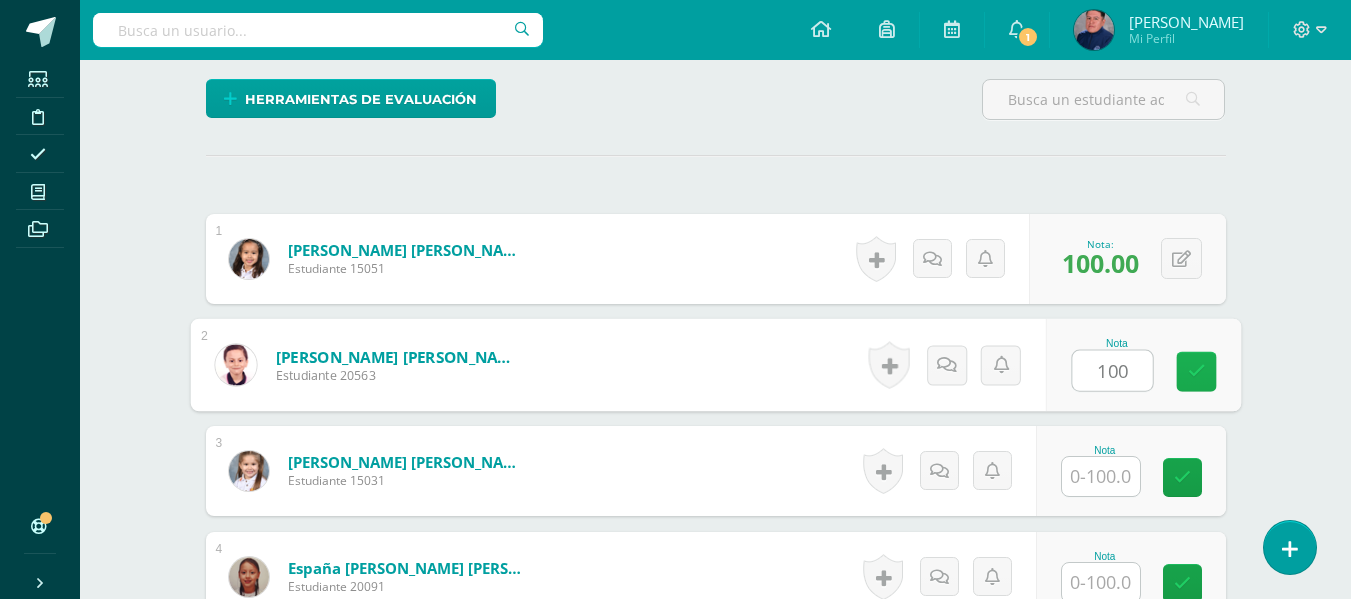 type on "100" 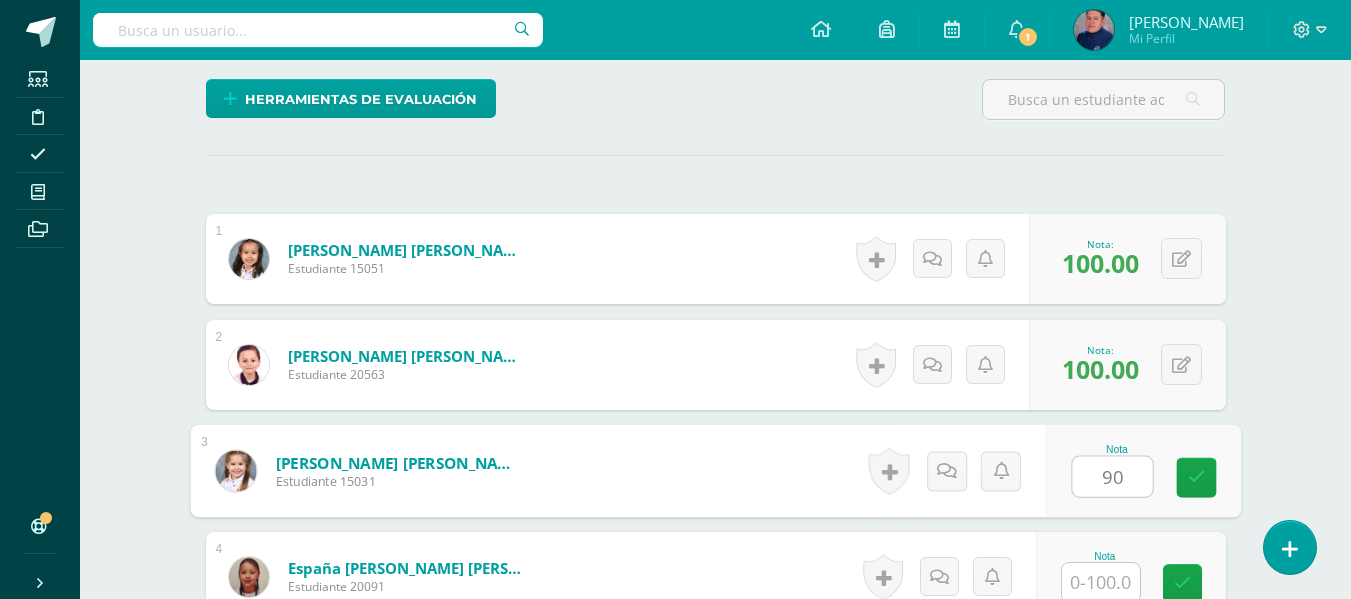 type on "90" 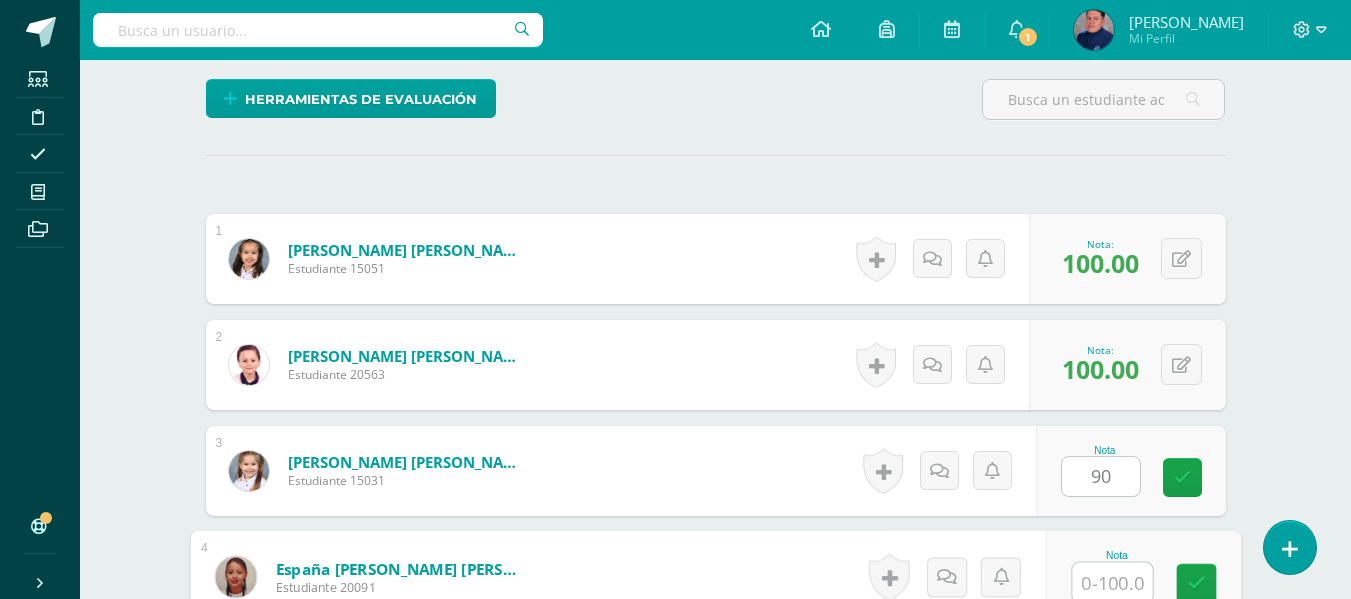 scroll, scrollTop: 503, scrollLeft: 0, axis: vertical 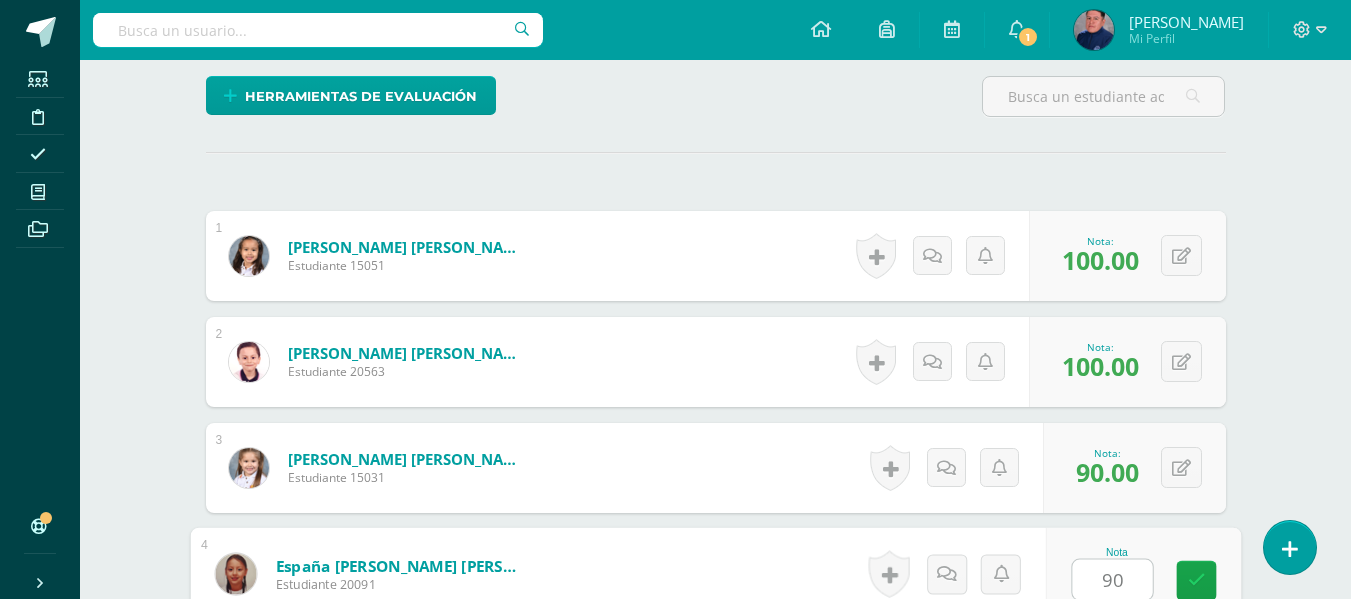type on "90" 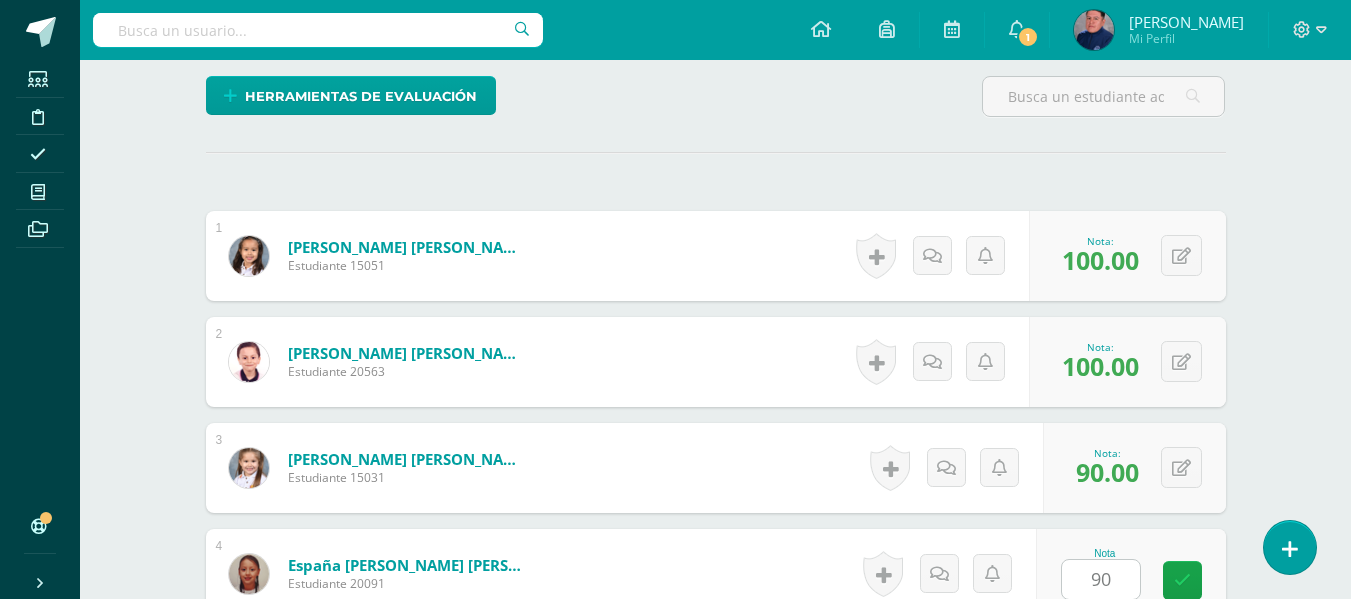 scroll, scrollTop: 889, scrollLeft: 0, axis: vertical 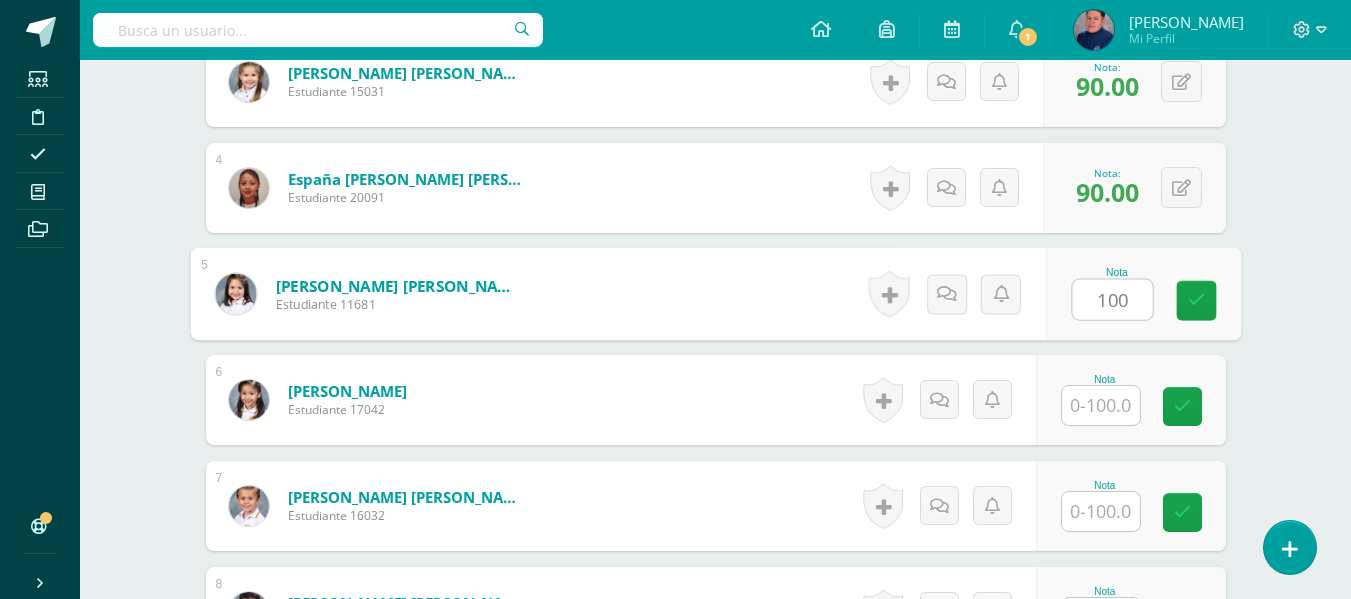 type on "100" 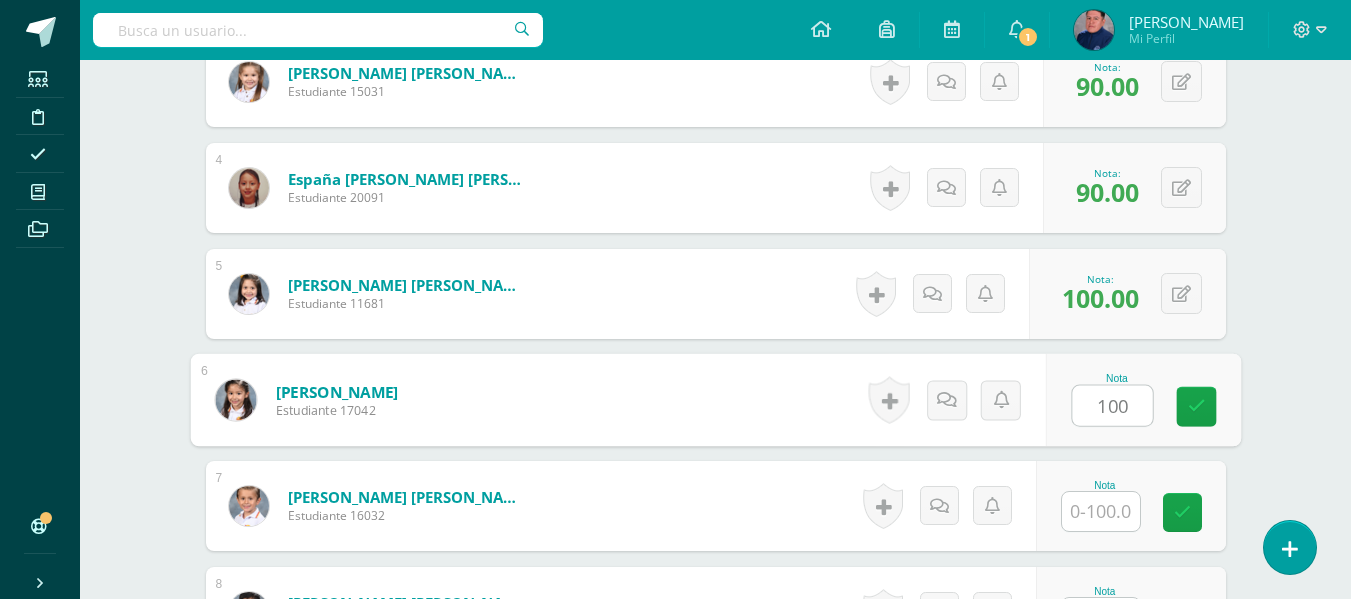 type on "100" 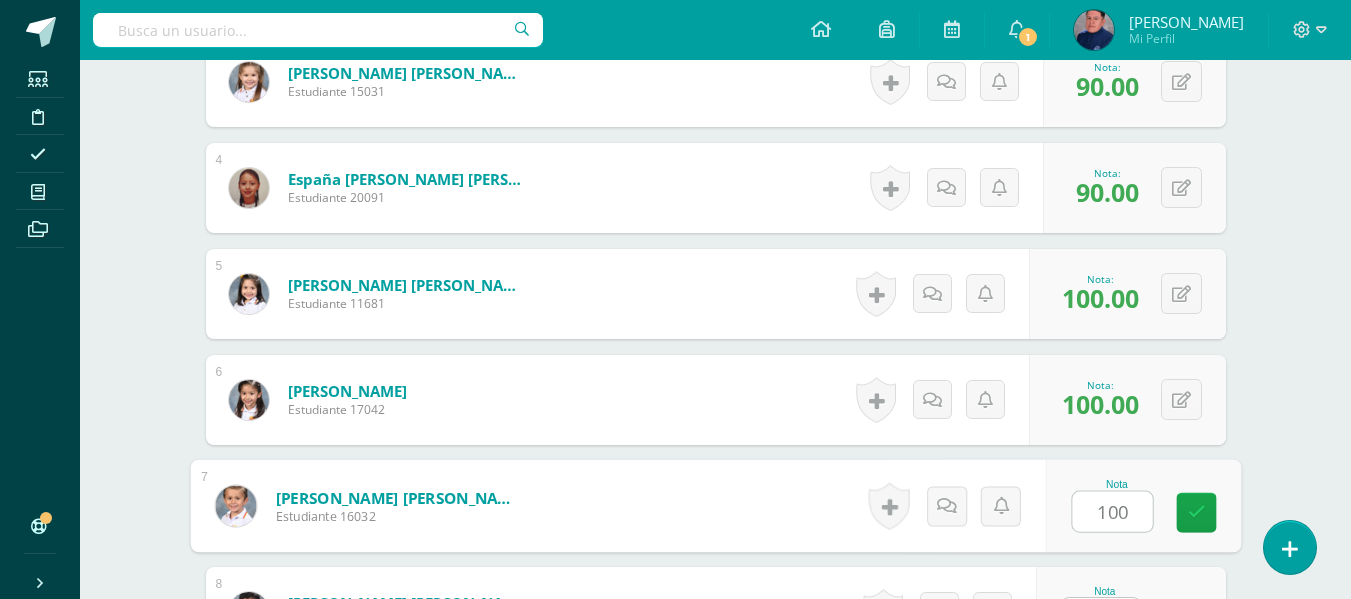 type on "100" 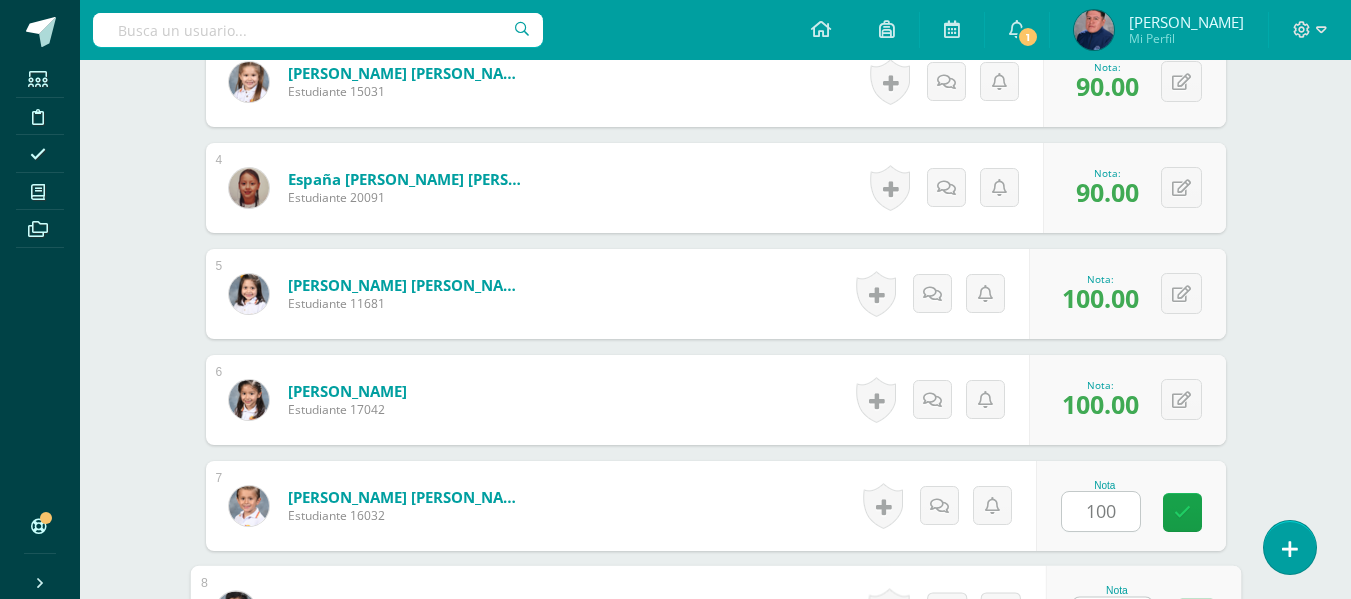 scroll, scrollTop: 927, scrollLeft: 0, axis: vertical 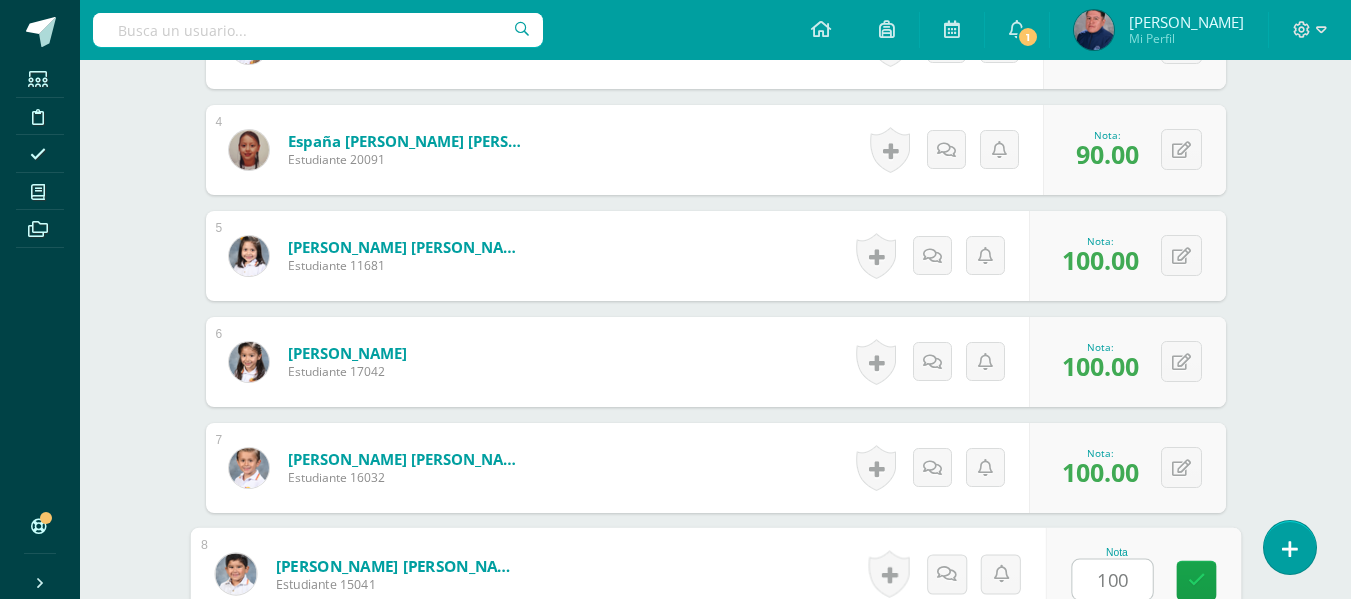 type on "100" 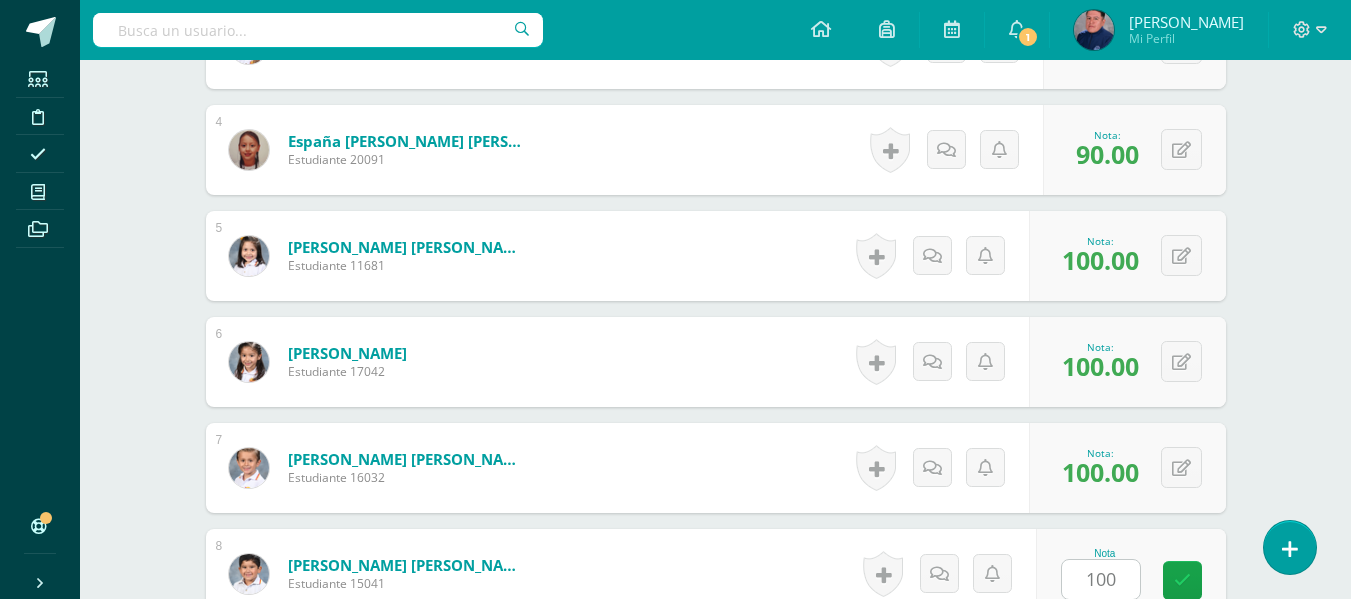 scroll, scrollTop: 1313, scrollLeft: 0, axis: vertical 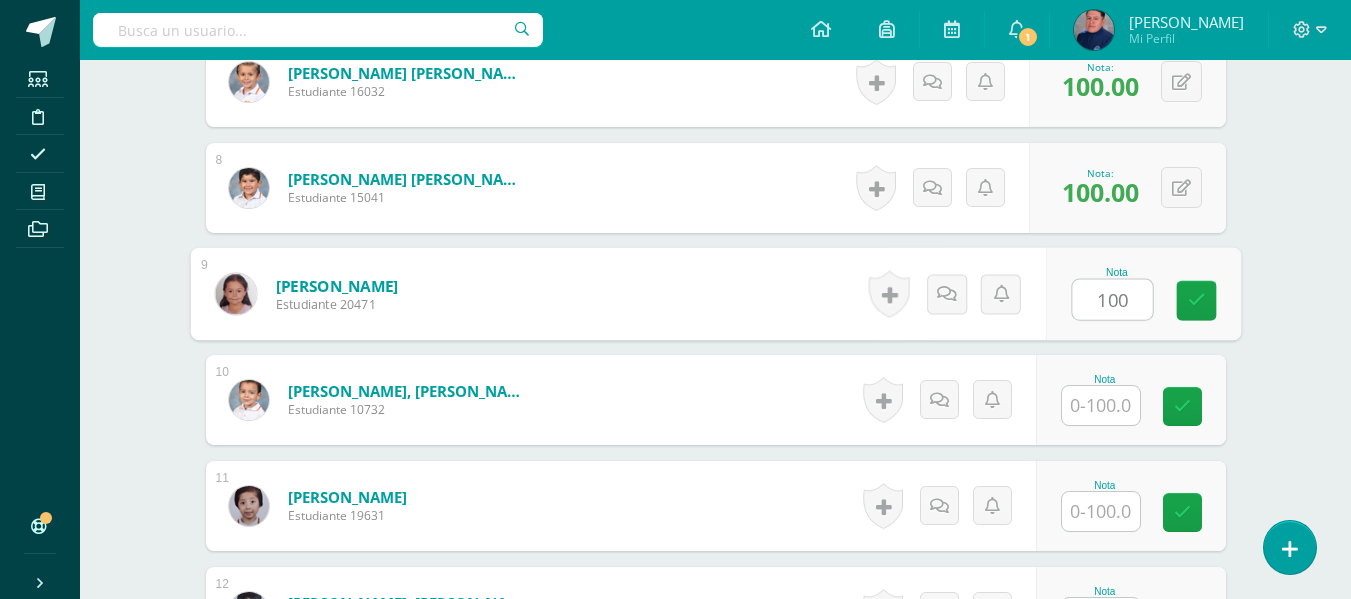 type on "100" 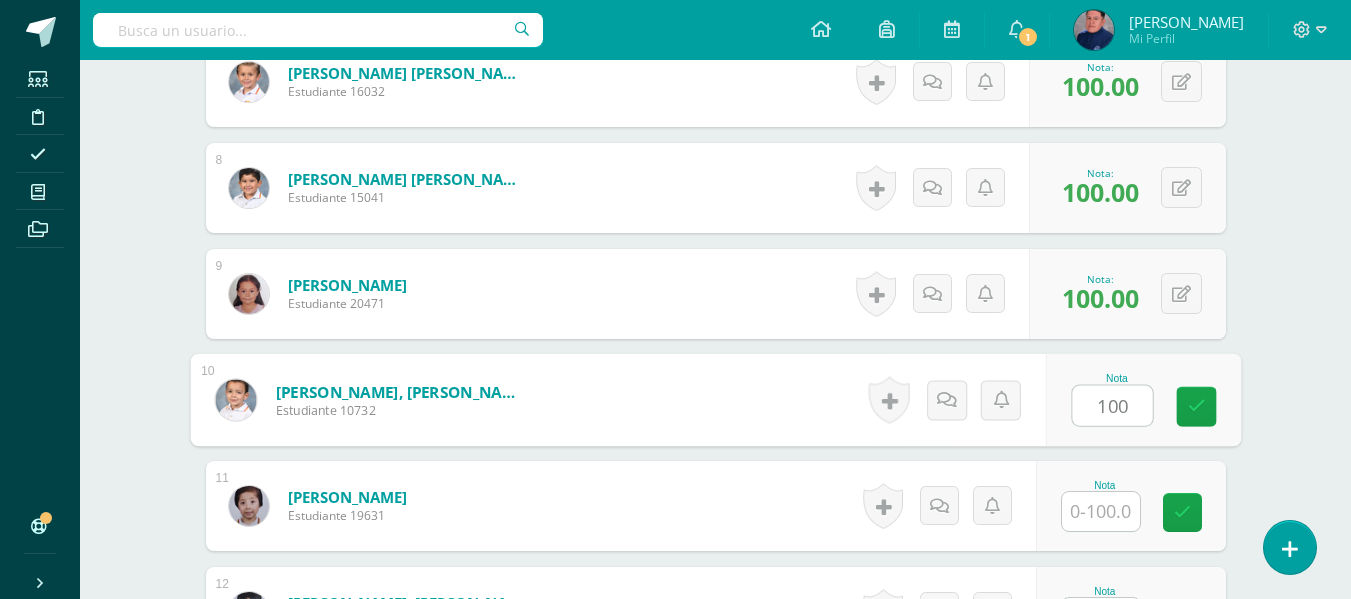 type on "100" 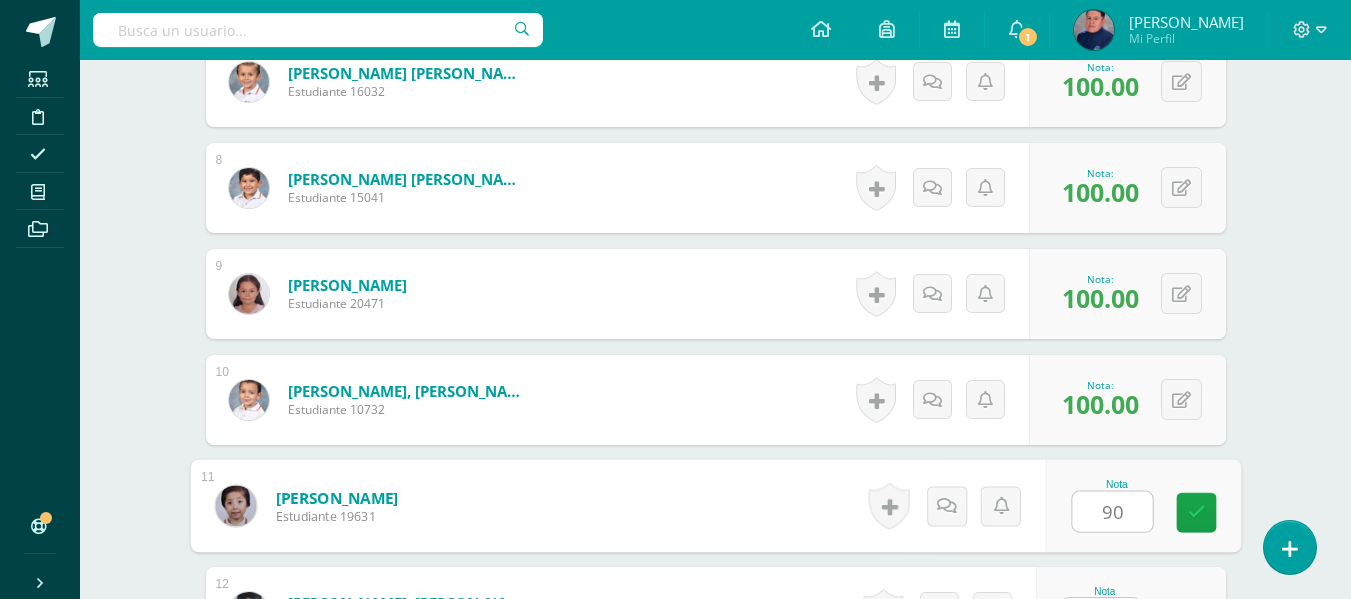 type on "90" 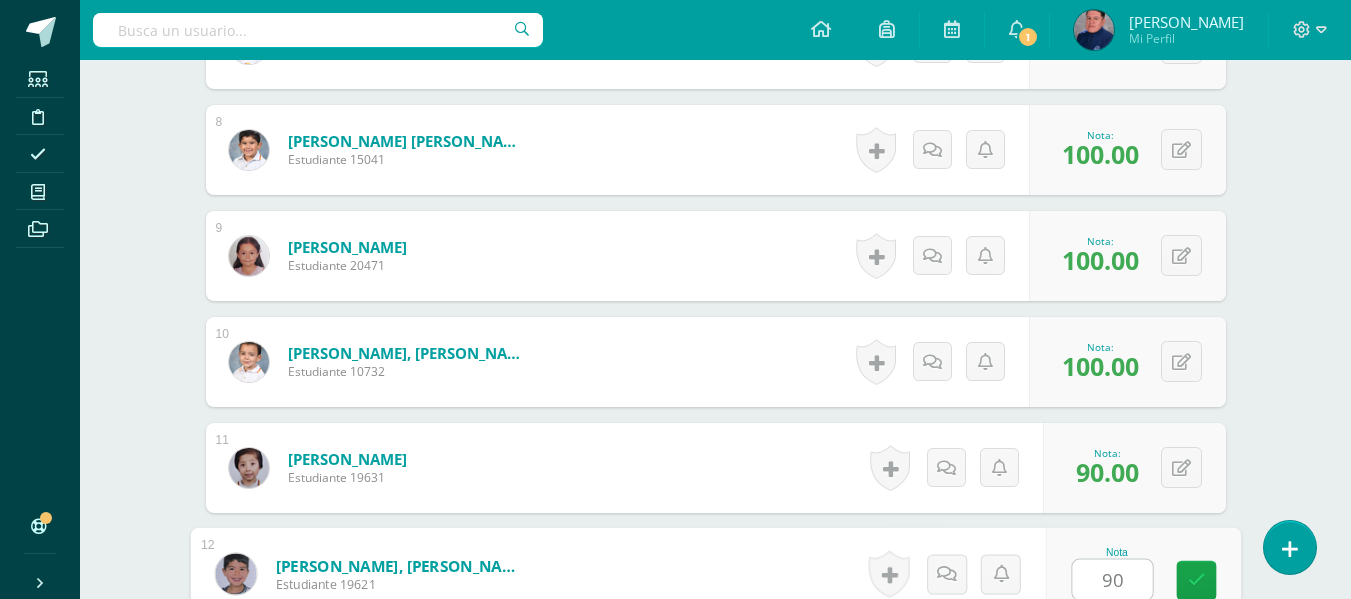 type on "90" 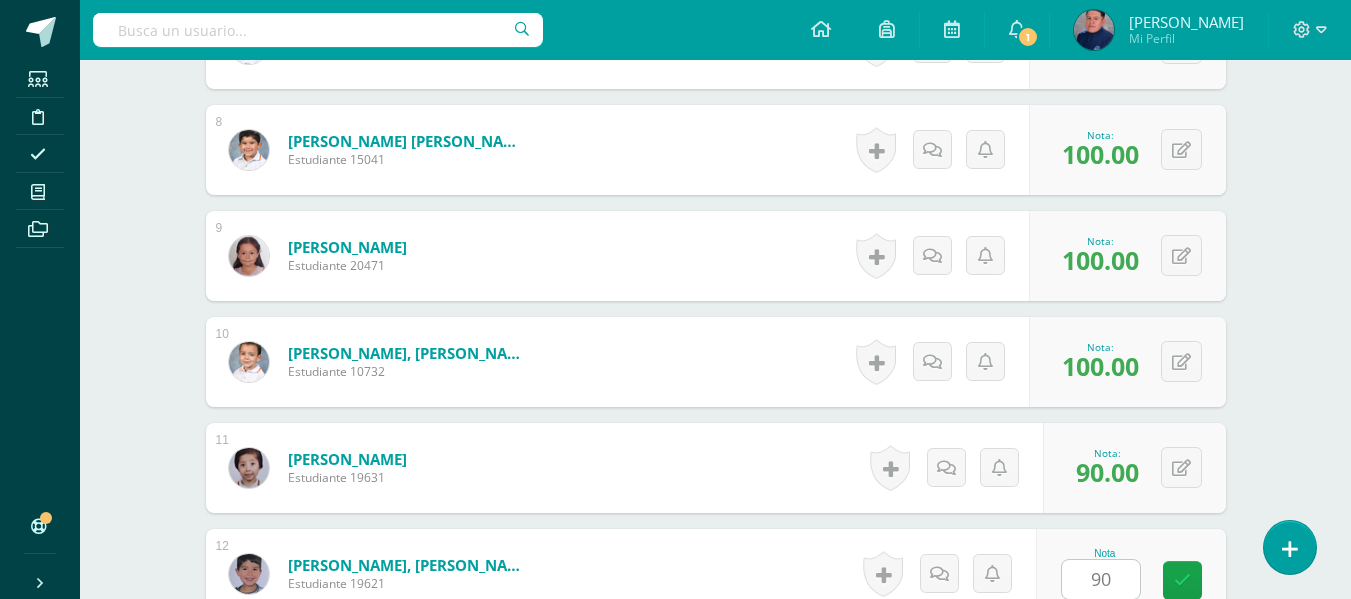 scroll, scrollTop: 1737, scrollLeft: 0, axis: vertical 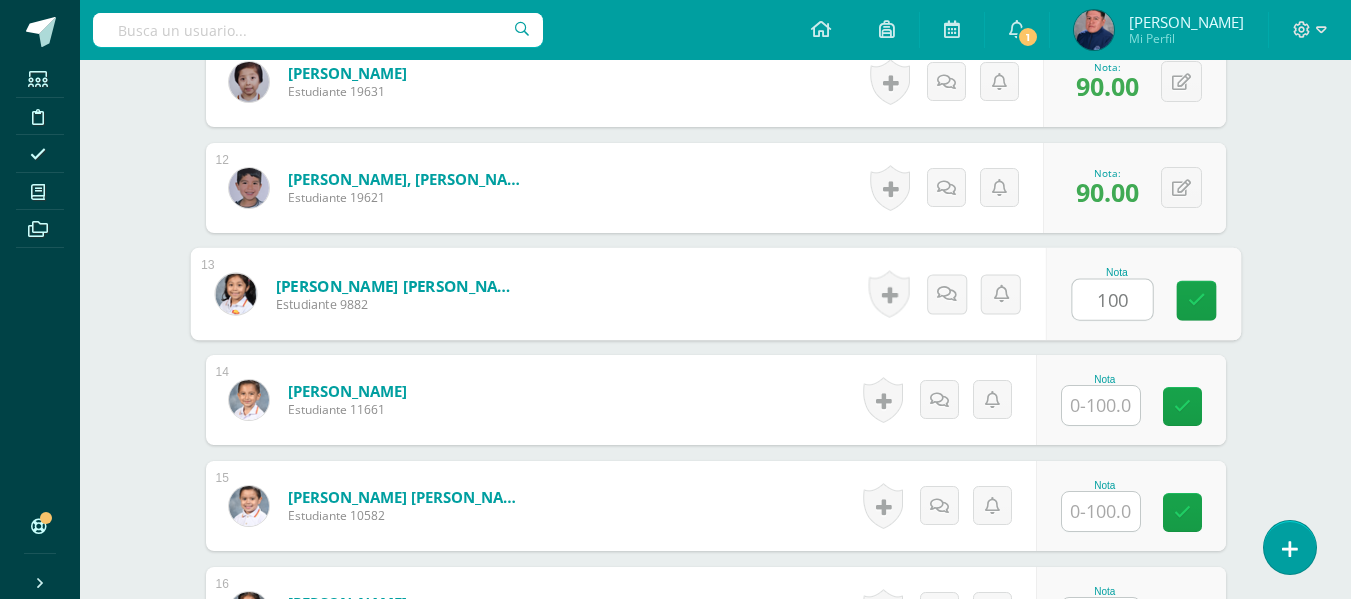 type on "100" 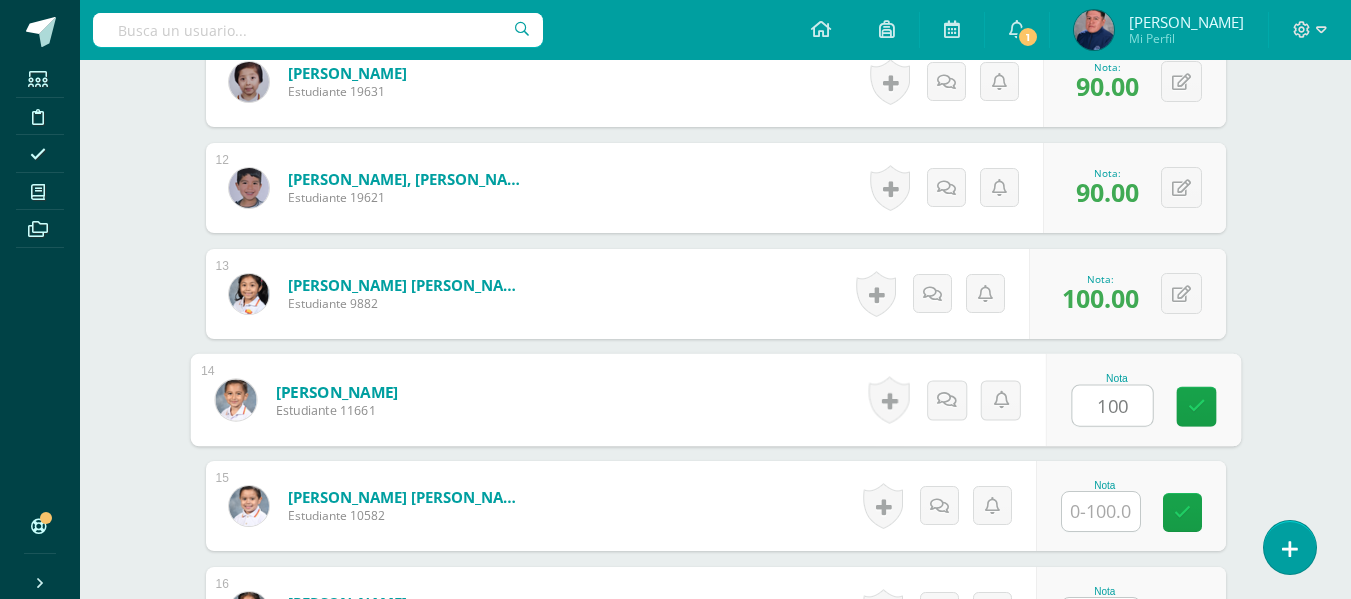 type on "100" 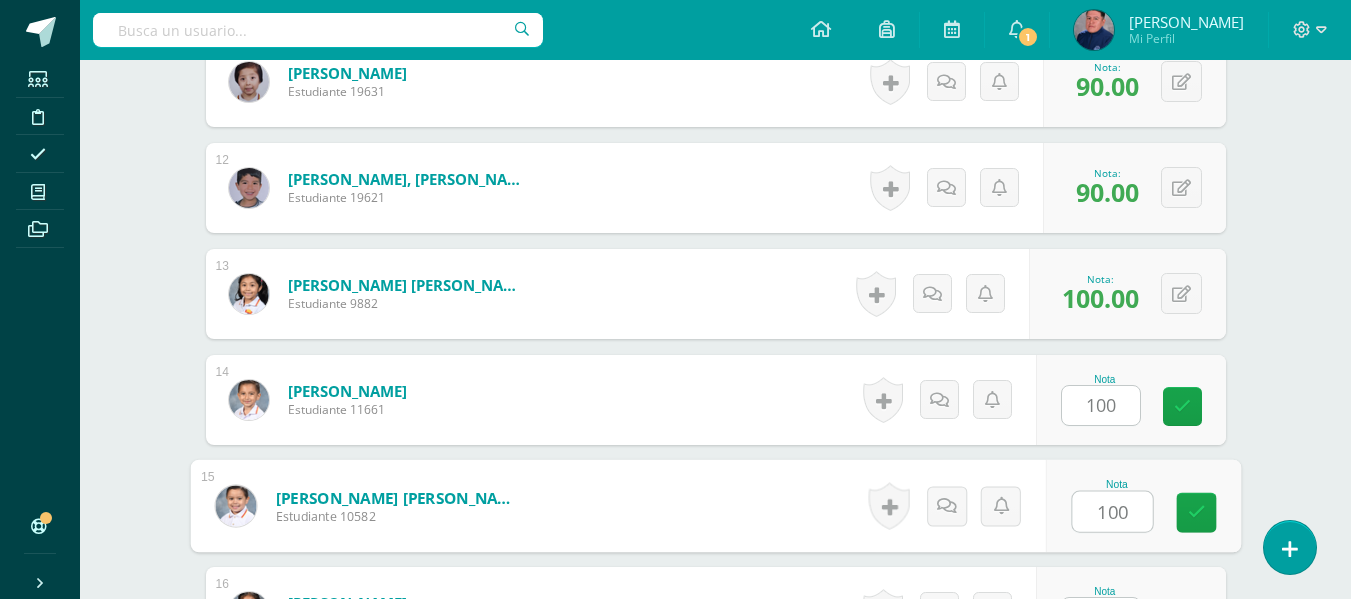 type on "100" 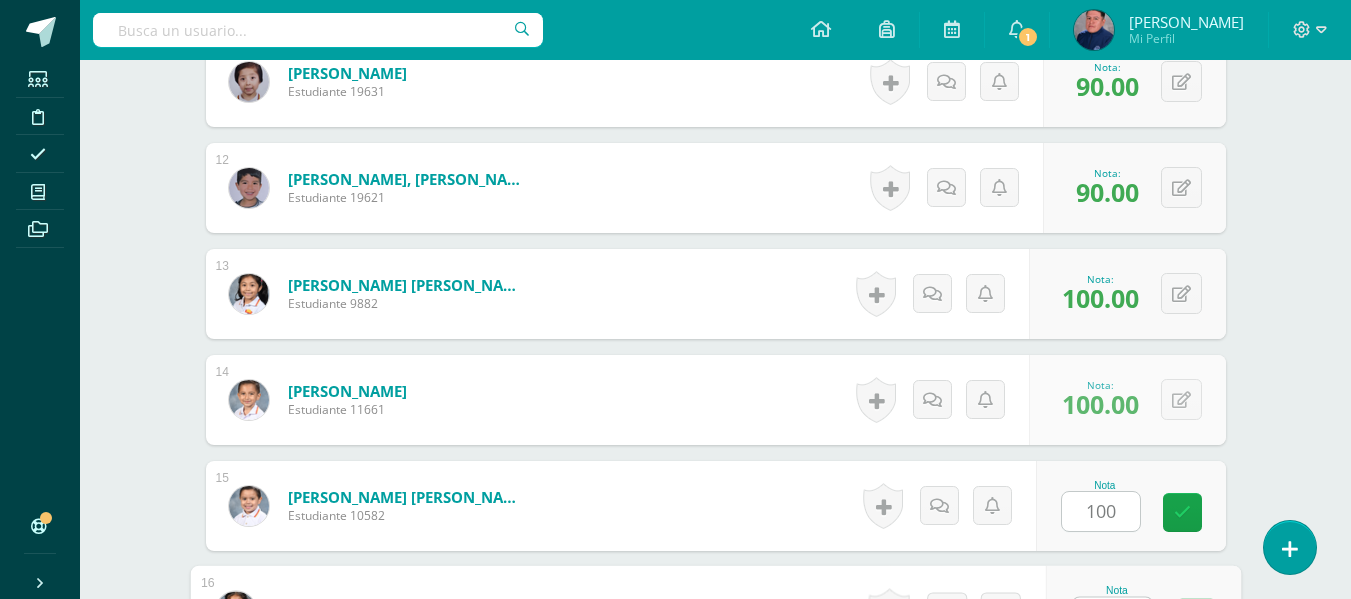 scroll, scrollTop: 1775, scrollLeft: 0, axis: vertical 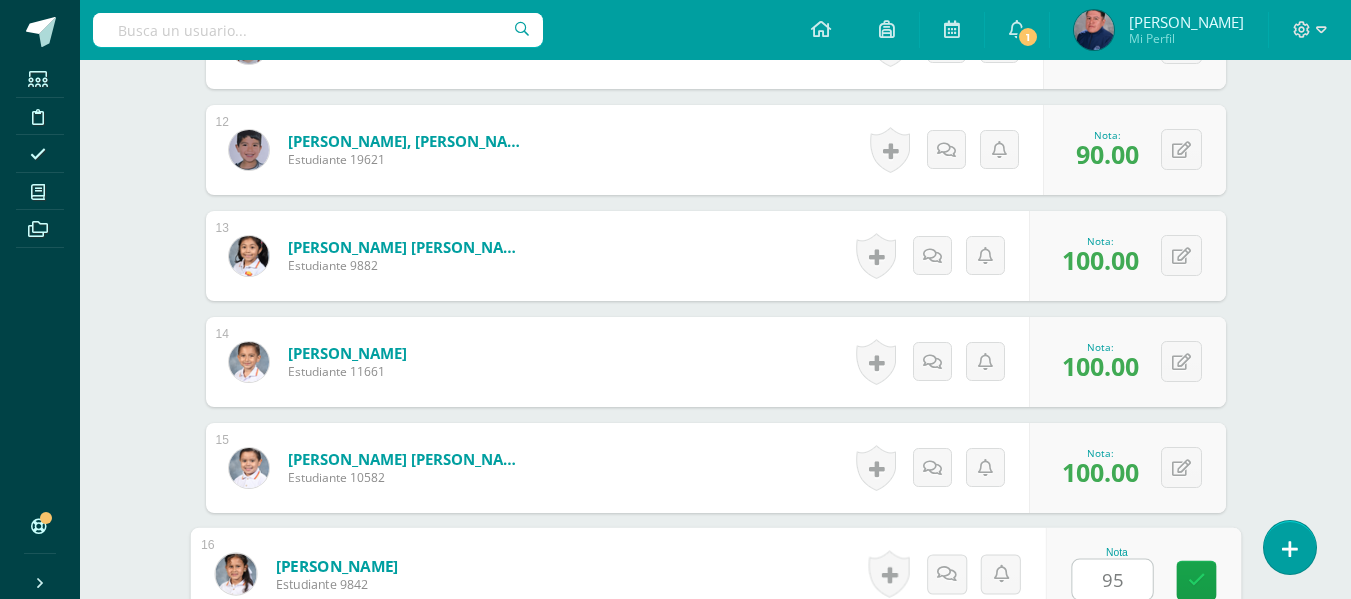 type on "95" 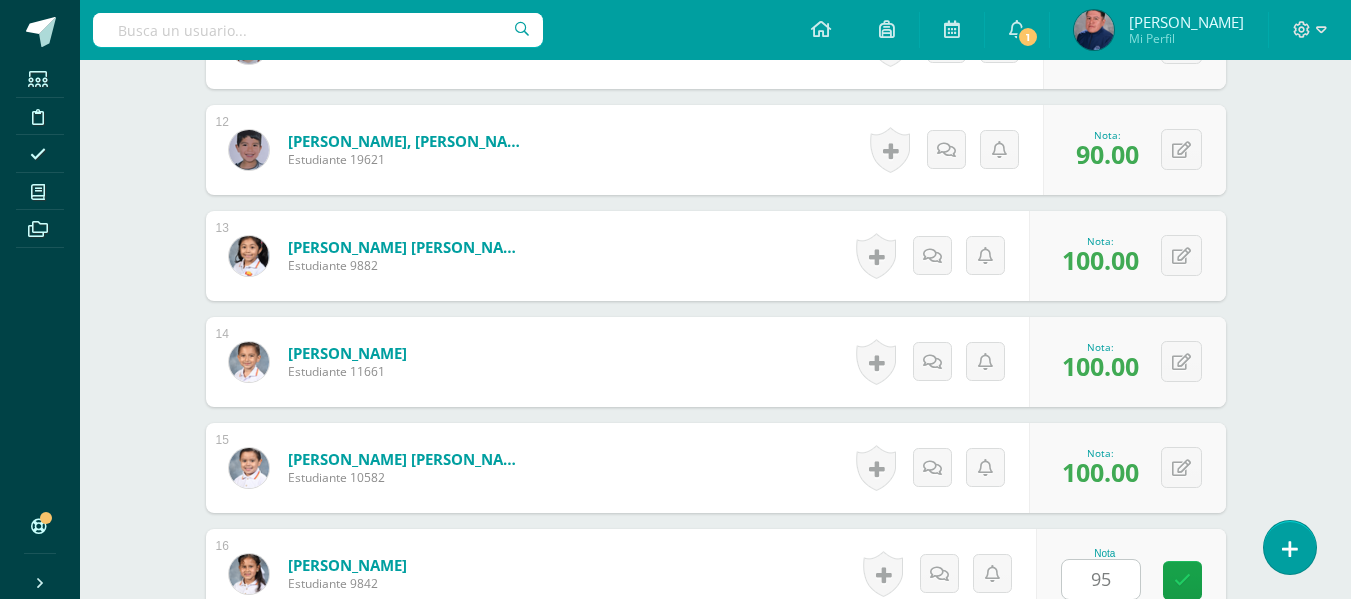 scroll, scrollTop: 2130, scrollLeft: 0, axis: vertical 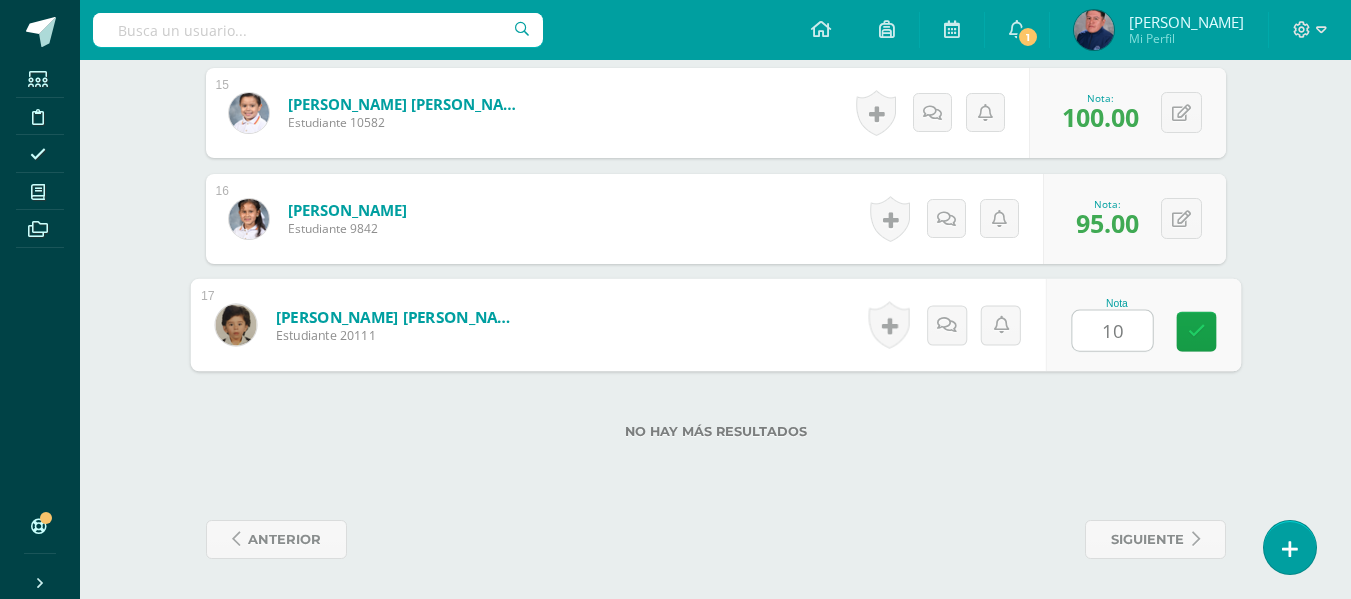 type on "100" 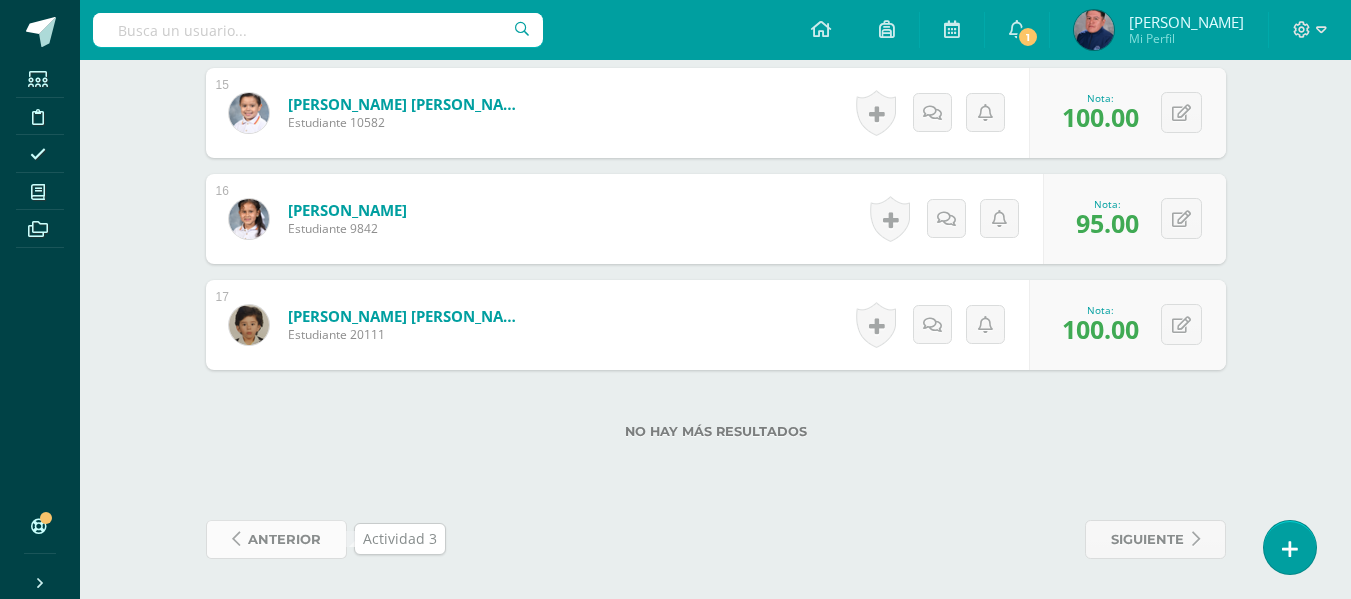 click on "anterior" at bounding box center [284, 539] 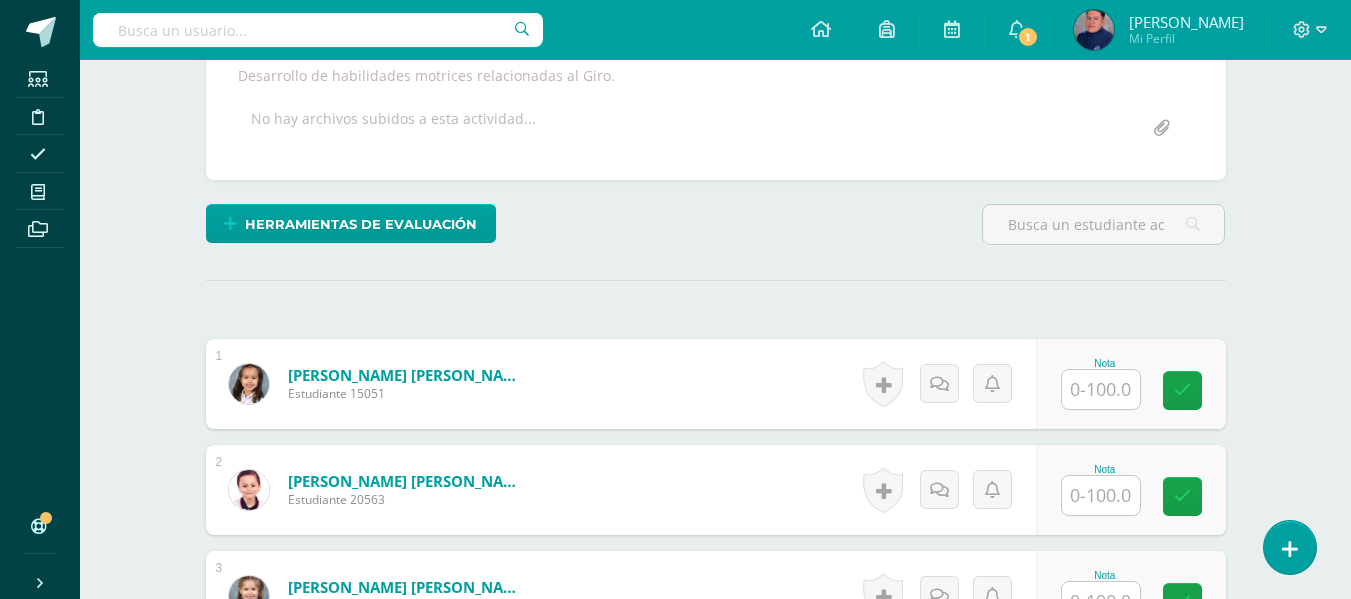 scroll, scrollTop: 430, scrollLeft: 0, axis: vertical 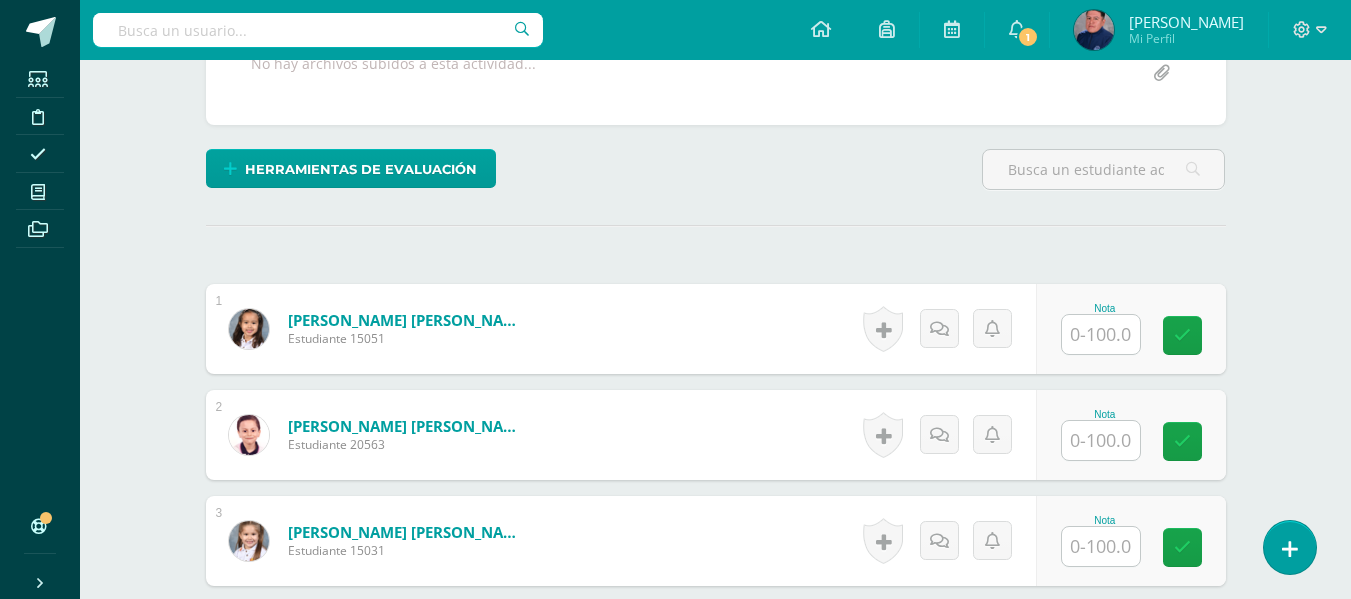click at bounding box center [1101, 334] 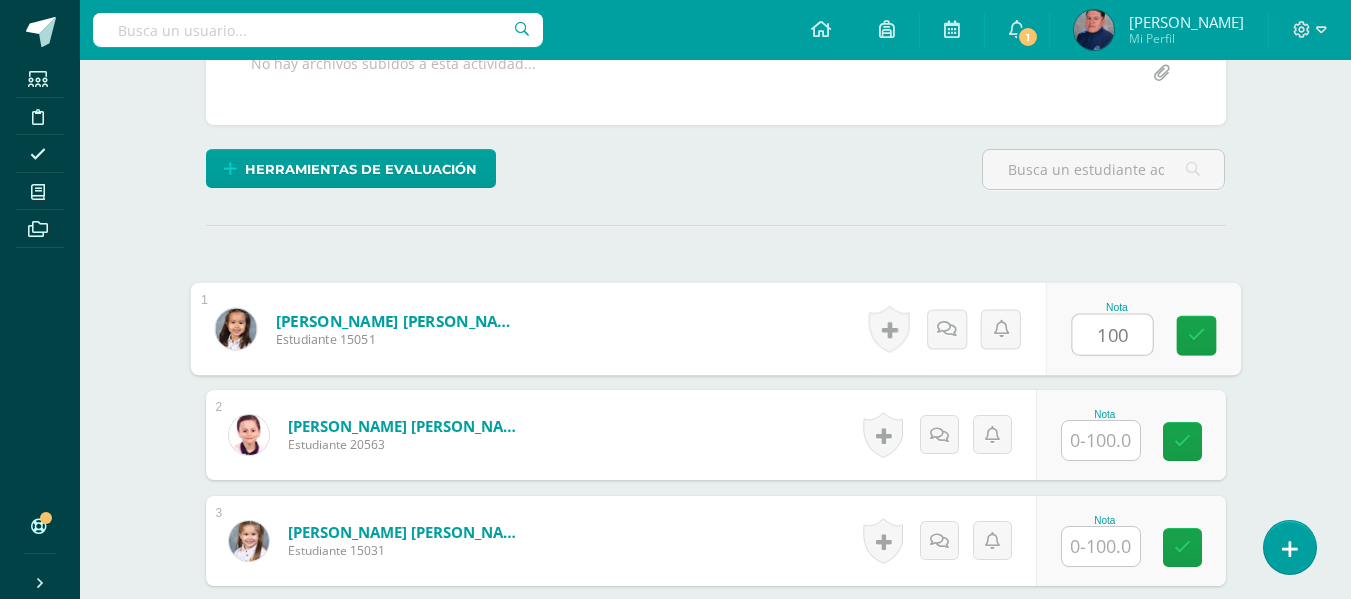 scroll, scrollTop: 431, scrollLeft: 0, axis: vertical 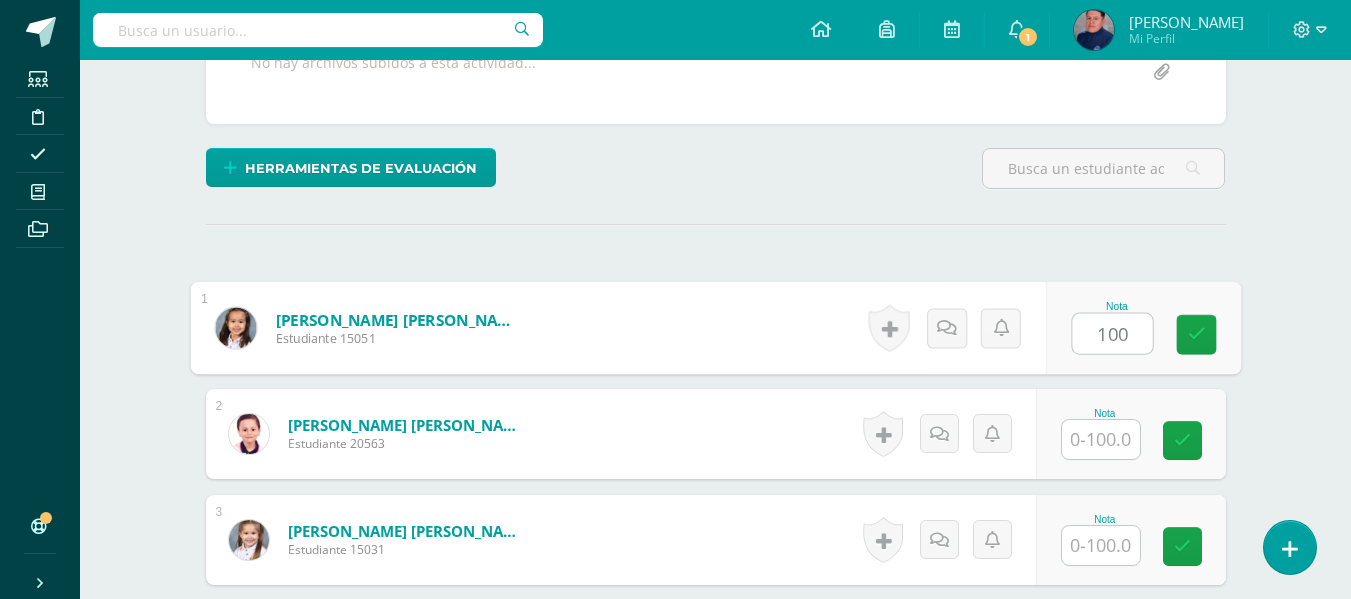 type on "100" 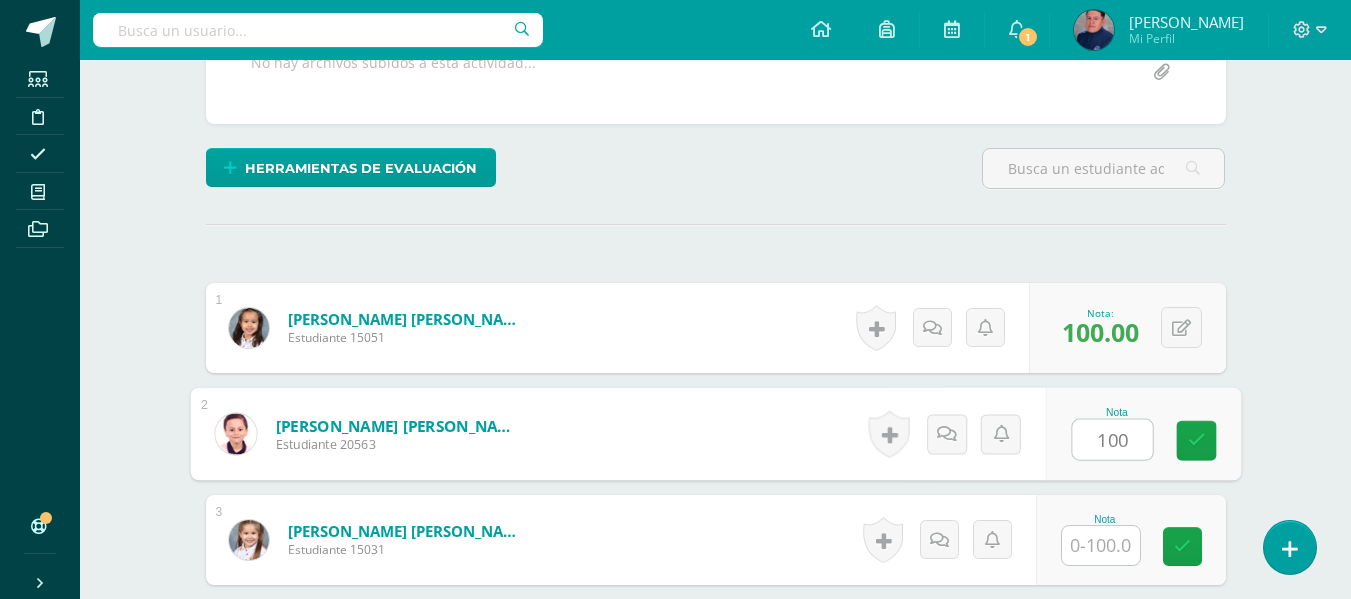 type on "100" 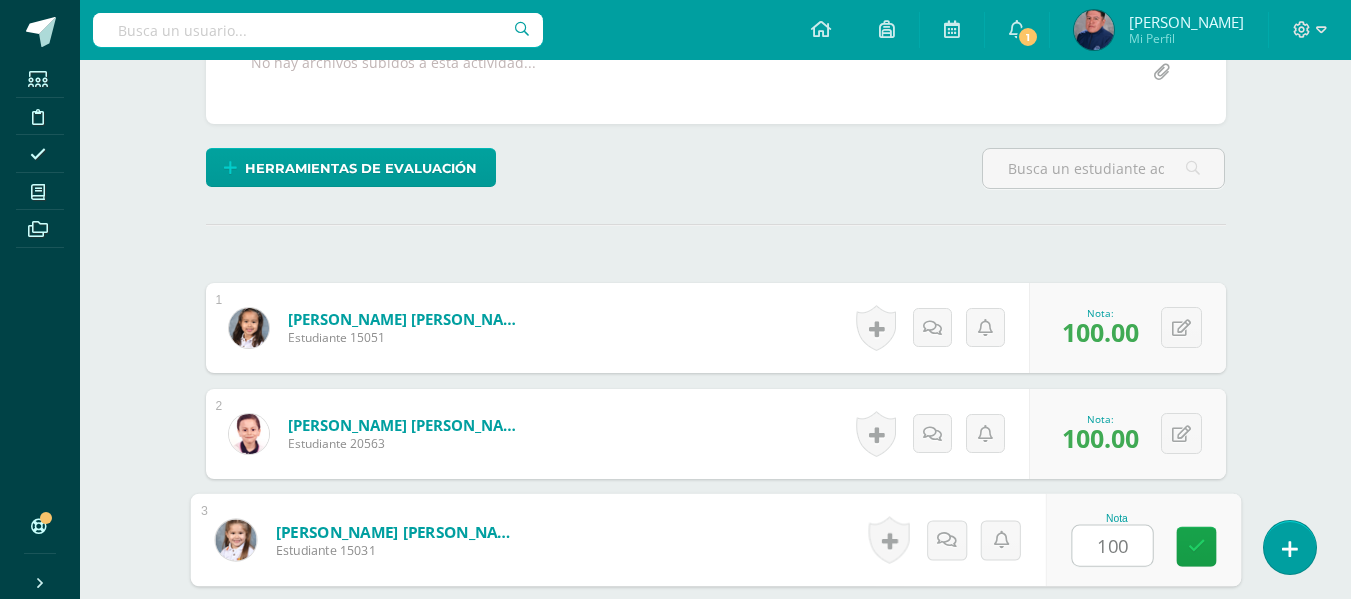 type on "100" 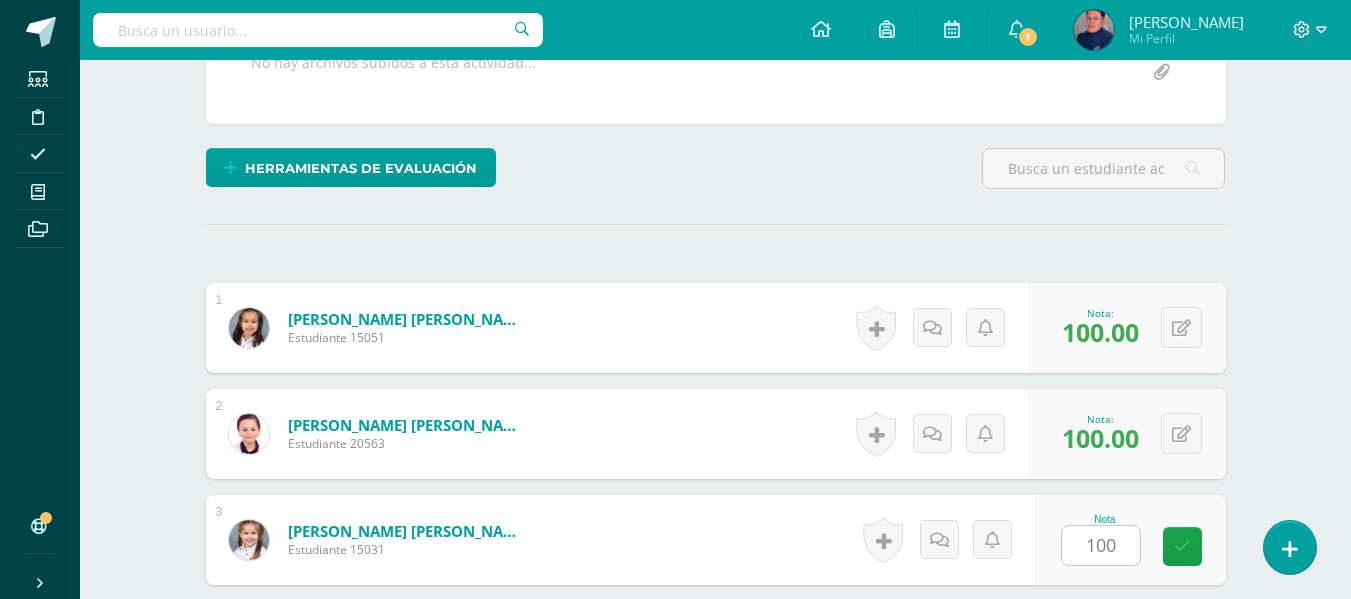 scroll, scrollTop: 783, scrollLeft: 0, axis: vertical 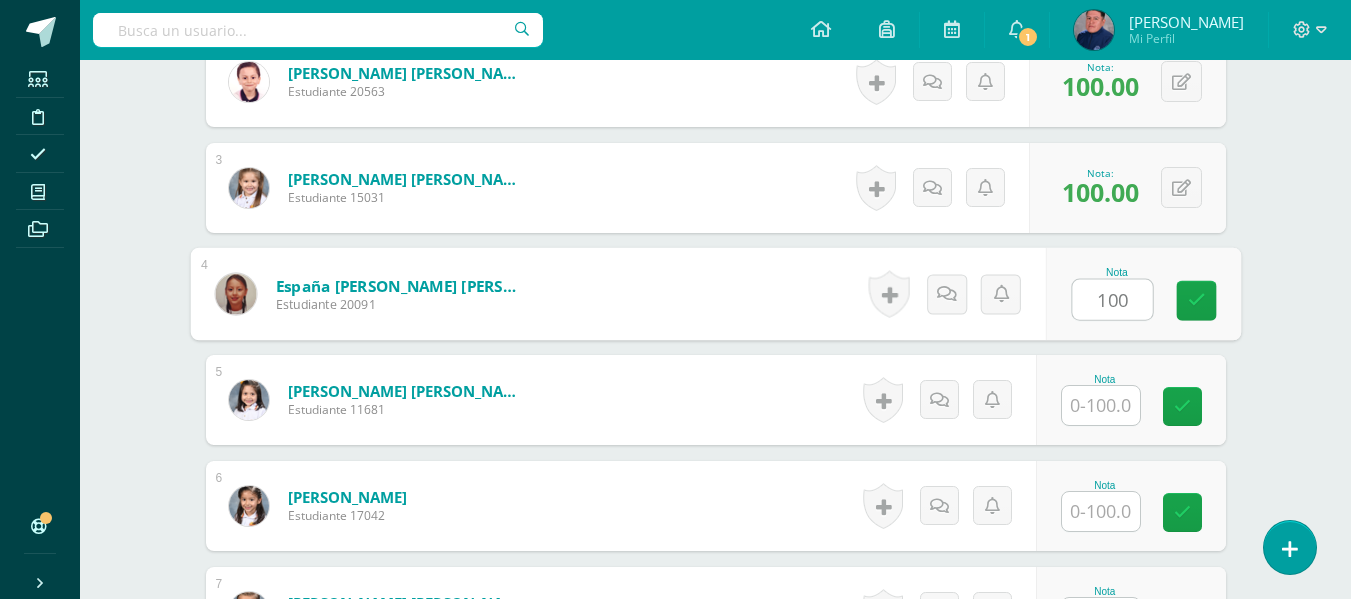 type on "100" 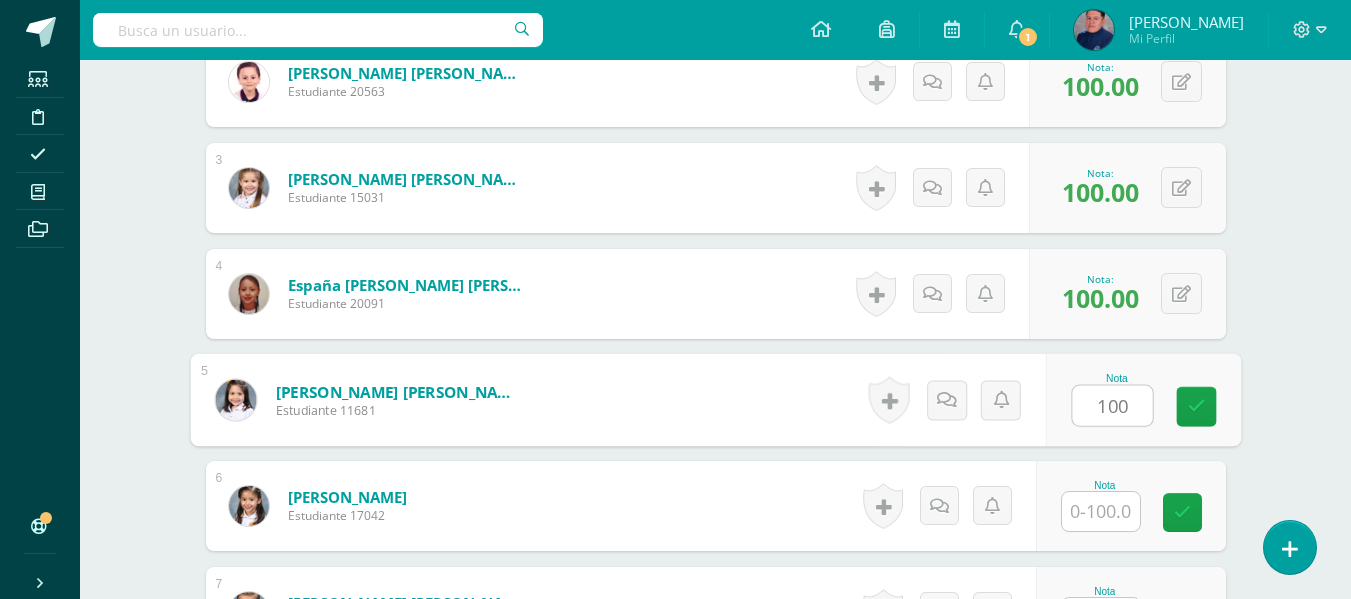 type on "100" 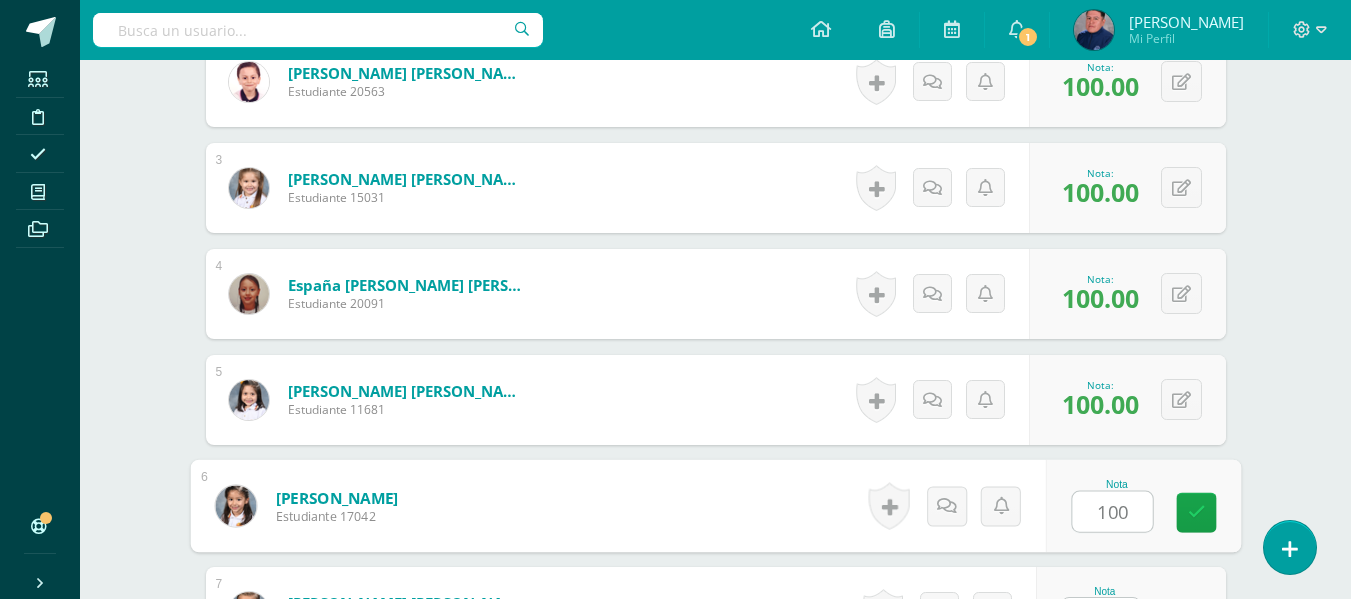 type on "100" 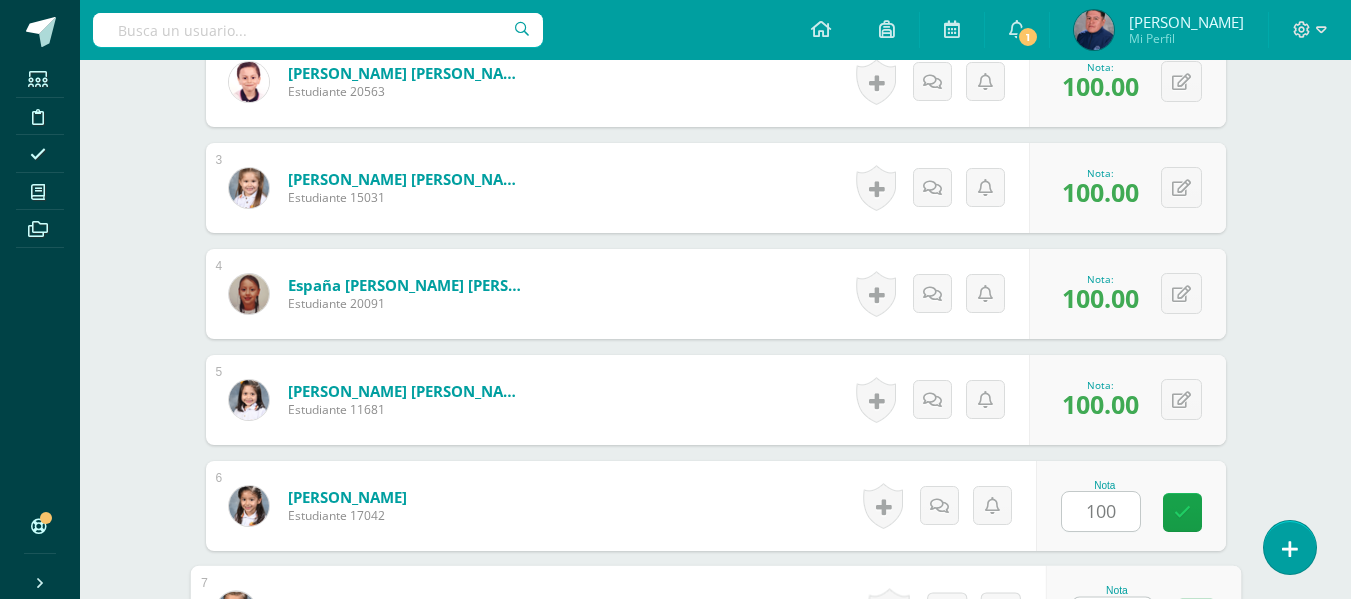 scroll, scrollTop: 821, scrollLeft: 0, axis: vertical 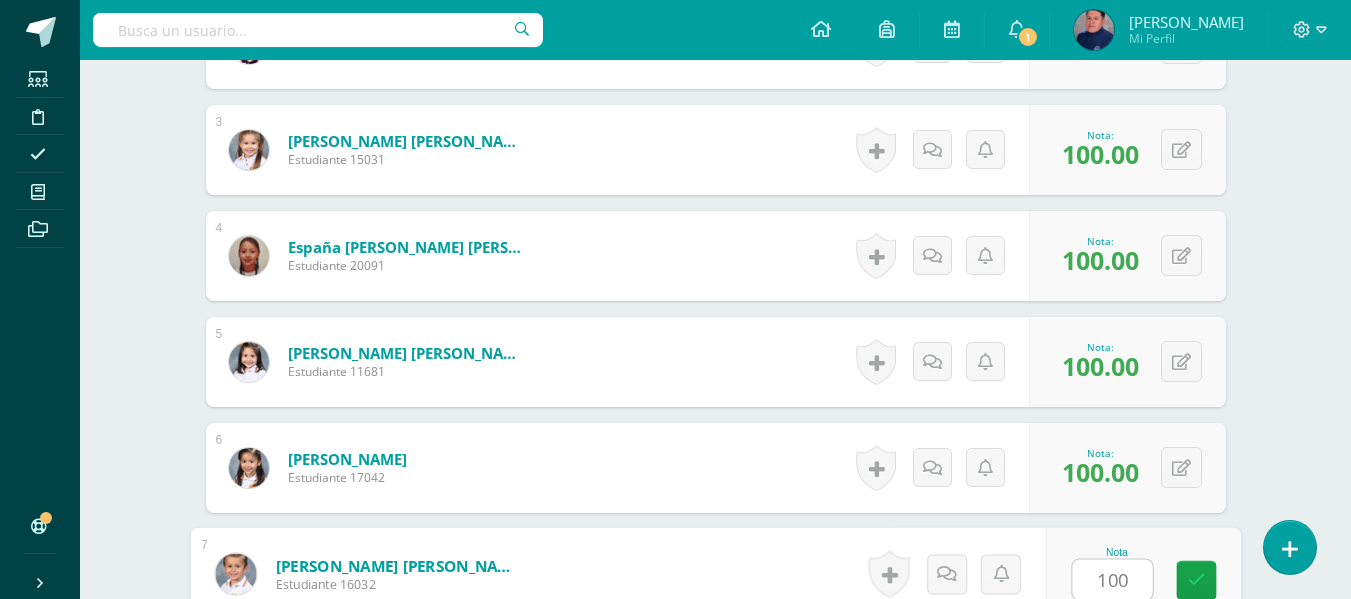 type on "100" 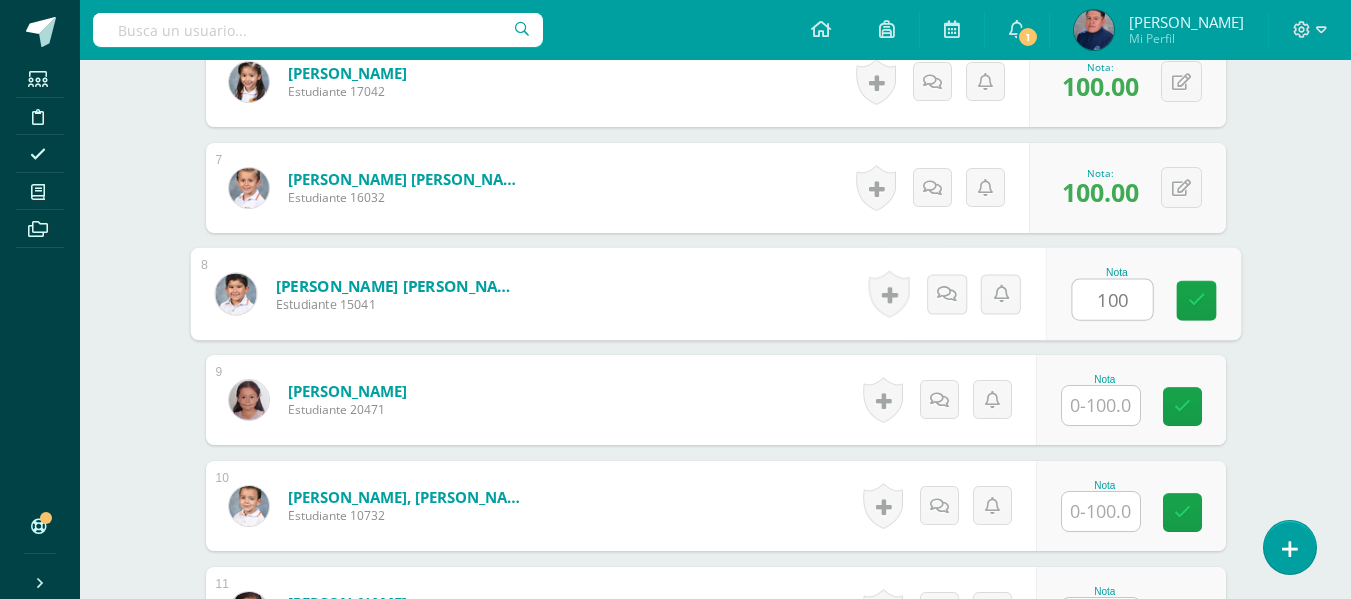 type on "100" 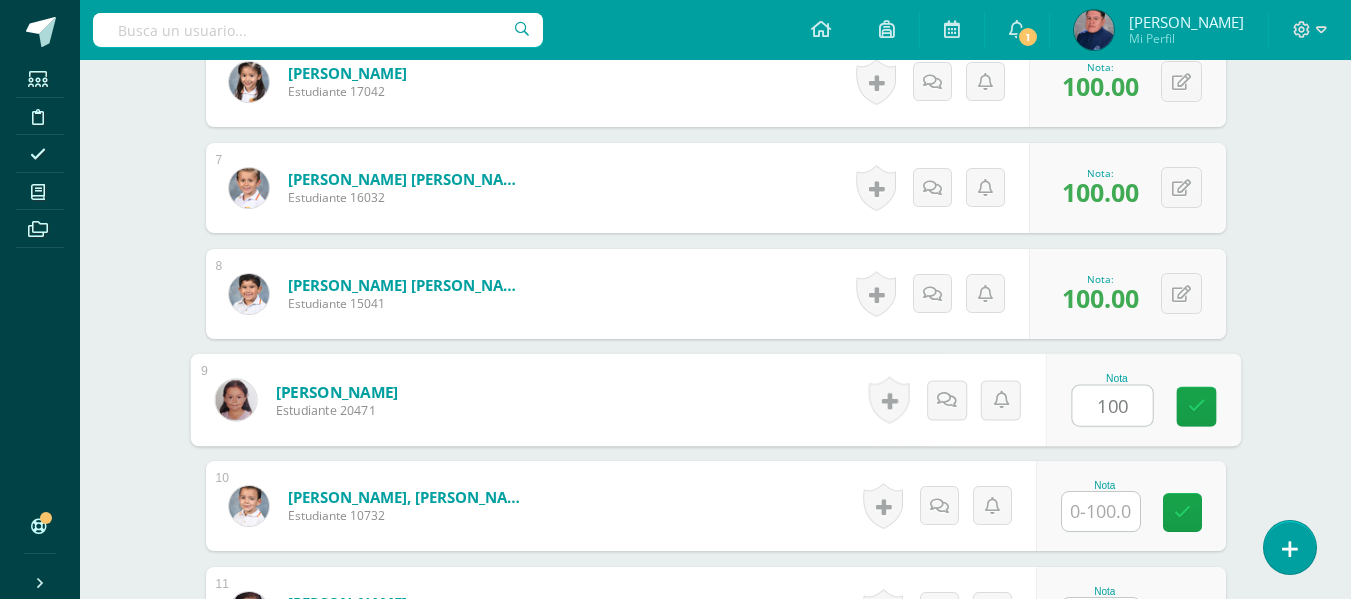 type on "100" 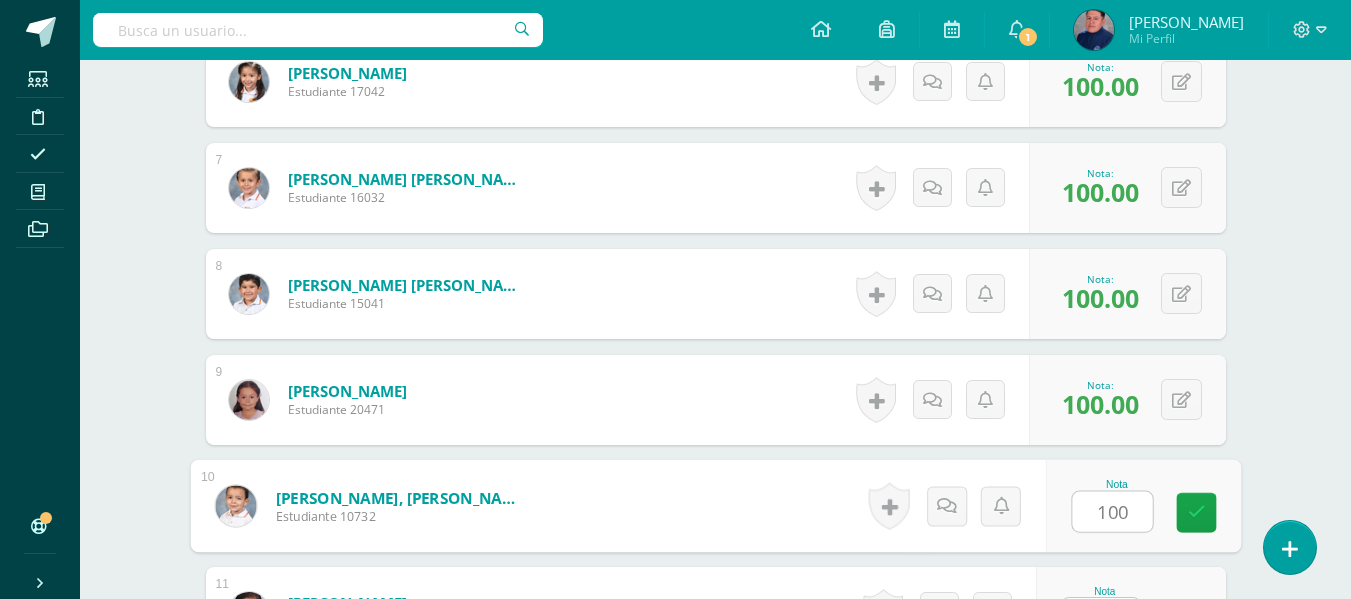 type on "100" 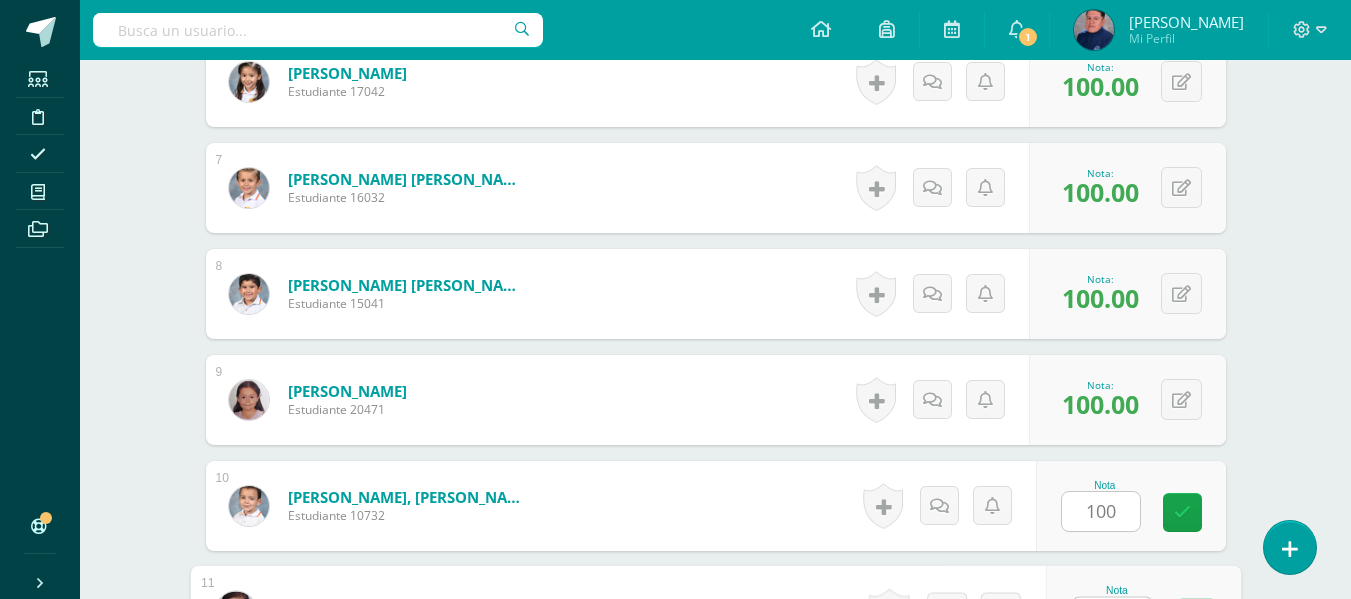 scroll, scrollTop: 1245, scrollLeft: 0, axis: vertical 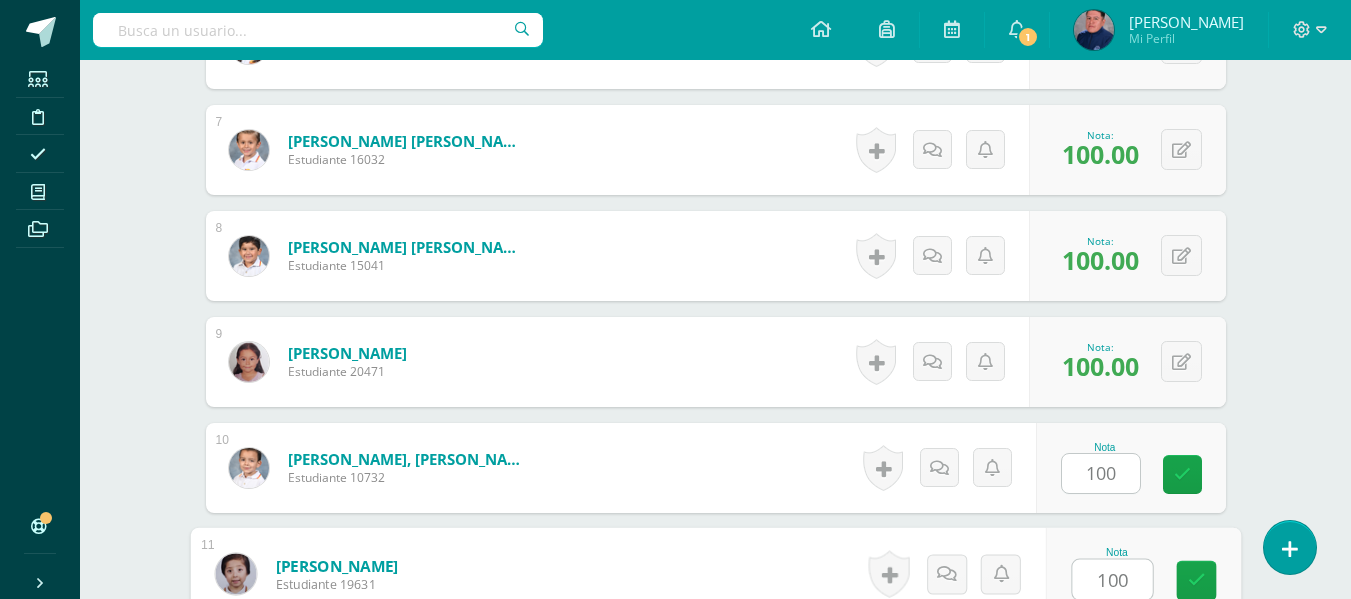type on "100" 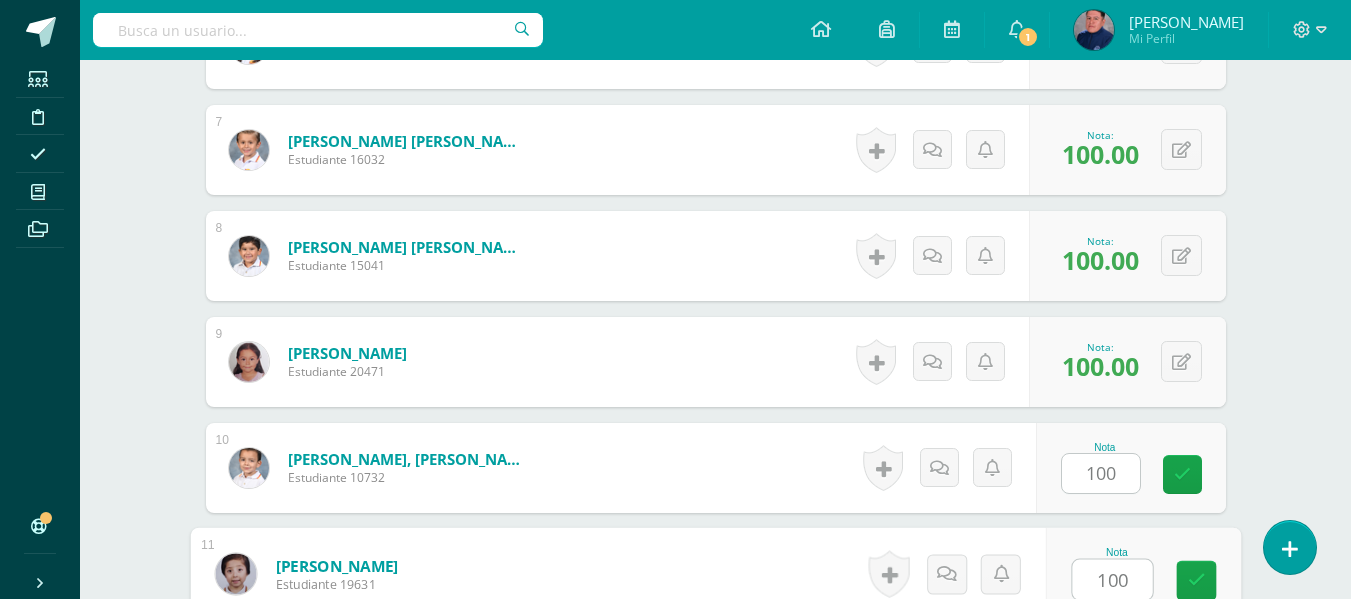 scroll, scrollTop: 1631, scrollLeft: 0, axis: vertical 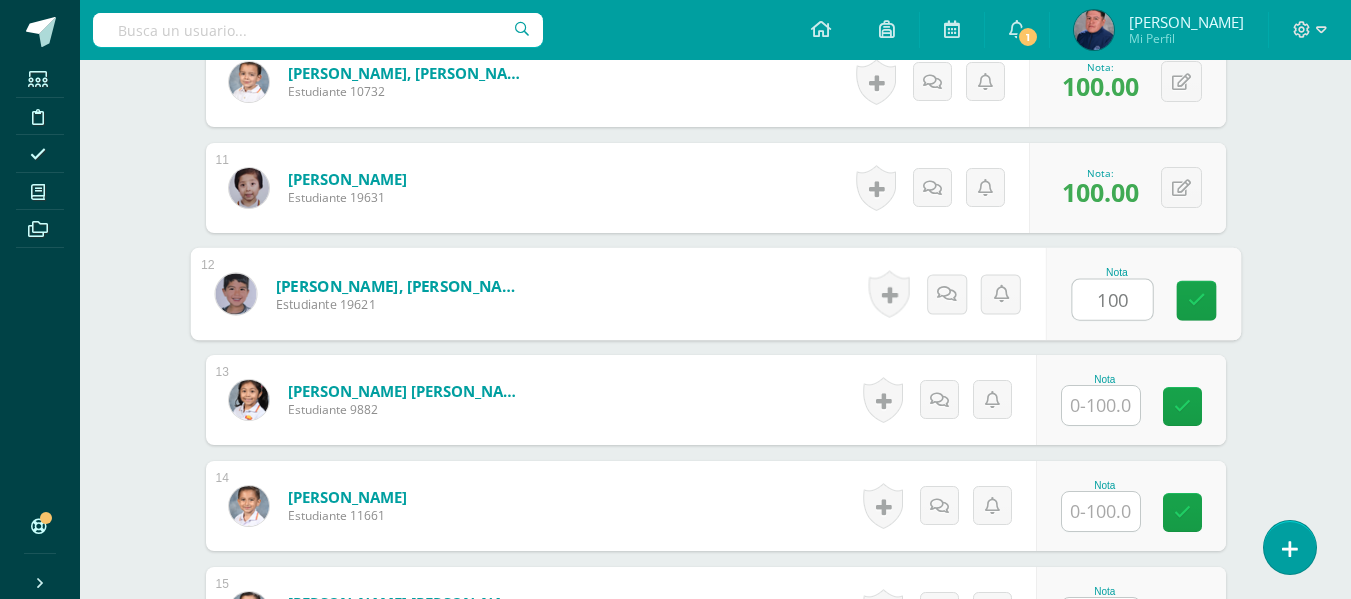 type on "100" 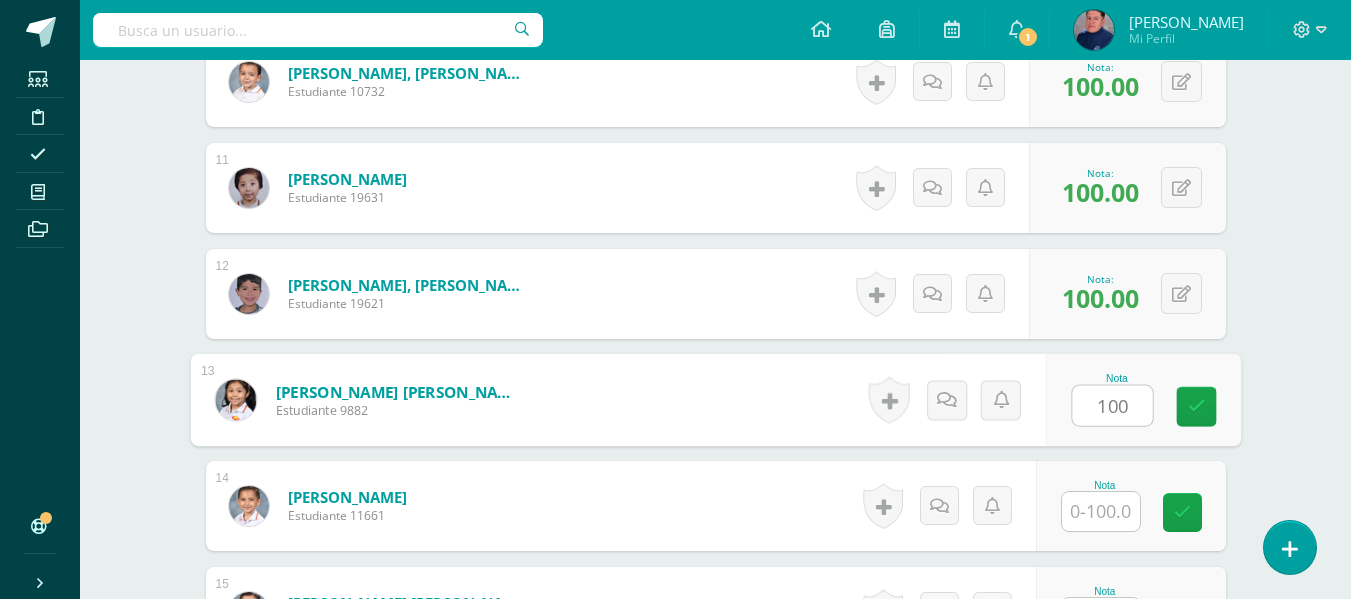 type on "100" 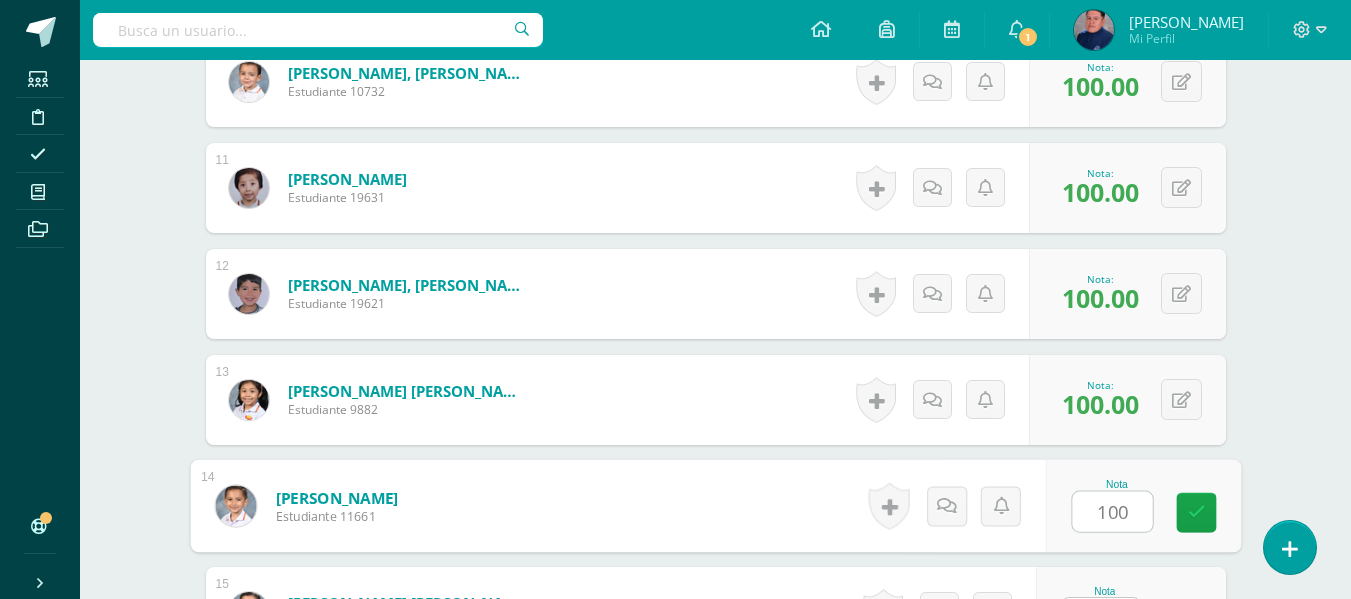 type on "100" 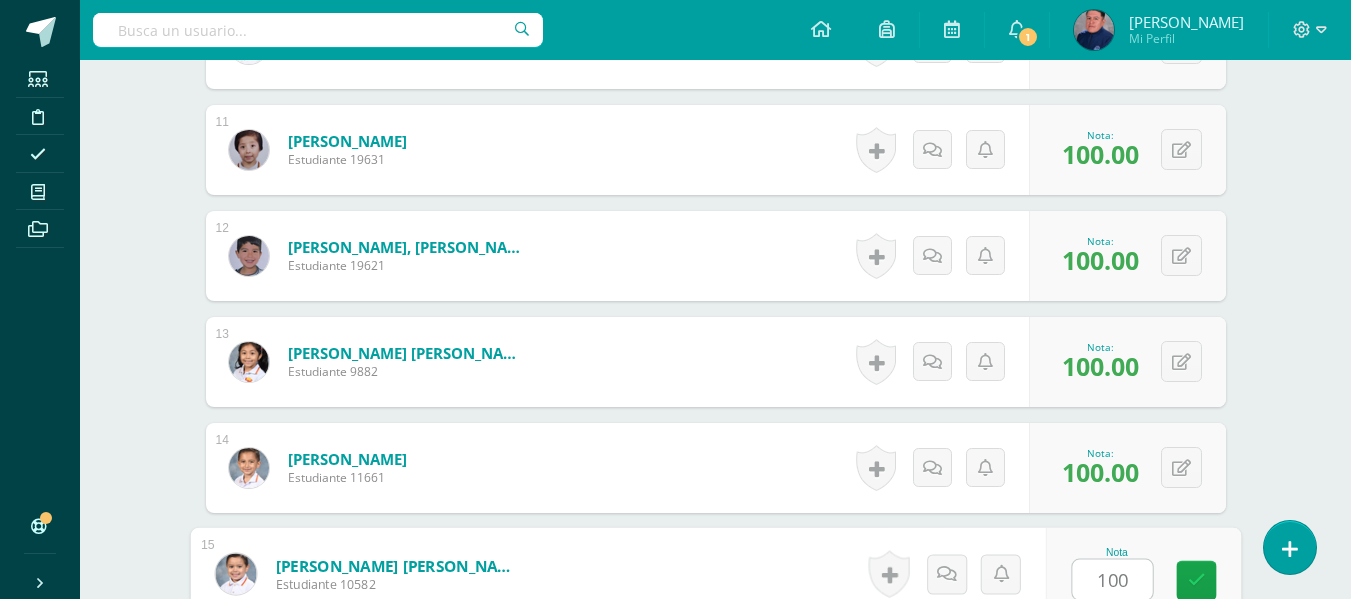 type on "100" 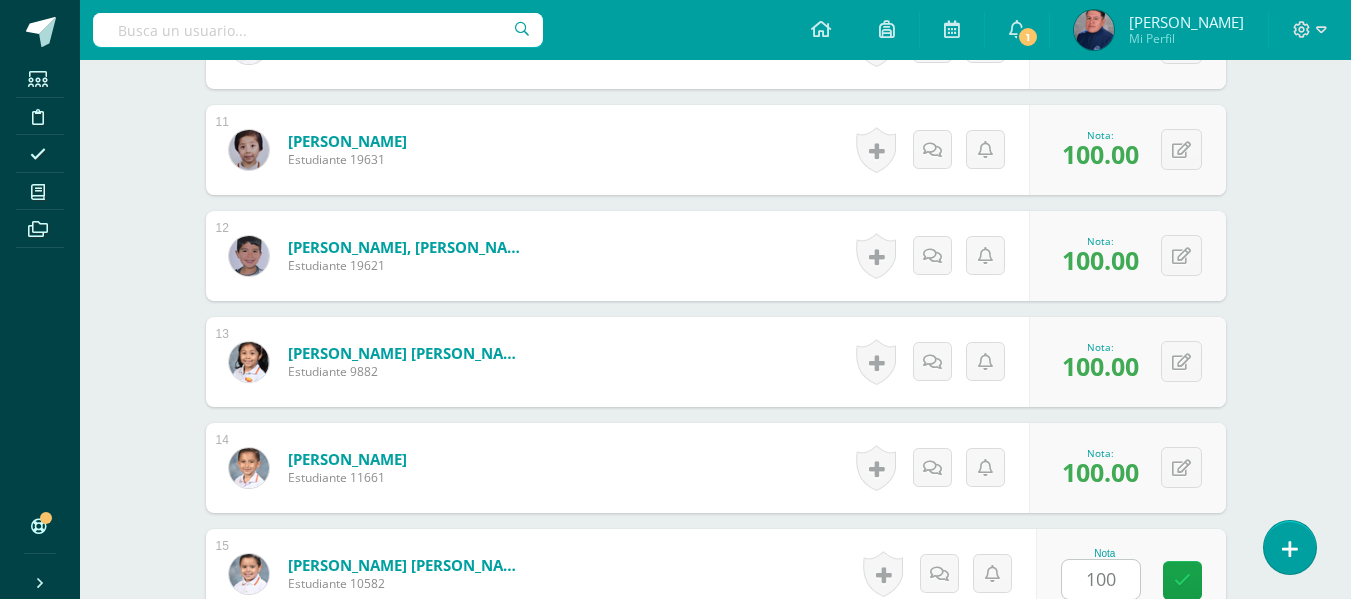 scroll, scrollTop: 2055, scrollLeft: 0, axis: vertical 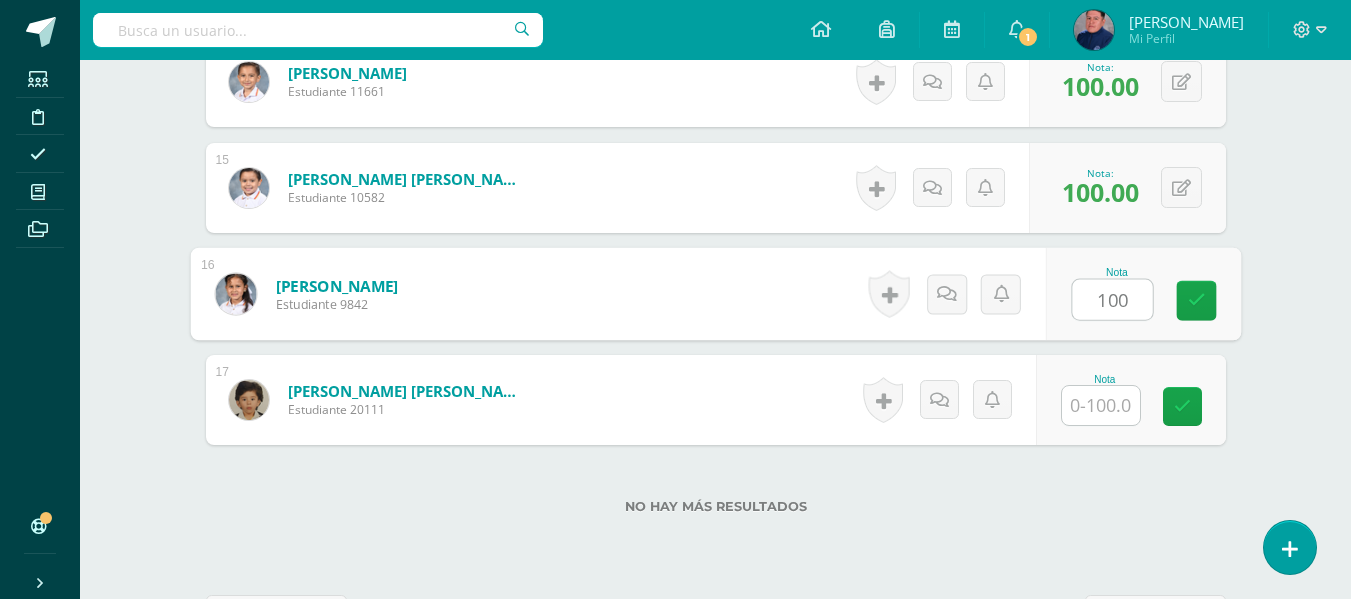 type on "100" 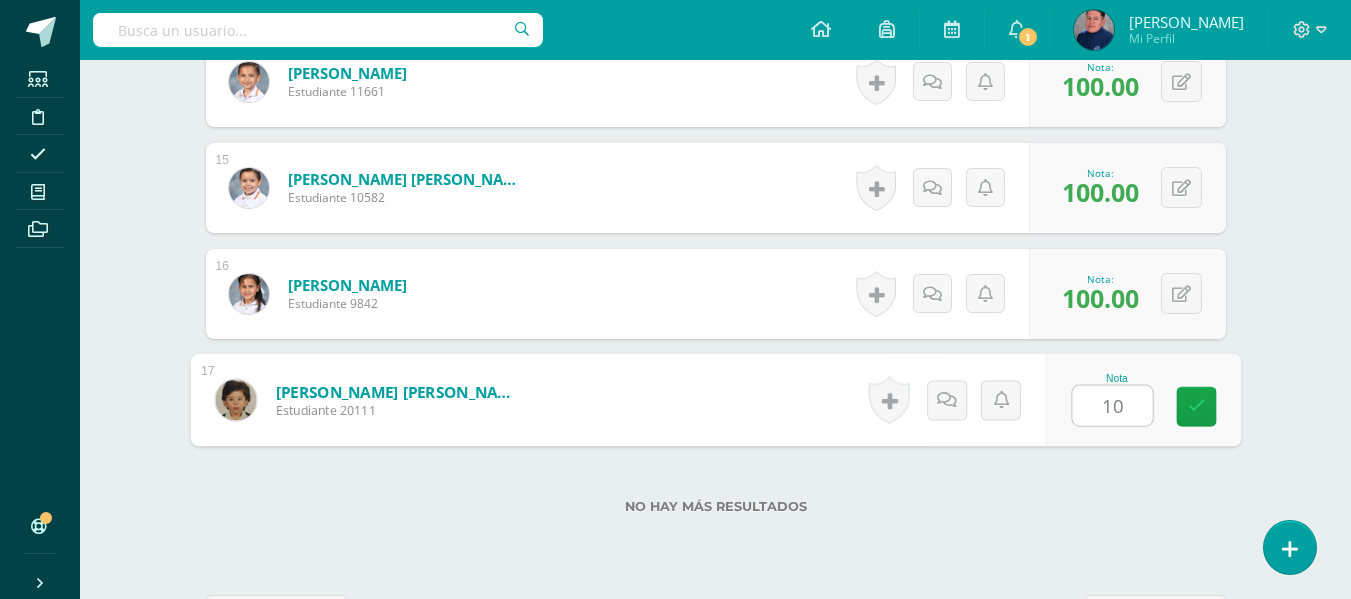 type on "100" 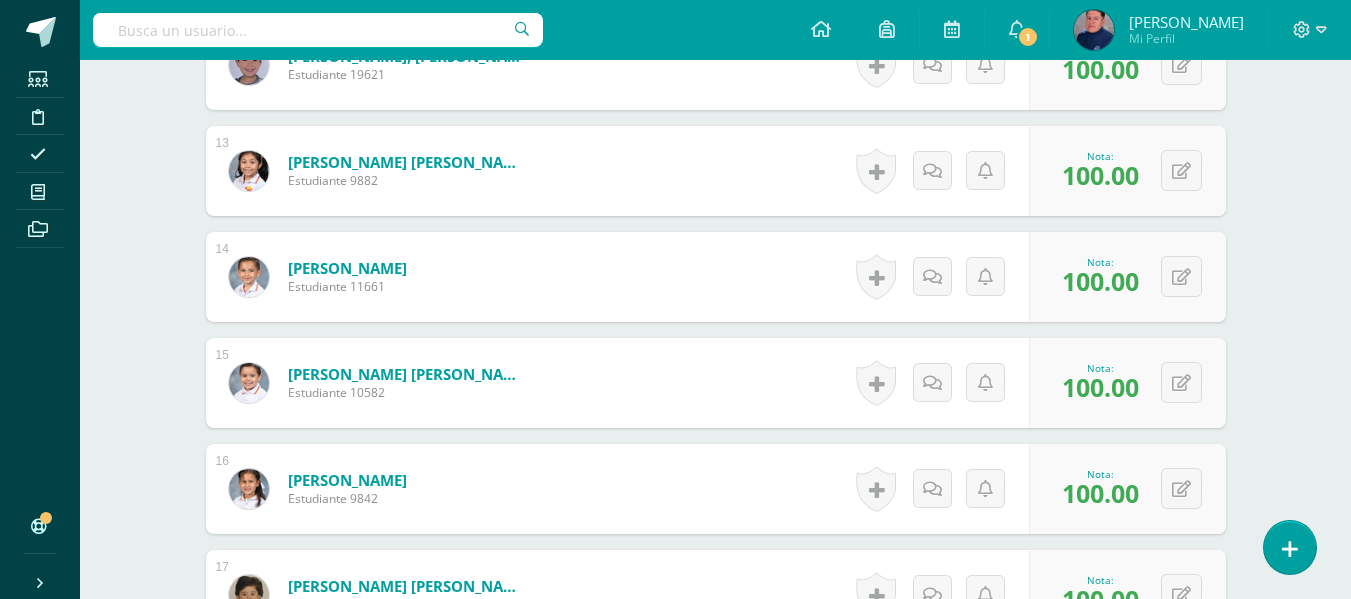 scroll, scrollTop: 2130, scrollLeft: 0, axis: vertical 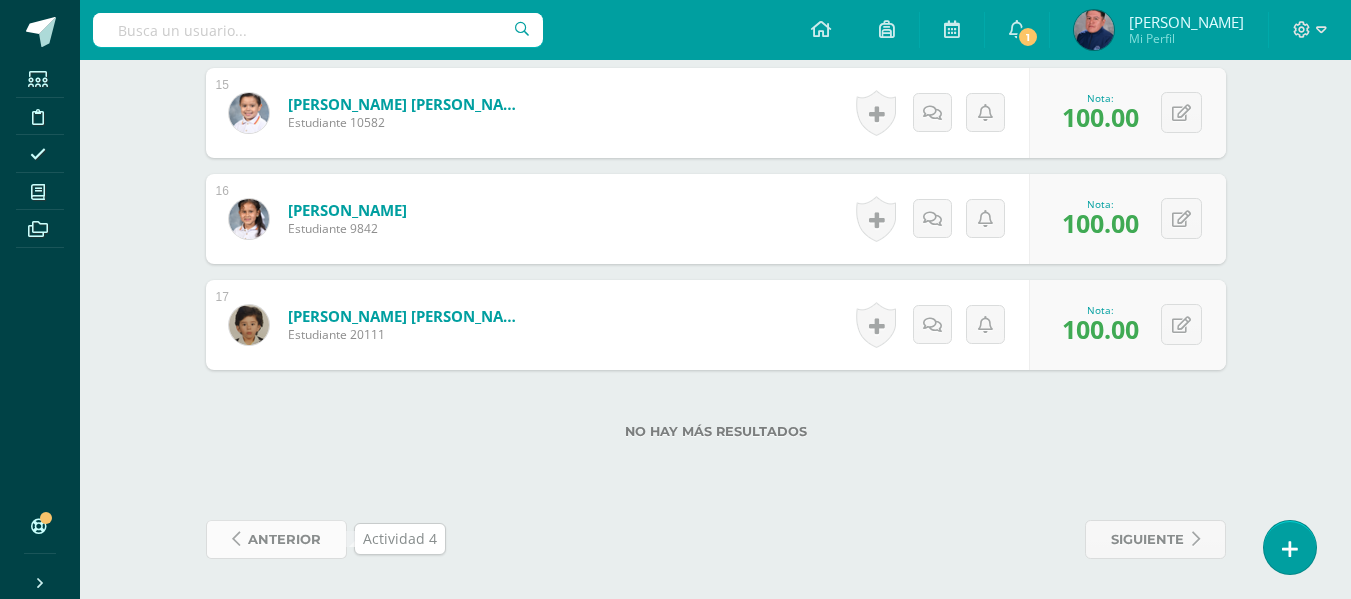 click on "anterior" at bounding box center [284, 539] 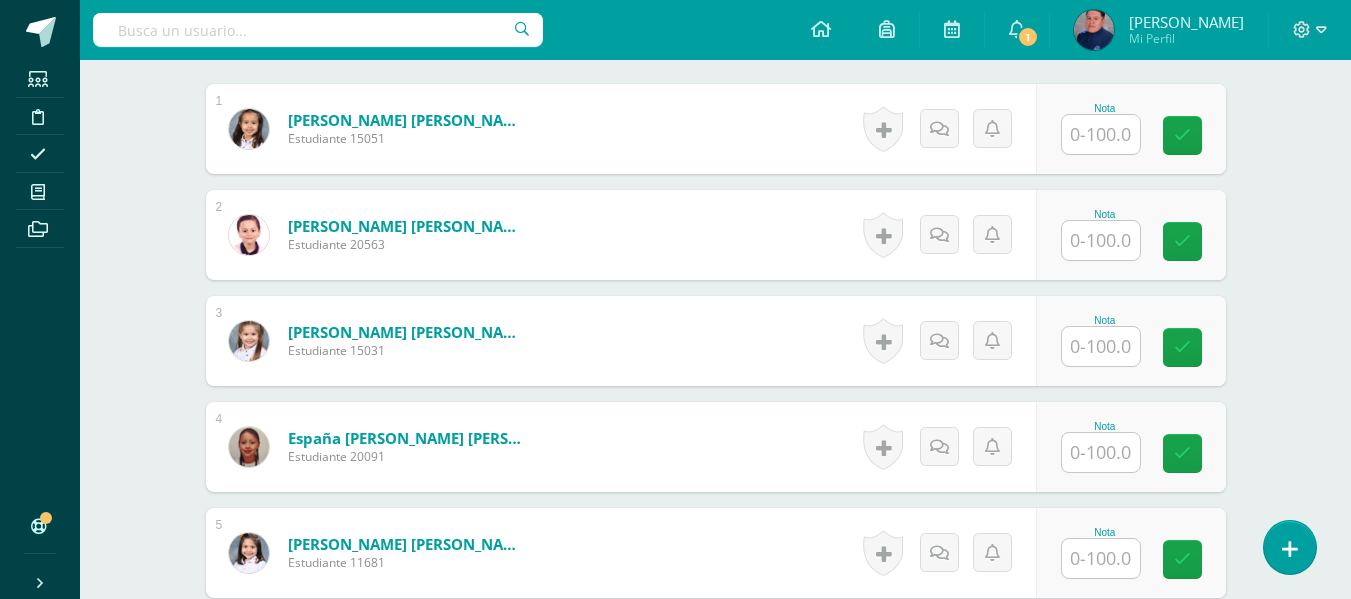 scroll, scrollTop: 631, scrollLeft: 0, axis: vertical 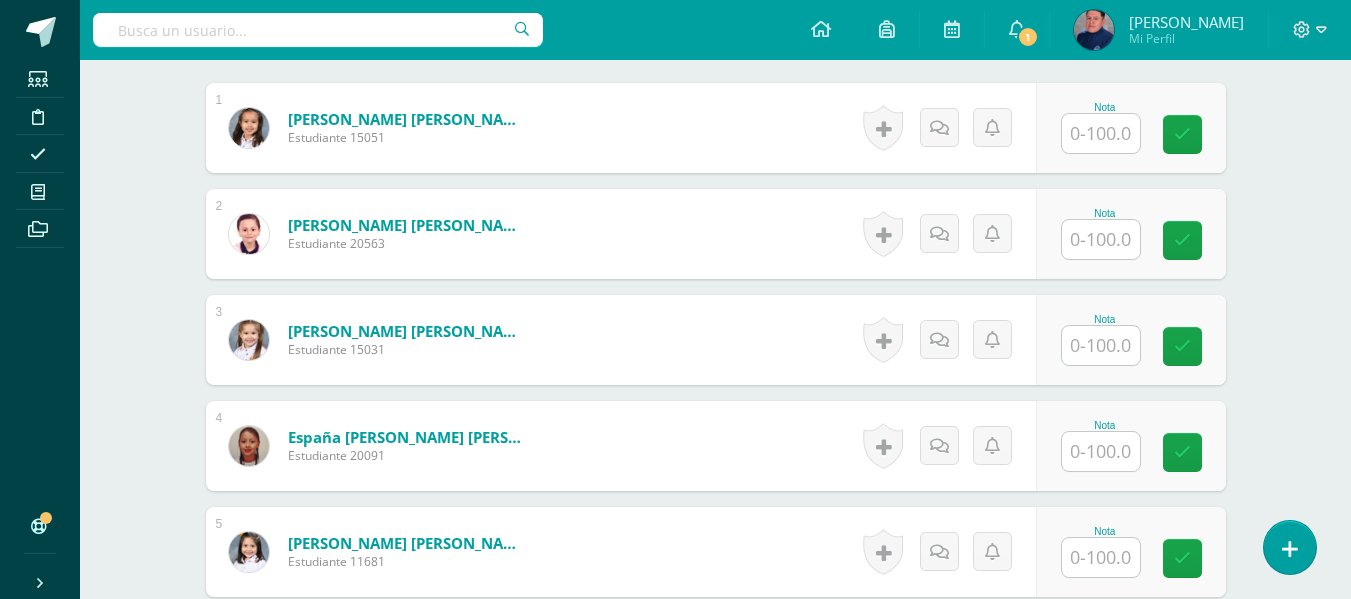 click at bounding box center [1101, 133] 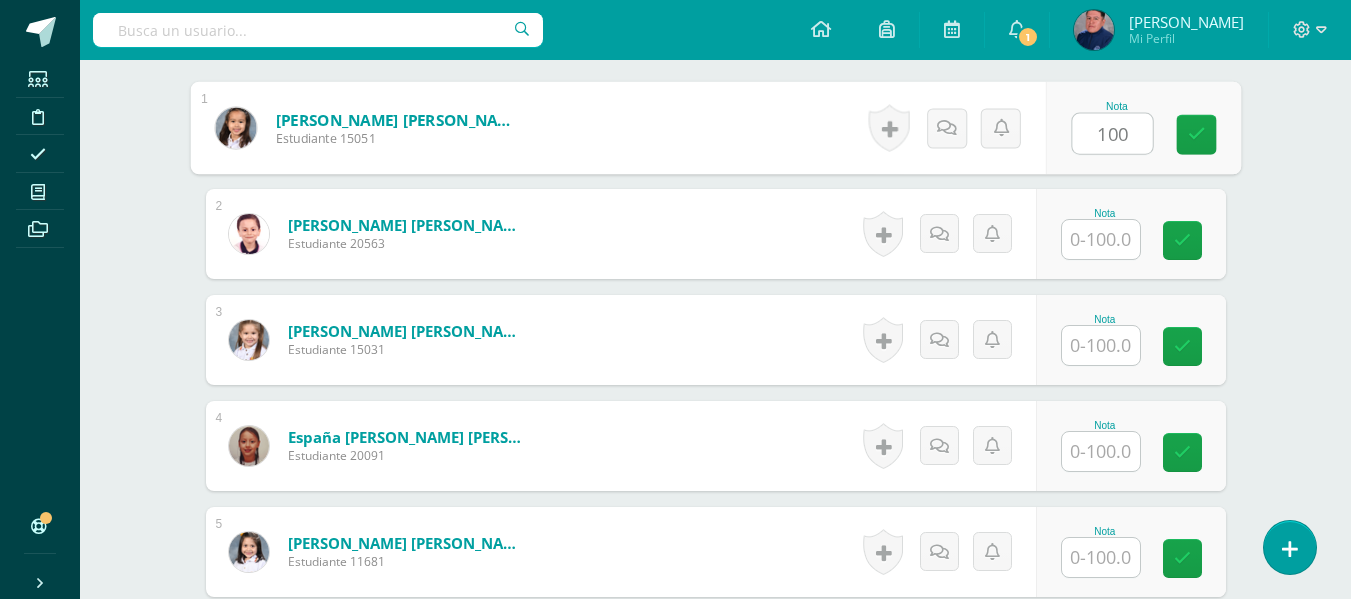 type on "100" 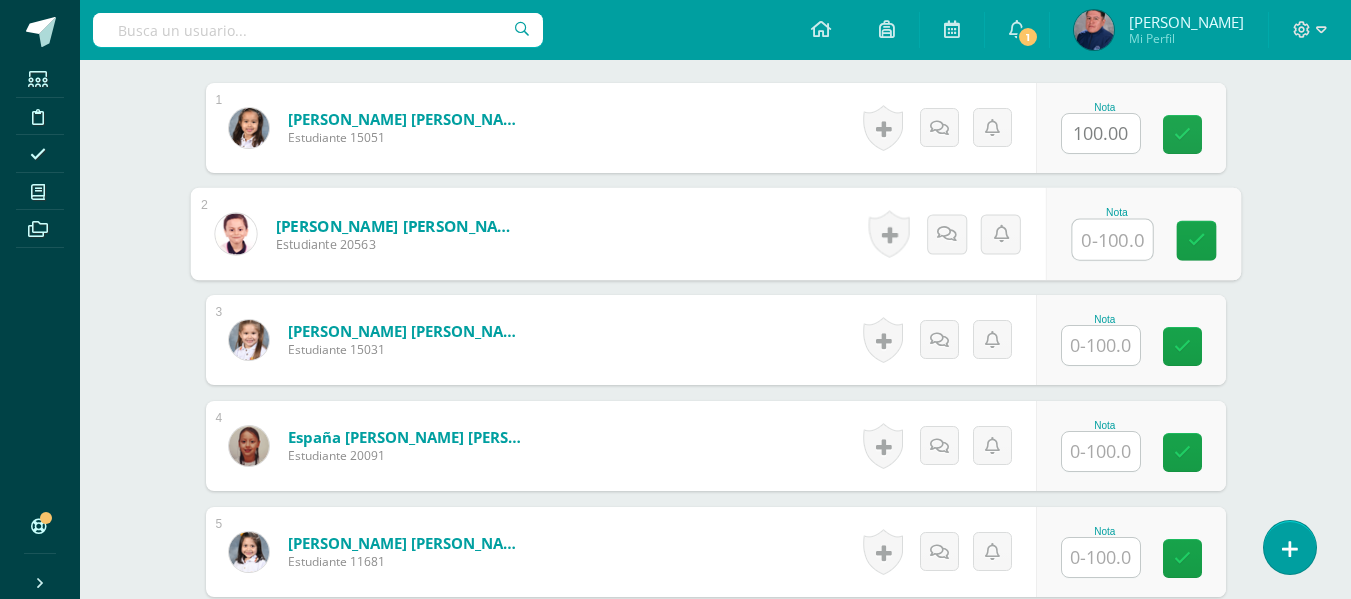 type on "1" 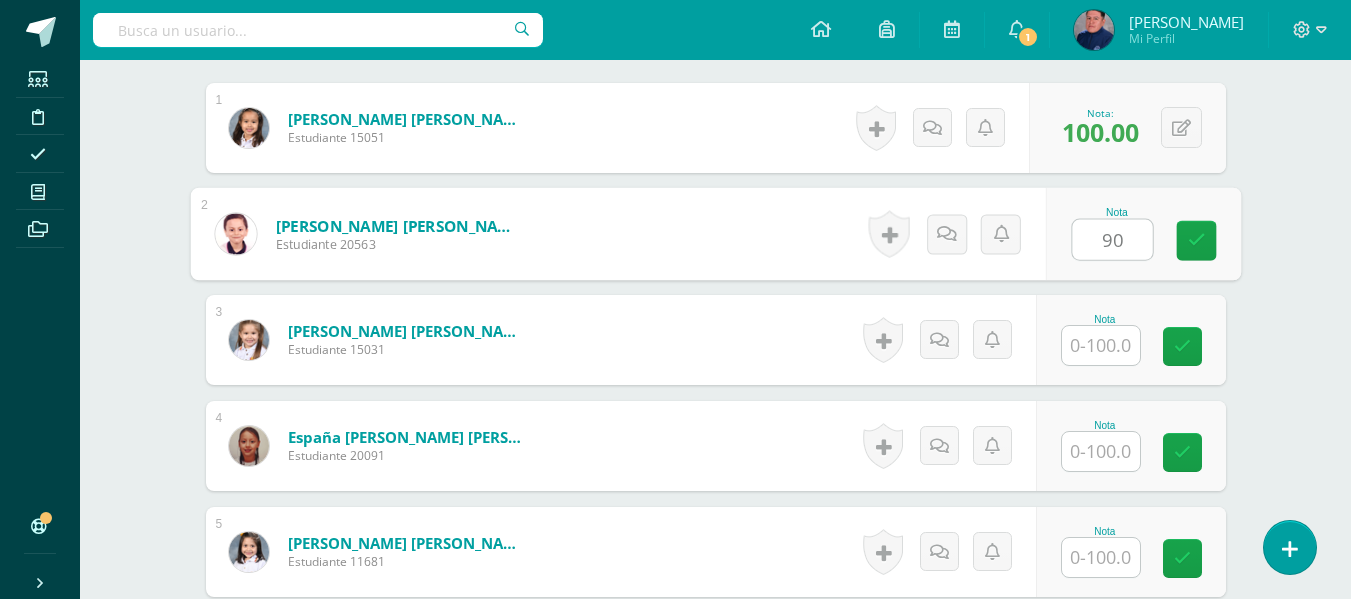 type on "90" 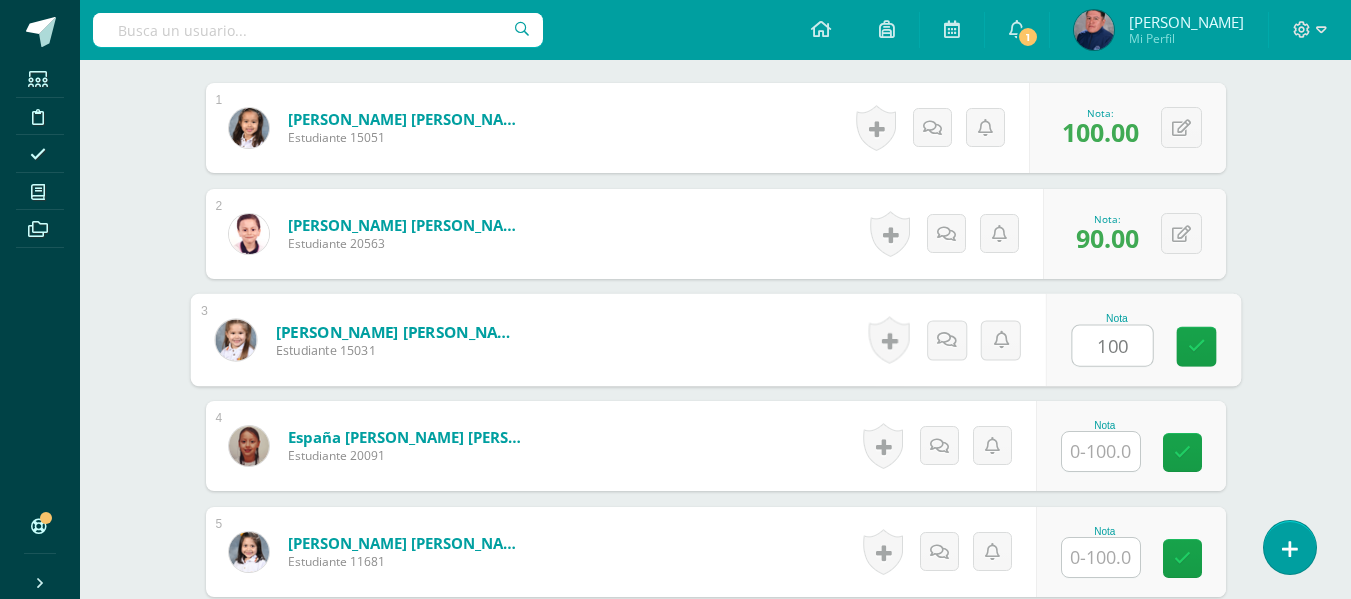 type on "100" 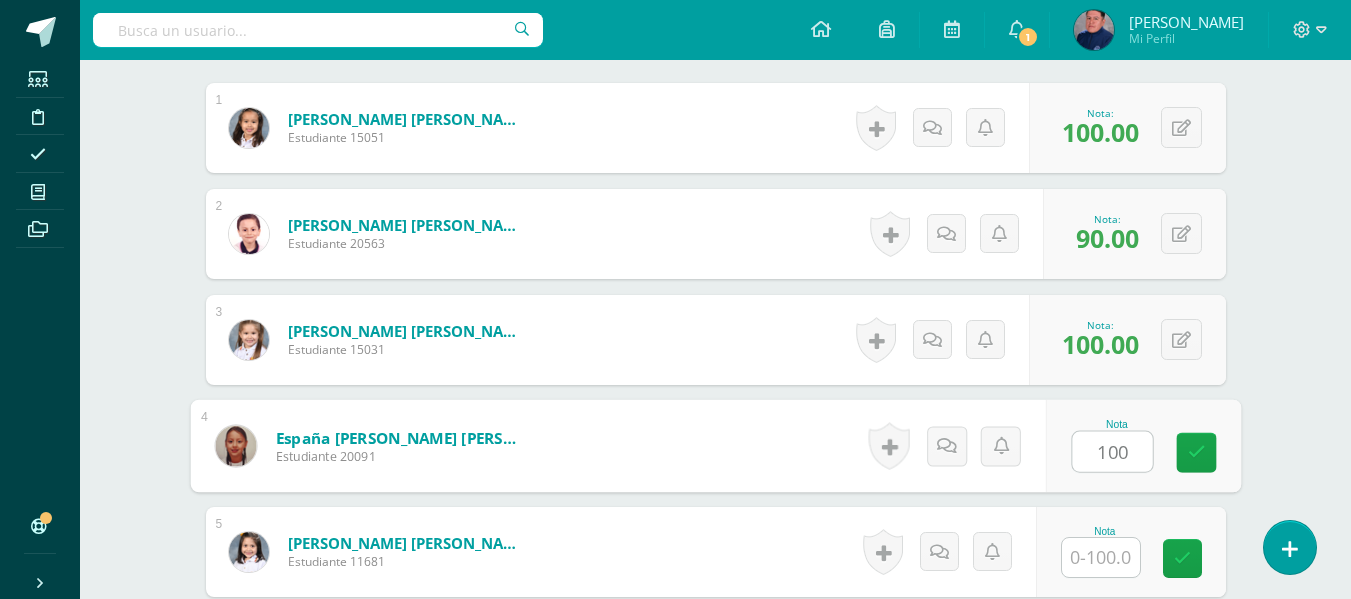 type on "100" 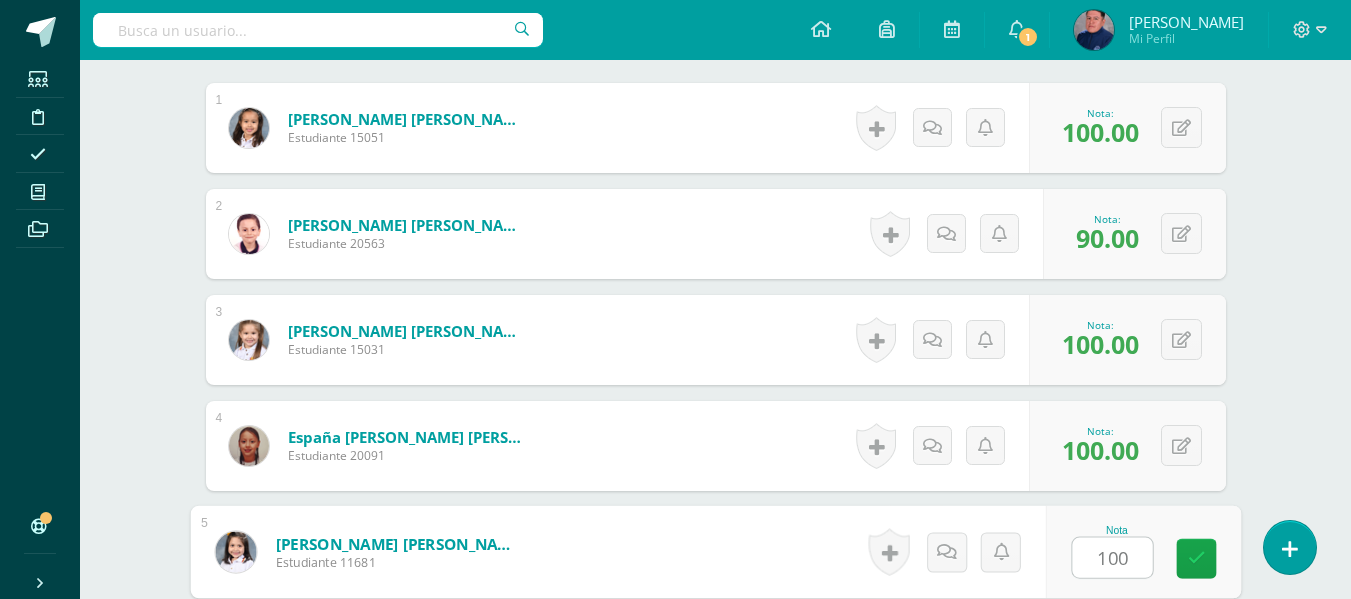 type on "100" 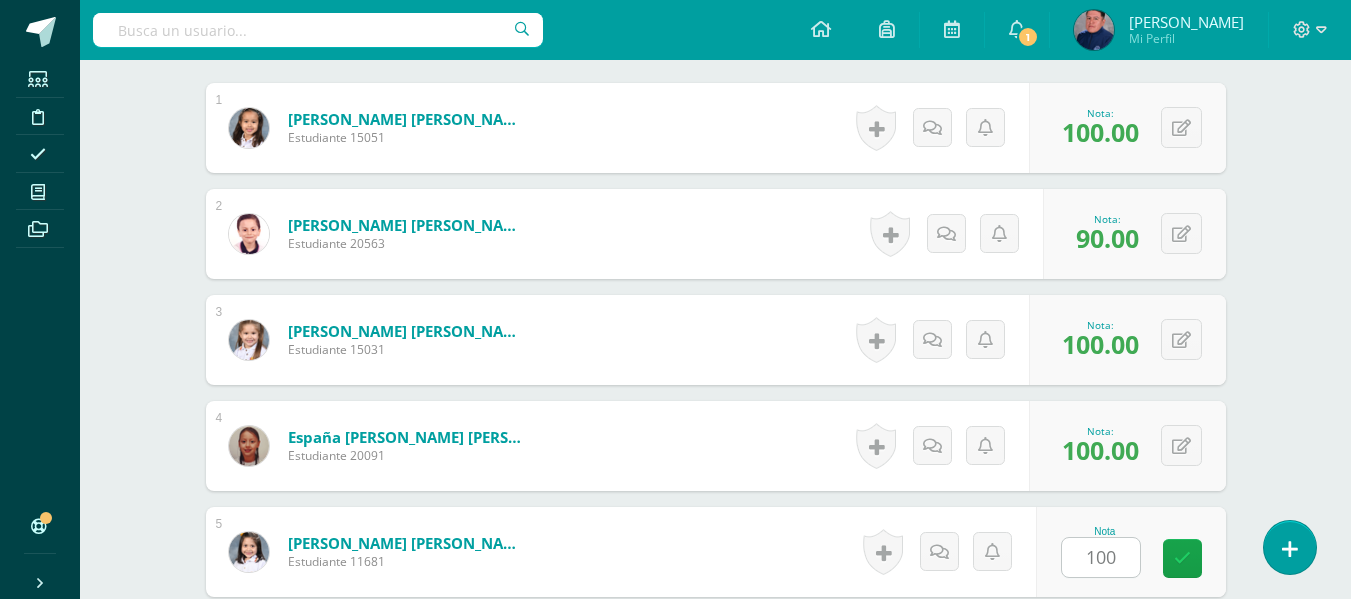 scroll, scrollTop: 995, scrollLeft: 0, axis: vertical 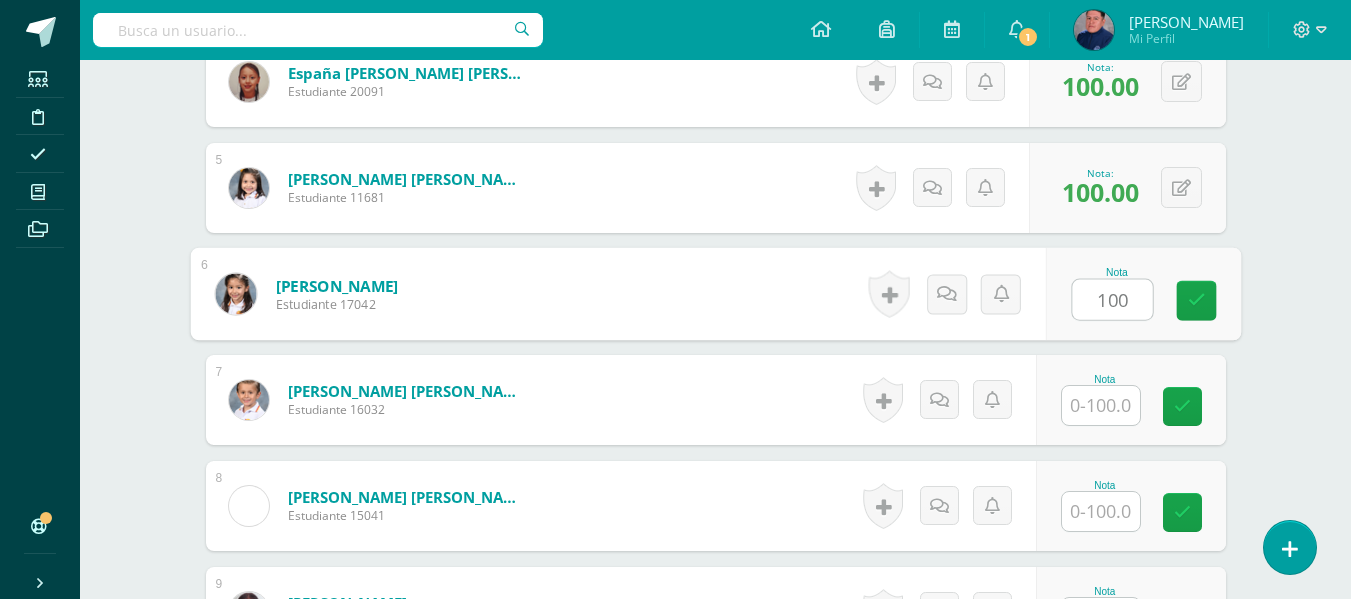 type on "100" 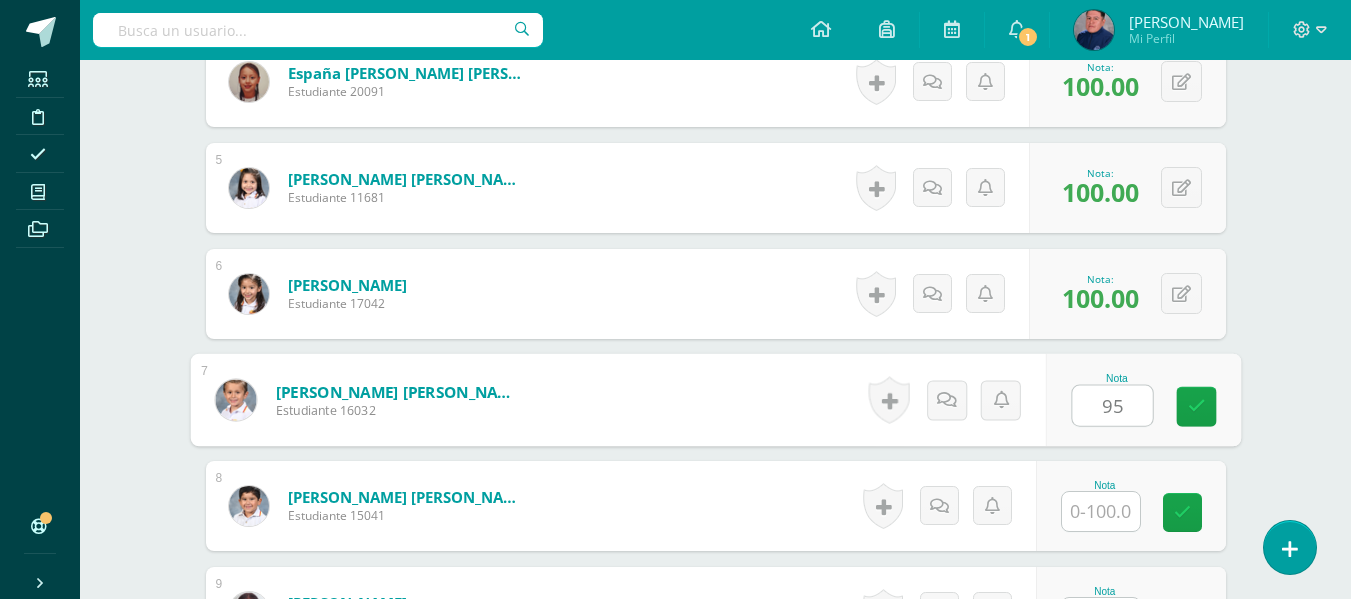 type on "95" 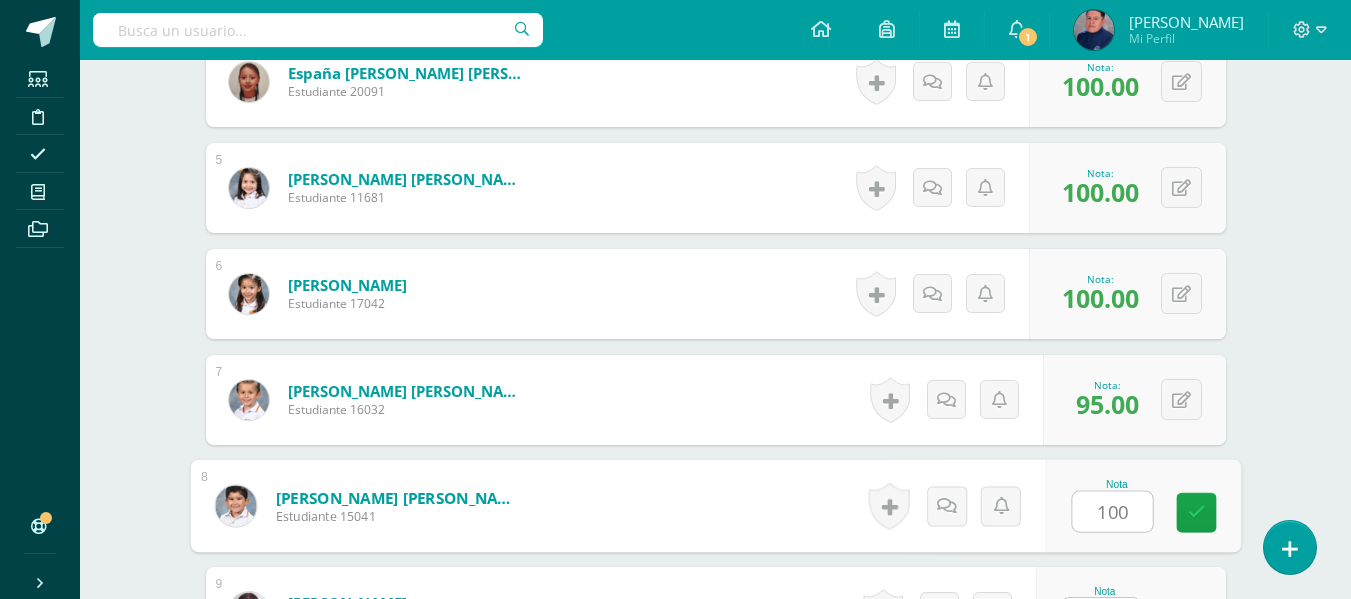 type on "100" 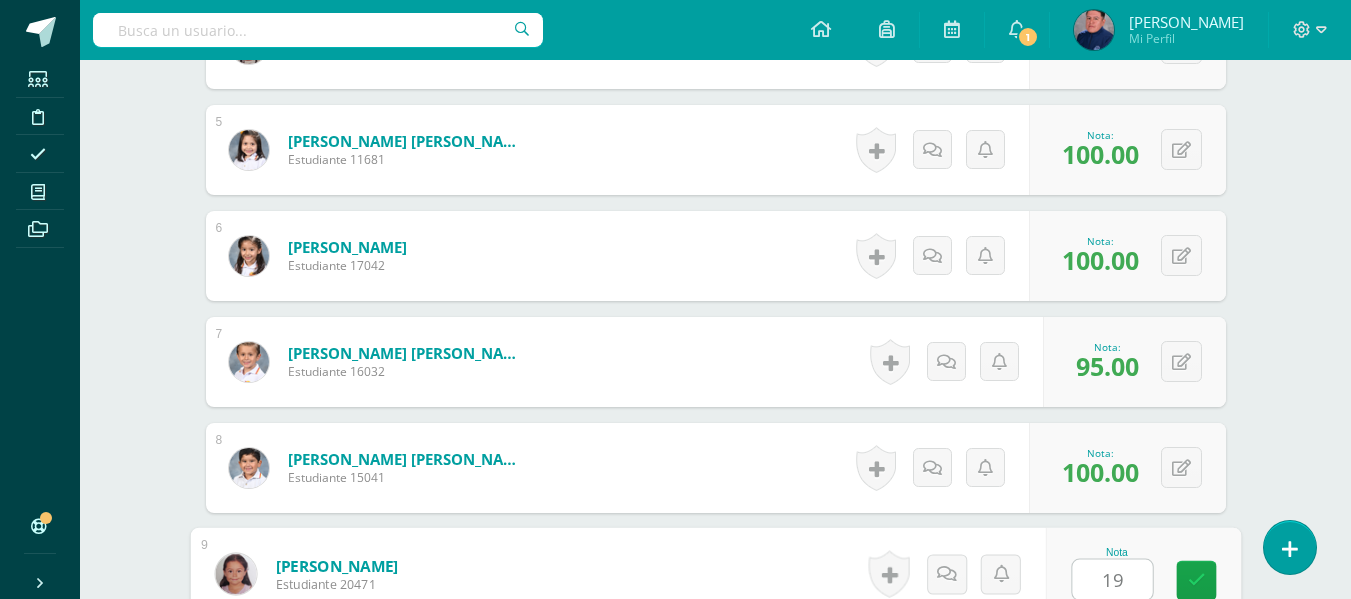 type on "1" 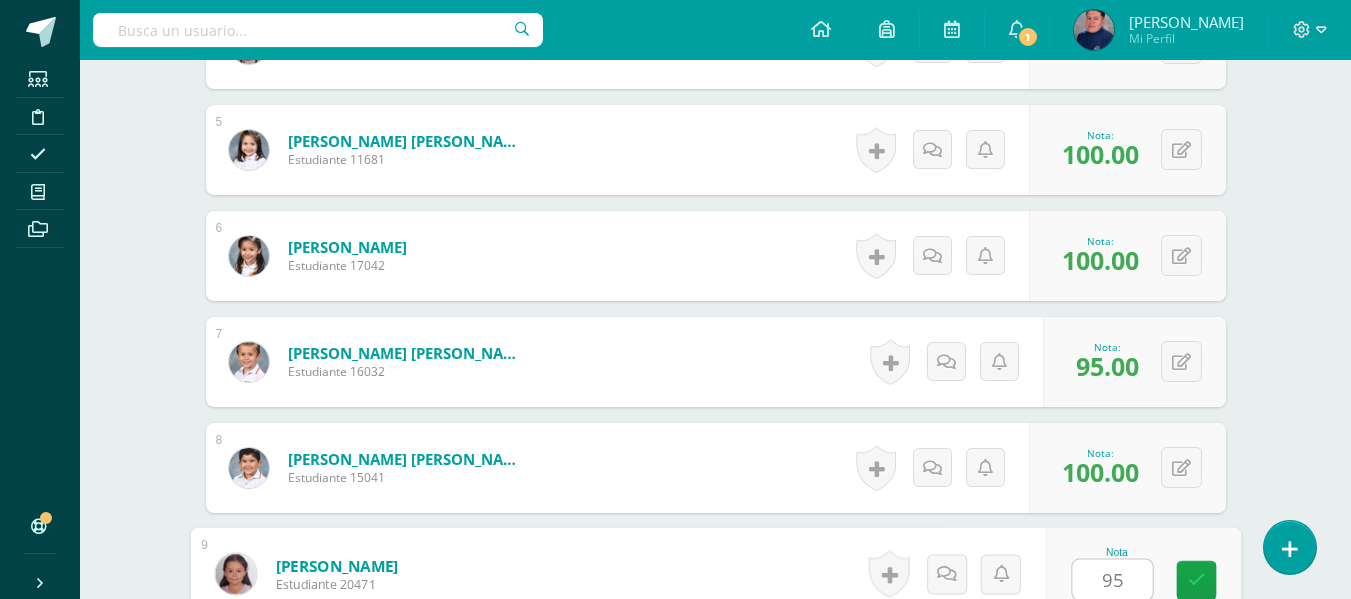 type on "95" 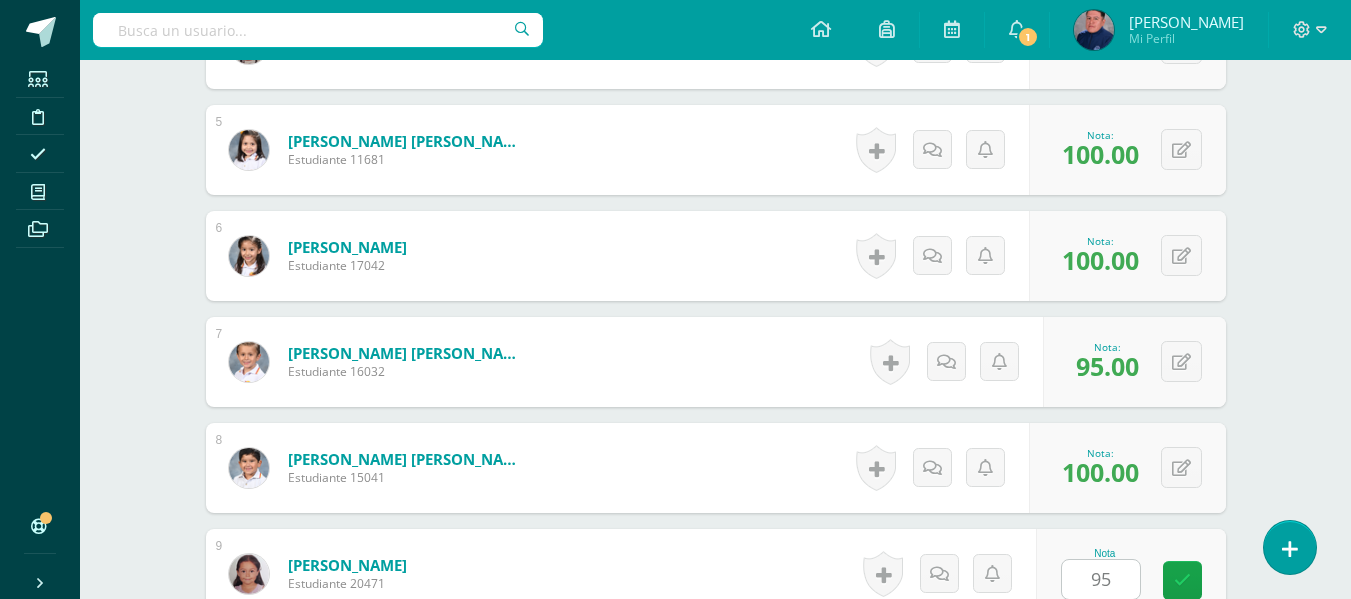 scroll, scrollTop: 1419, scrollLeft: 0, axis: vertical 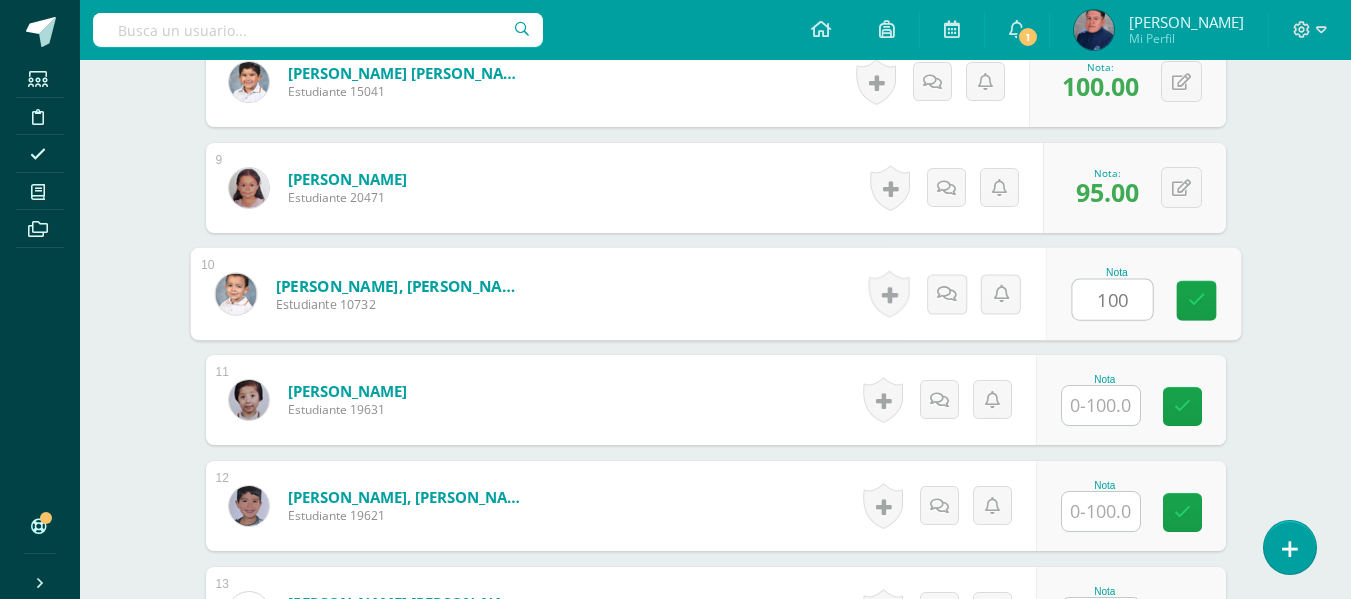 type on "100" 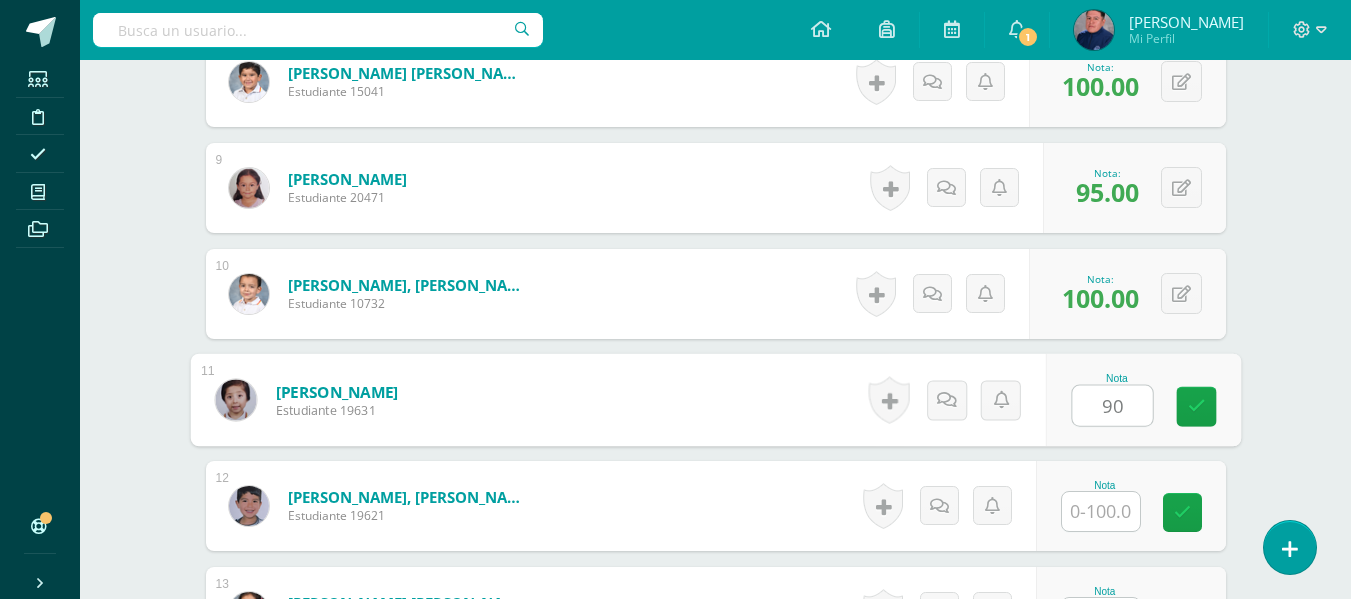 type on "90" 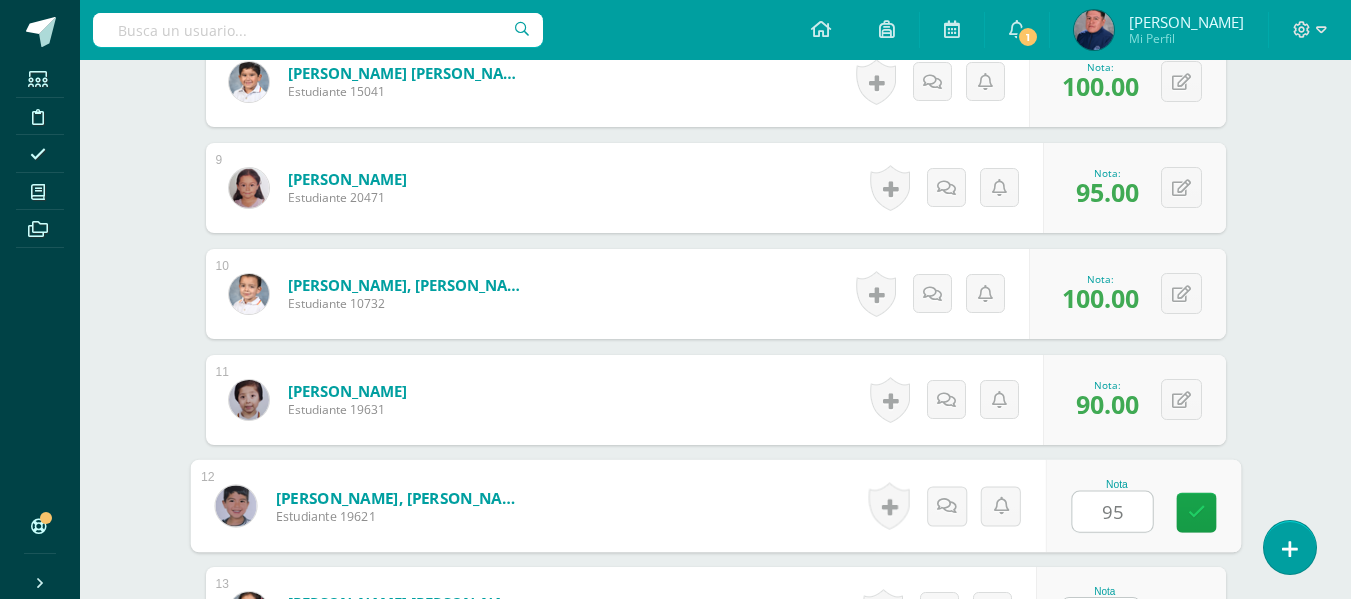 type on "95" 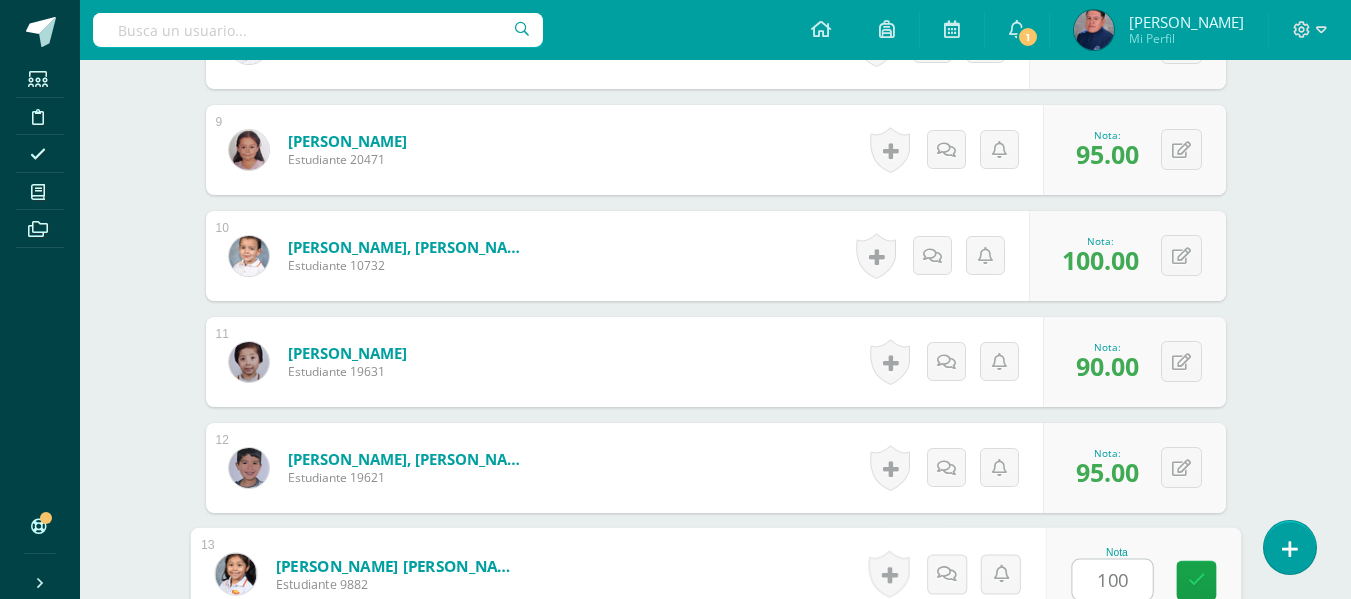 type on "100" 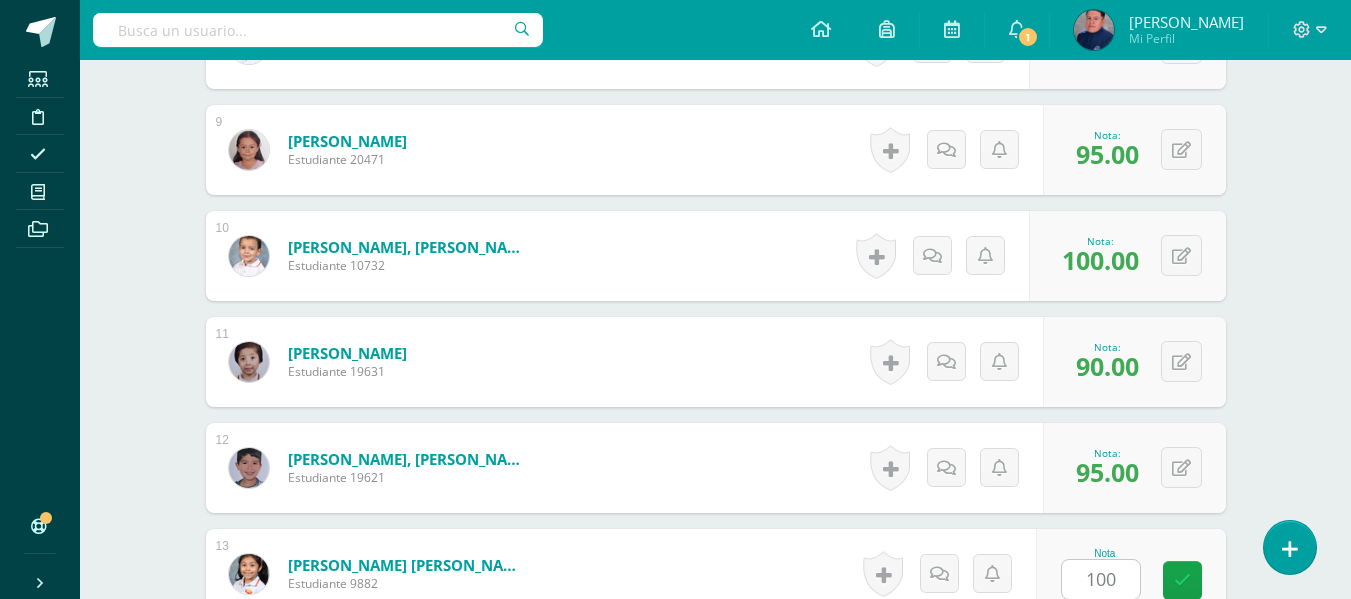 scroll, scrollTop: 1843, scrollLeft: 0, axis: vertical 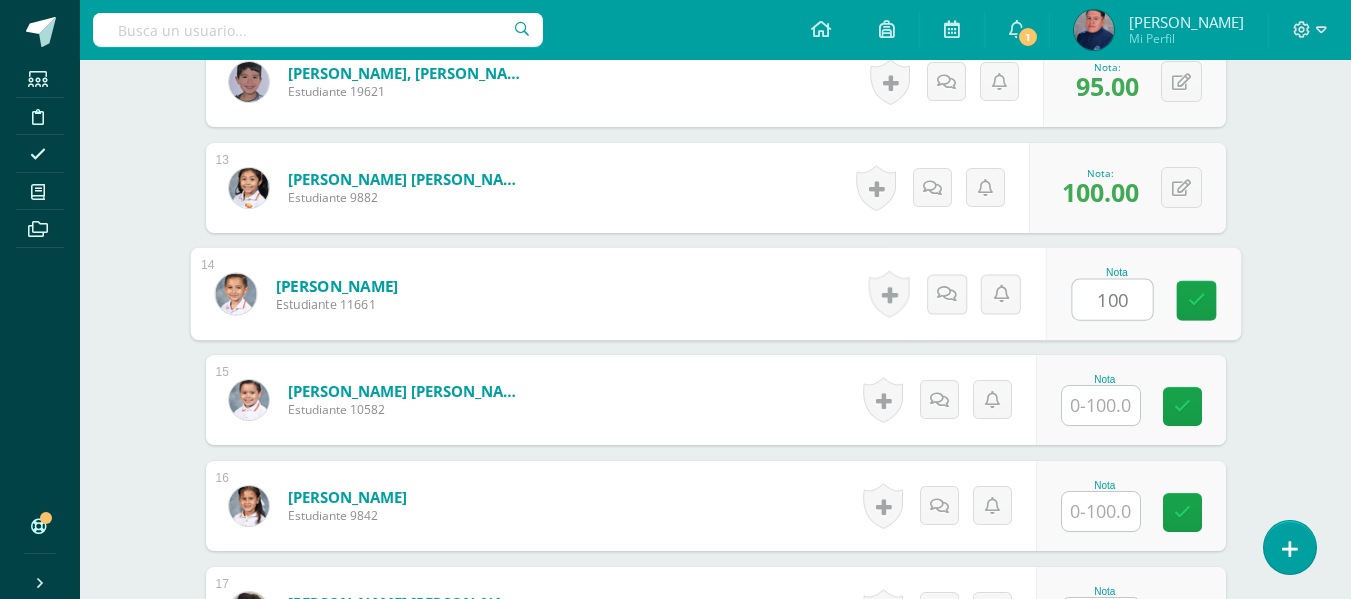 type on "100" 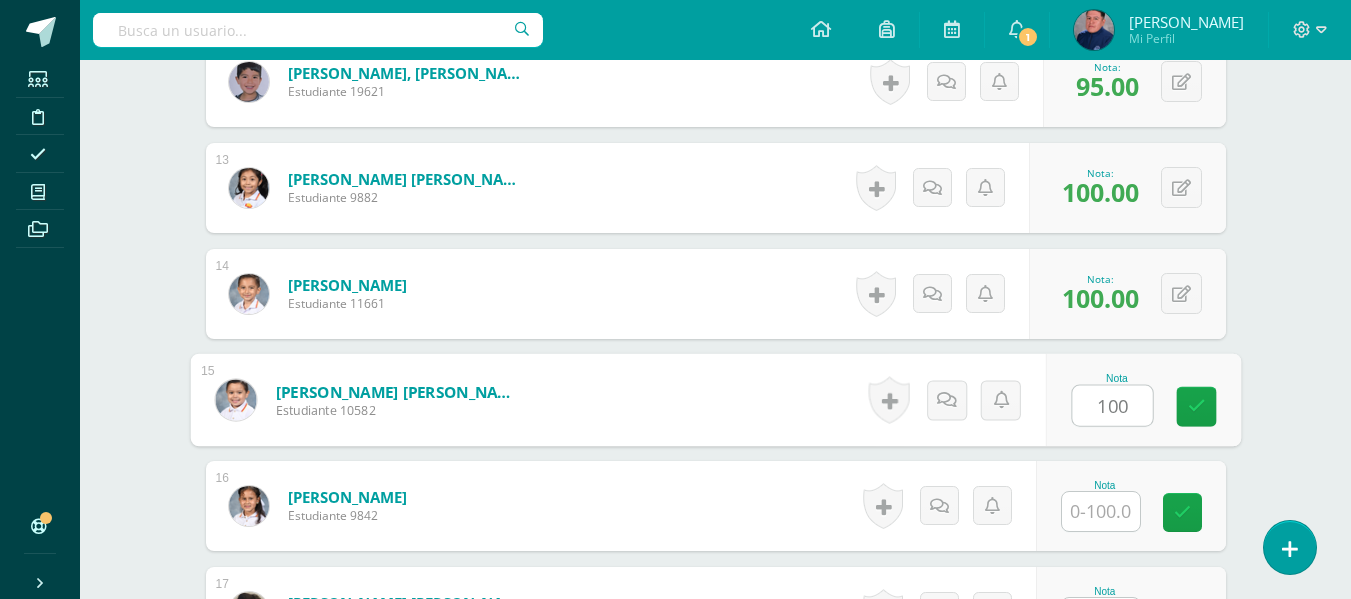 type on "100" 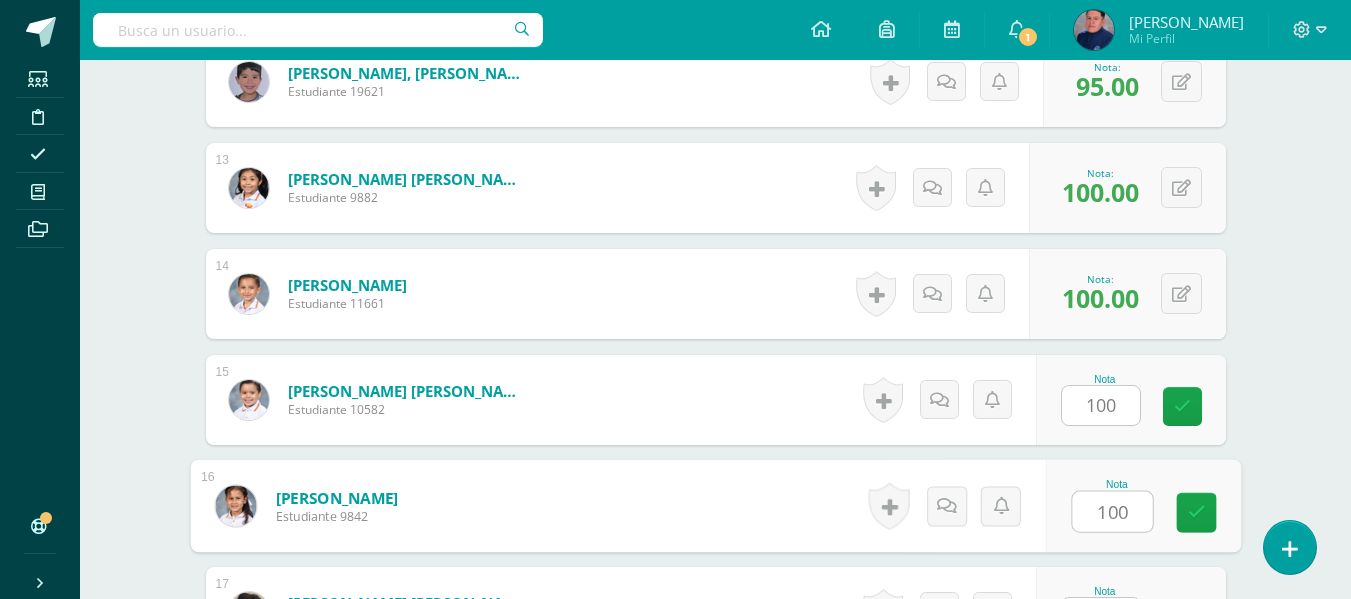 type on "100" 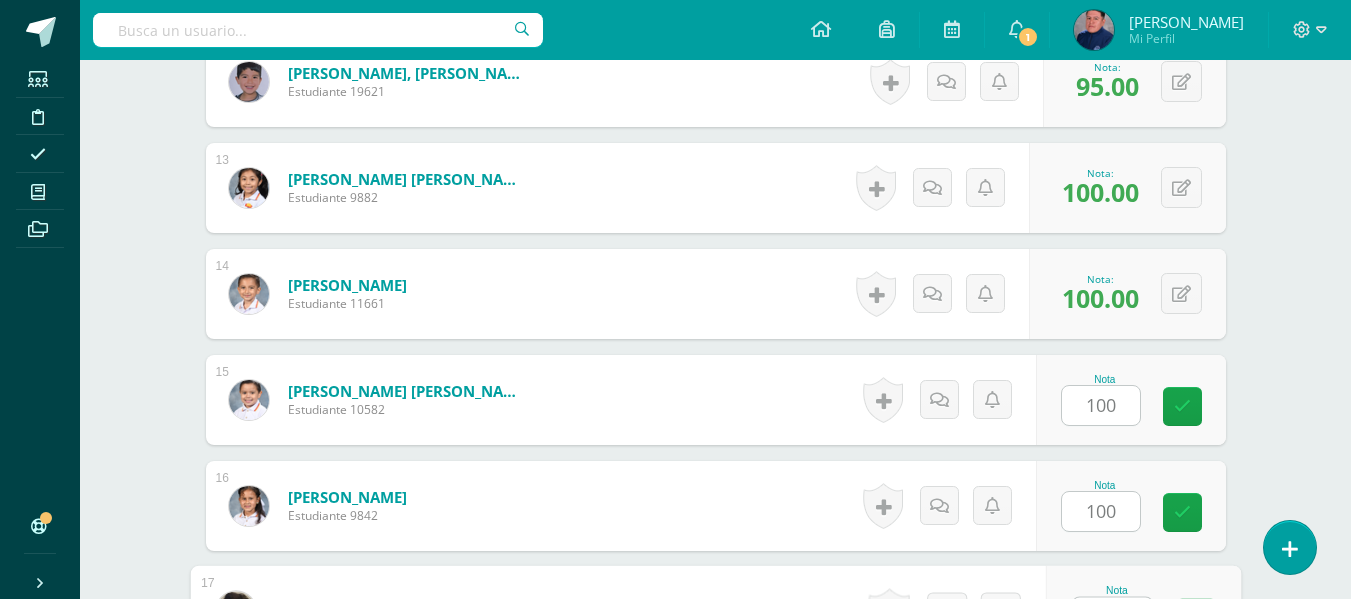 scroll, scrollTop: 1881, scrollLeft: 0, axis: vertical 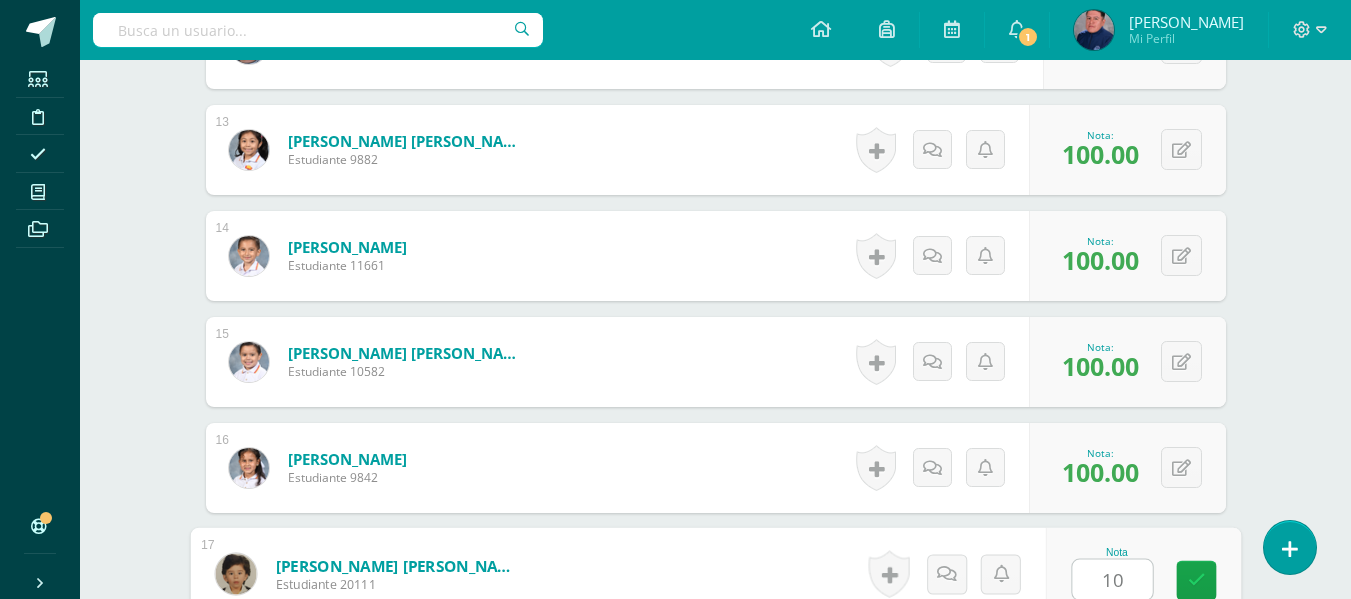 type on "100" 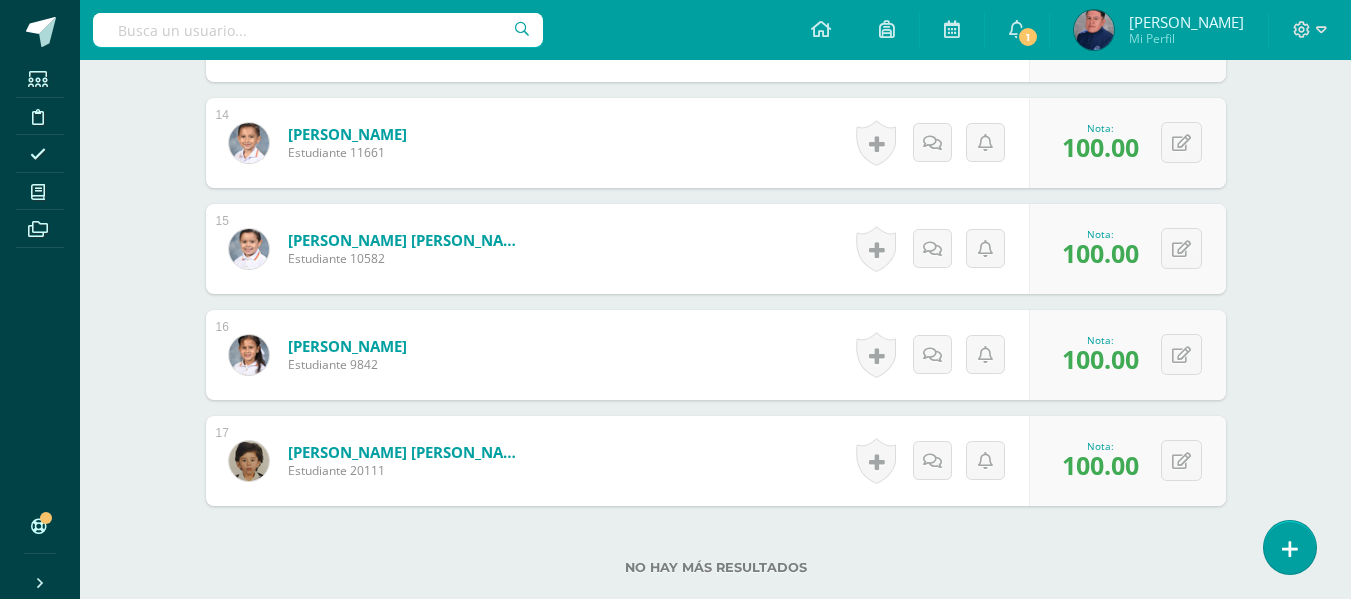 scroll, scrollTop: 2130, scrollLeft: 0, axis: vertical 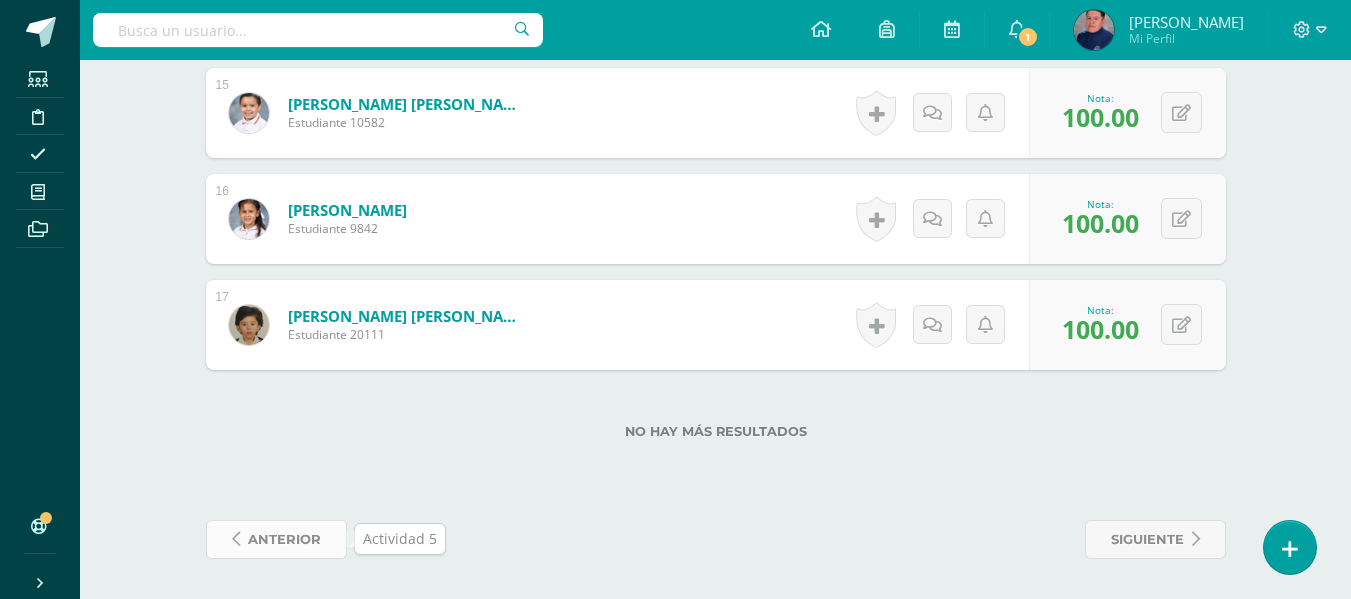 click on "anterior" at bounding box center [284, 539] 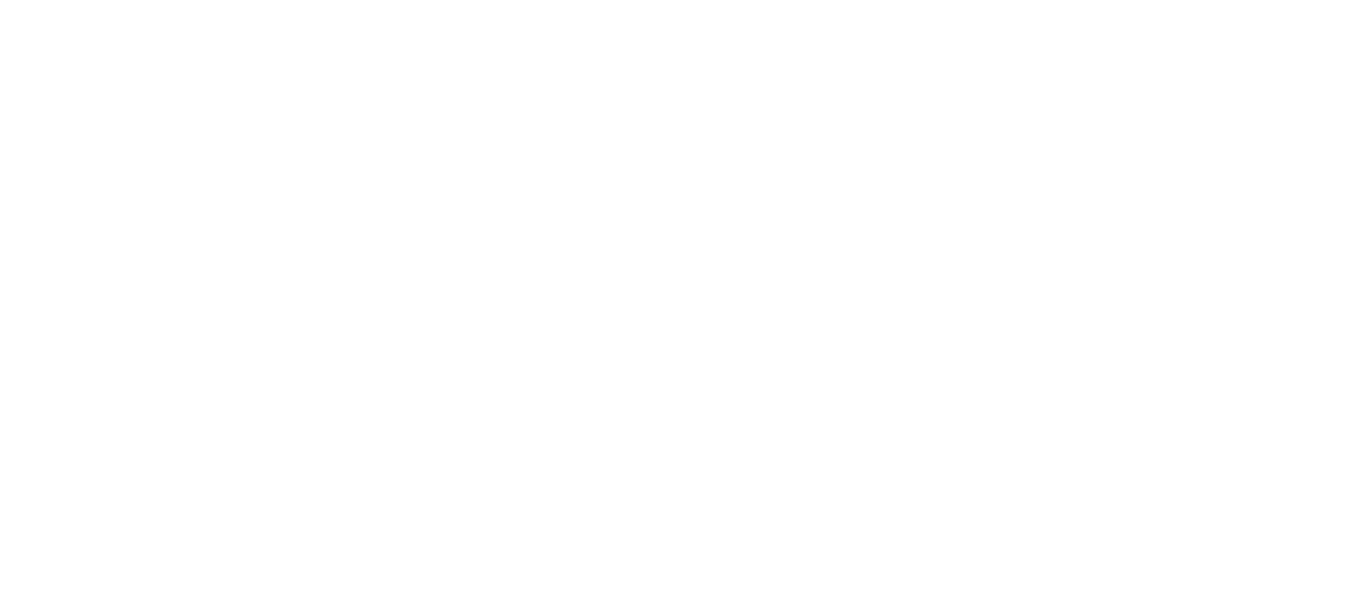 scroll, scrollTop: 0, scrollLeft: 0, axis: both 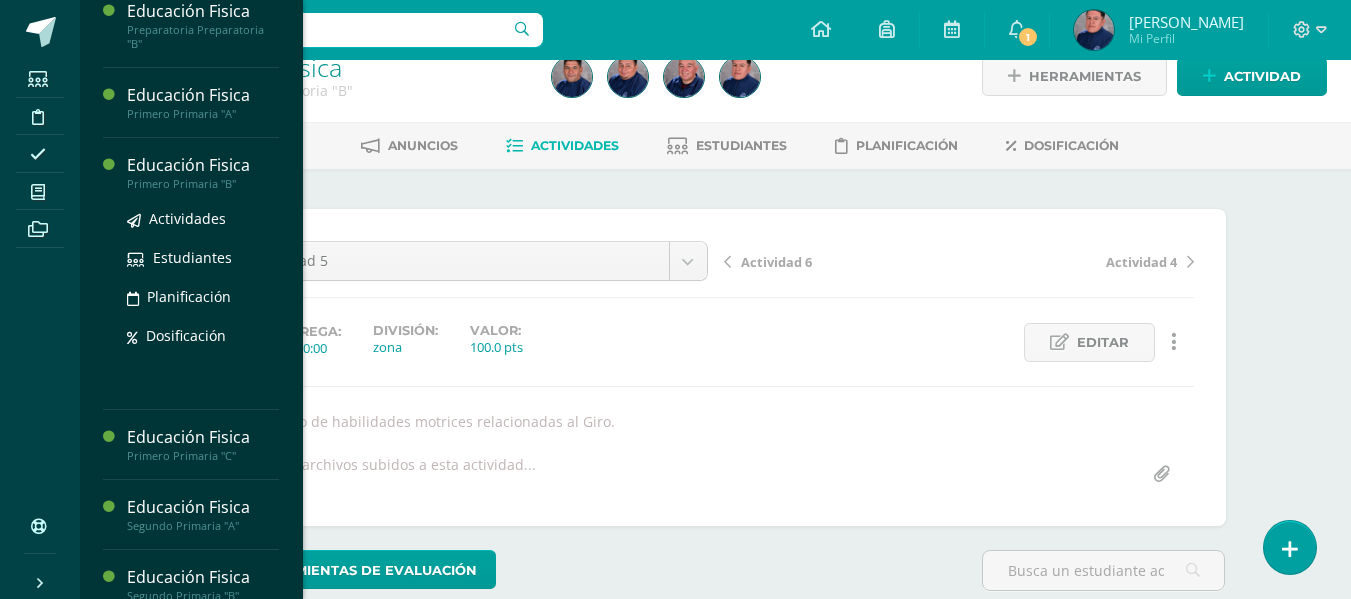 click on "Educación Fisica" at bounding box center (203, 165) 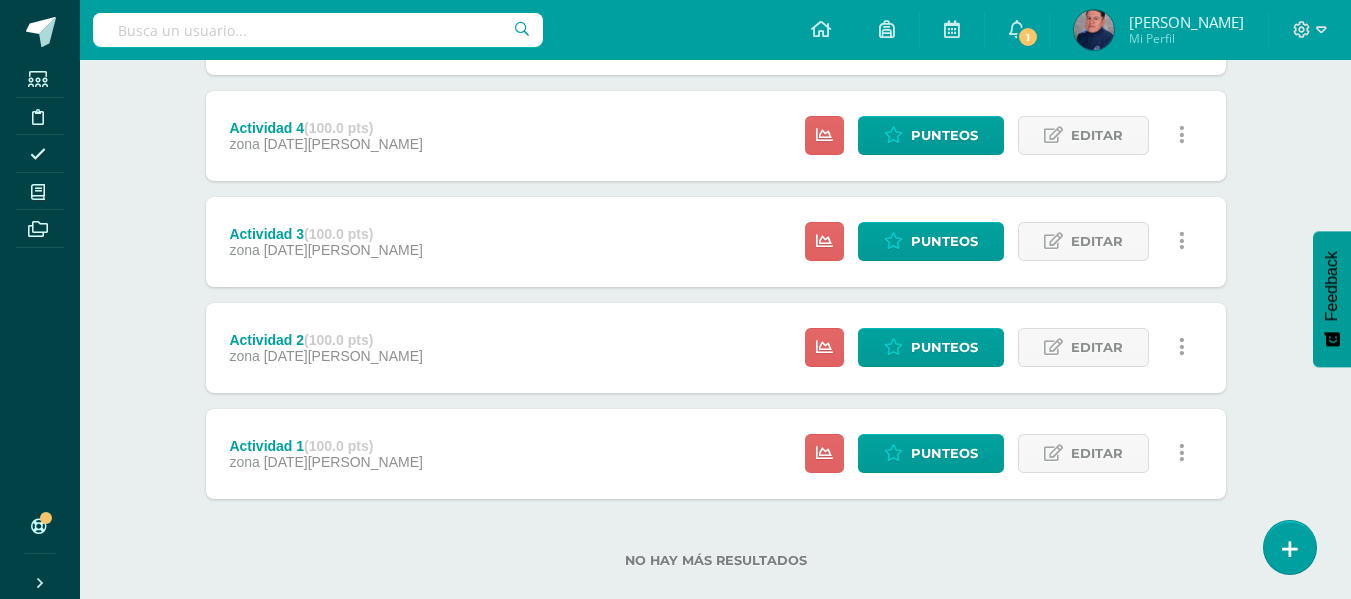 scroll, scrollTop: 704, scrollLeft: 0, axis: vertical 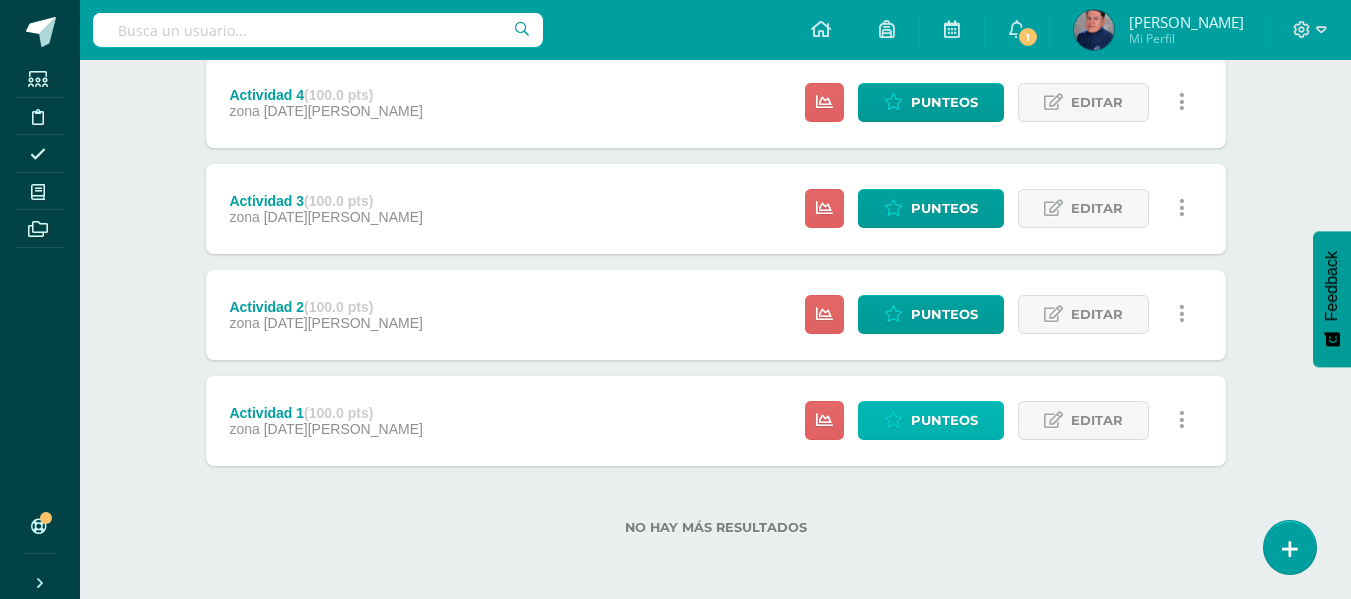click on "Punteos" at bounding box center [944, 420] 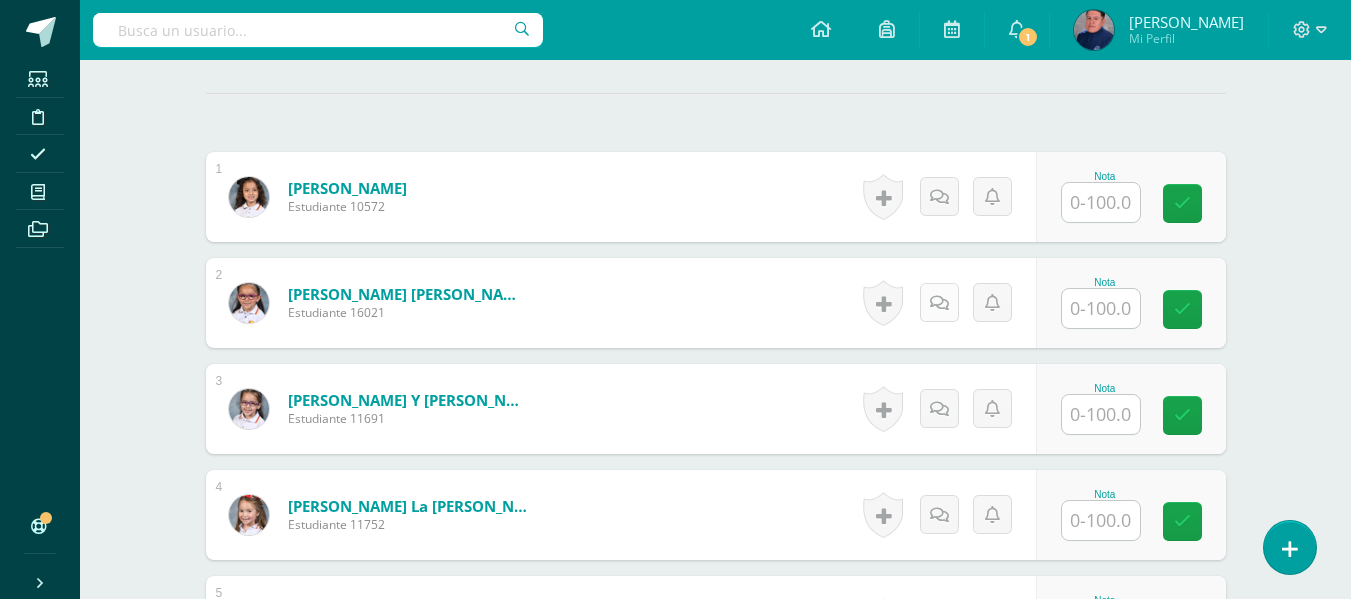 scroll, scrollTop: 526, scrollLeft: 0, axis: vertical 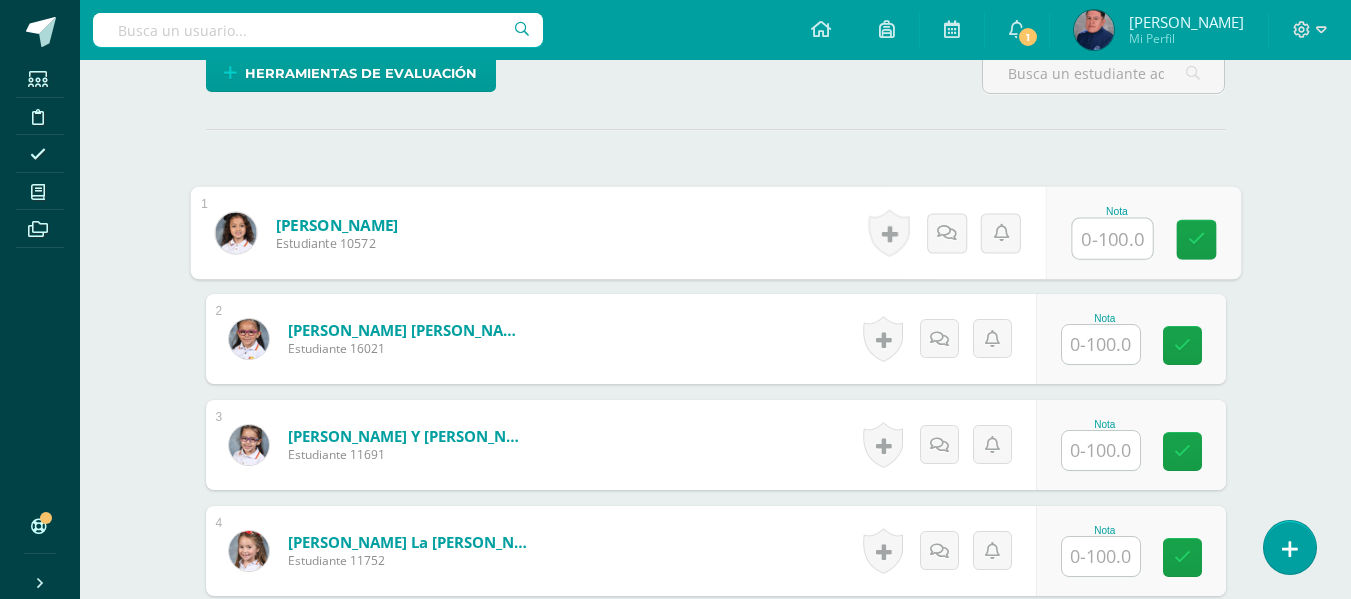 click at bounding box center (1112, 239) 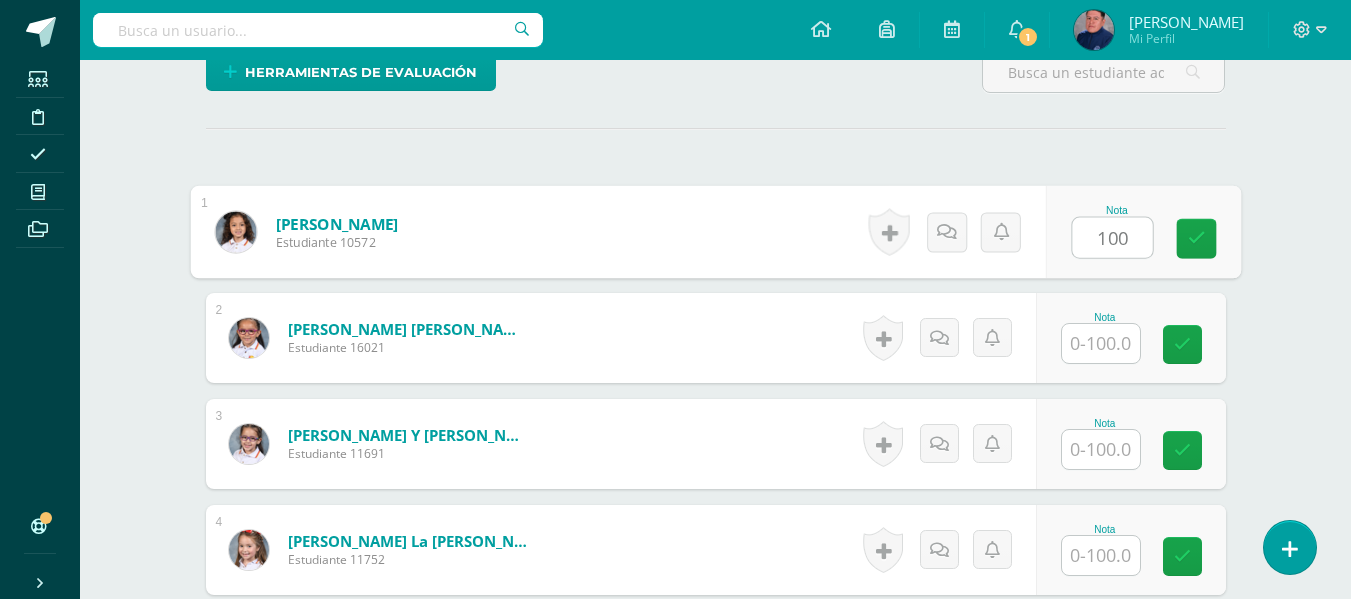 type on "100" 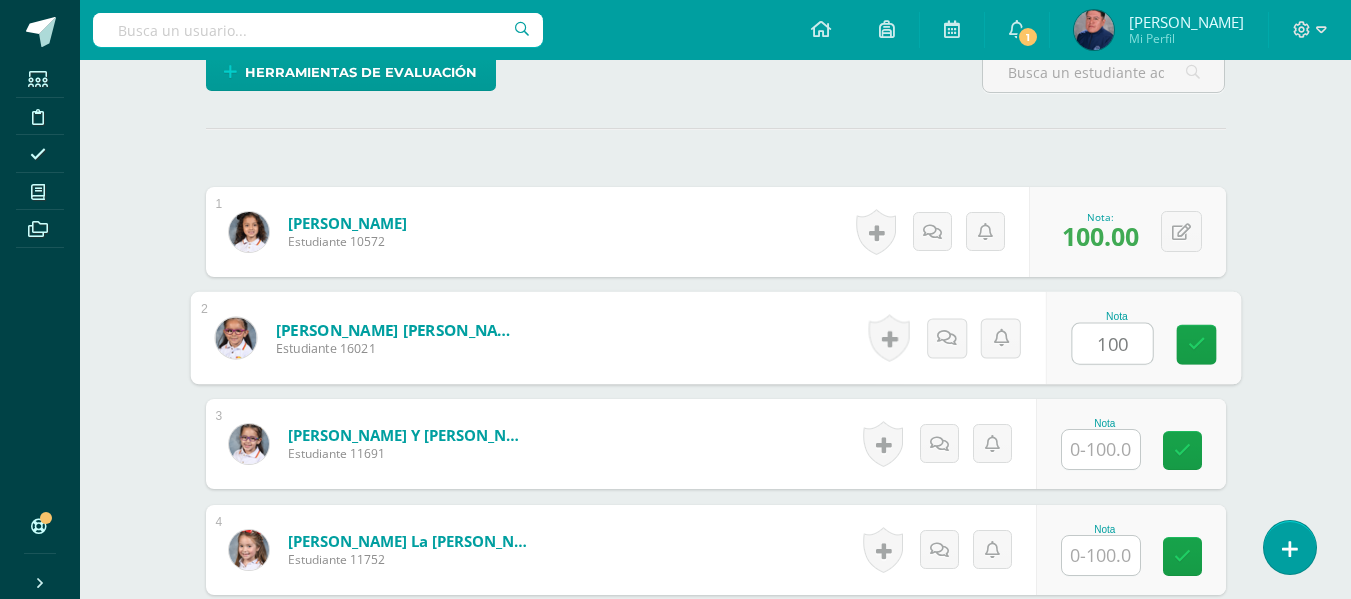 type on "100" 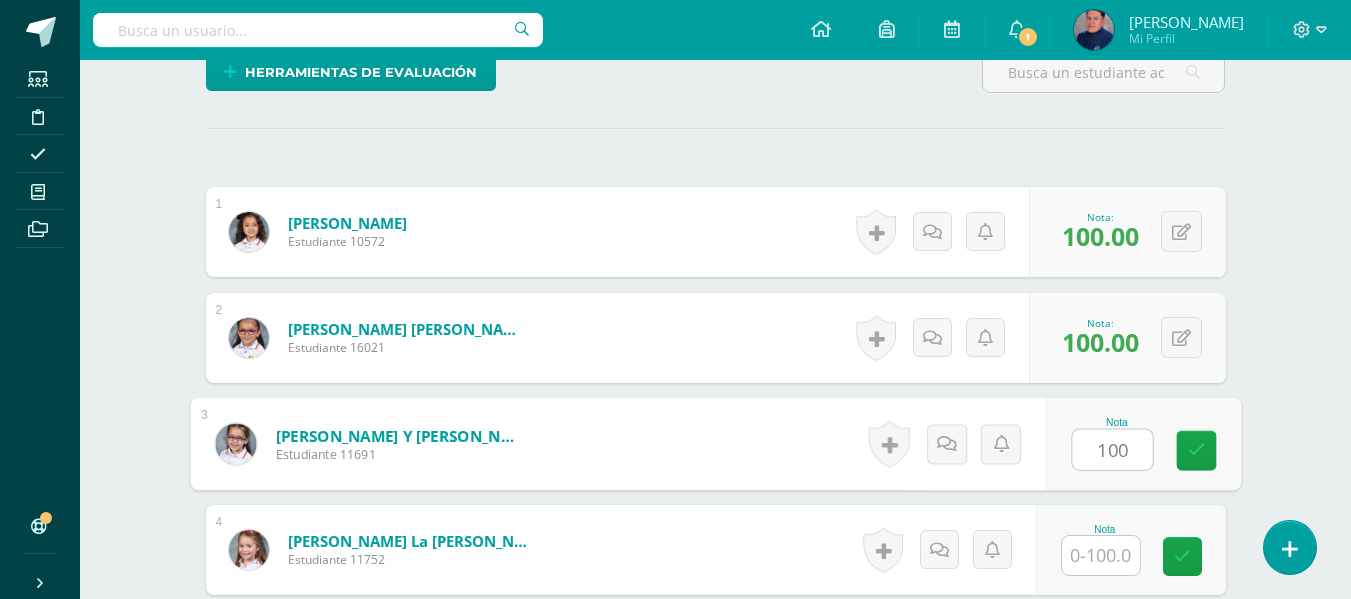 type on "100" 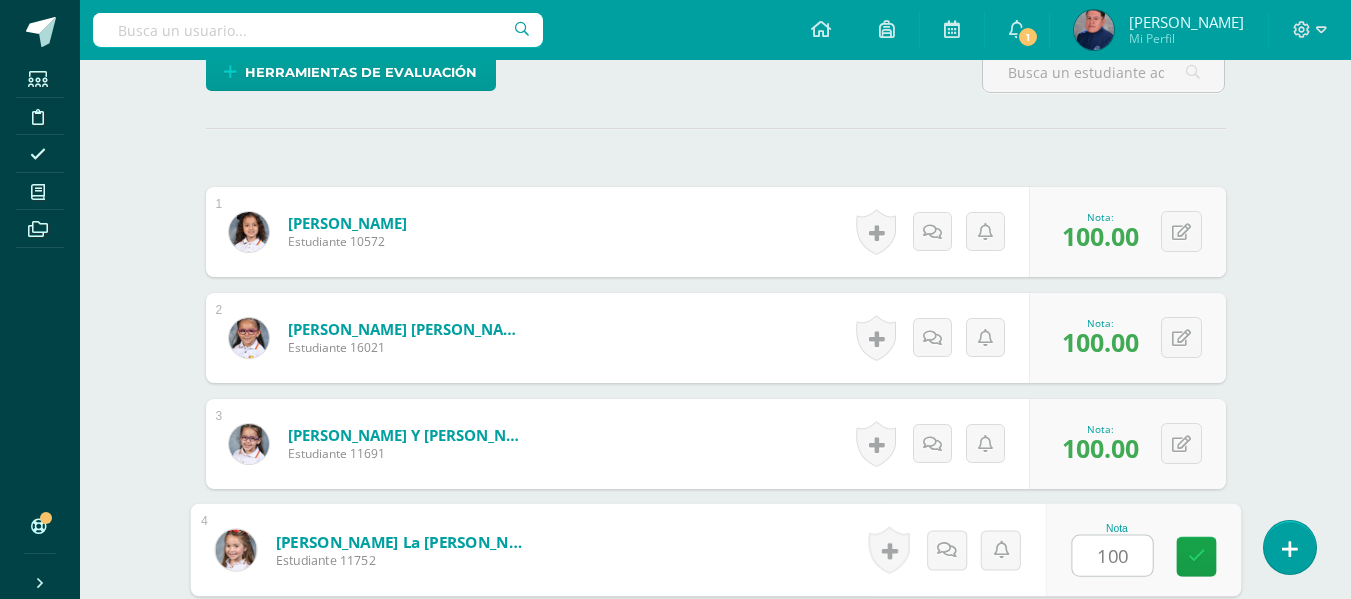 type on "100" 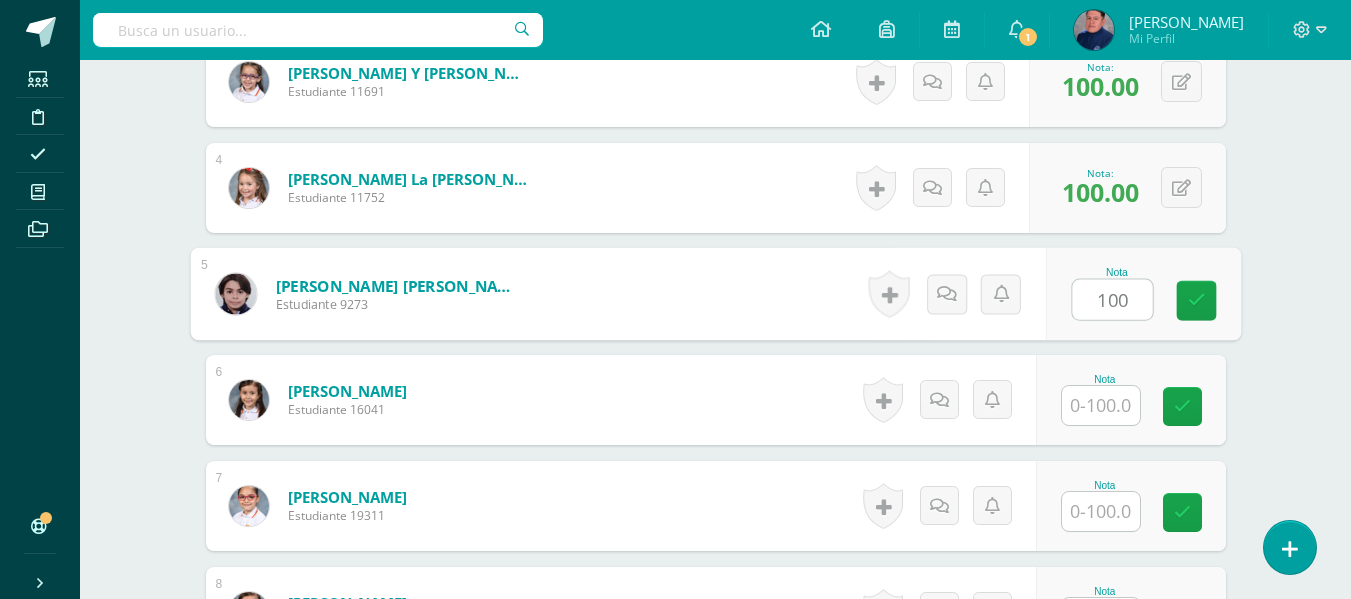 type on "100" 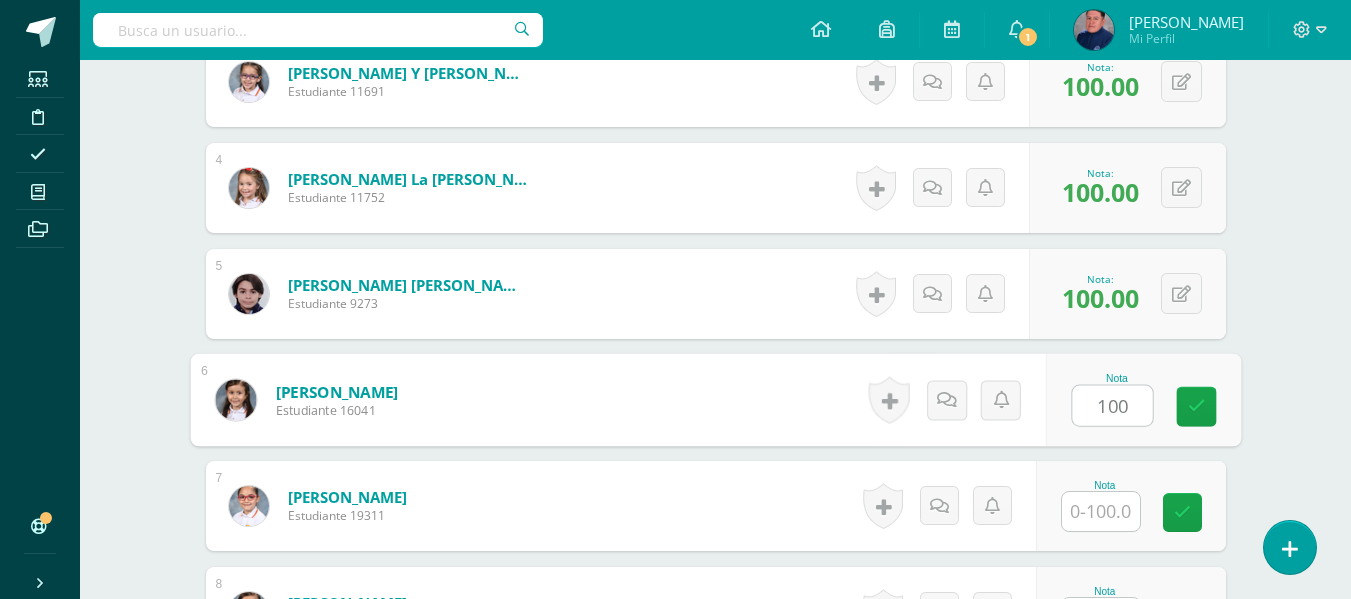 type on "100" 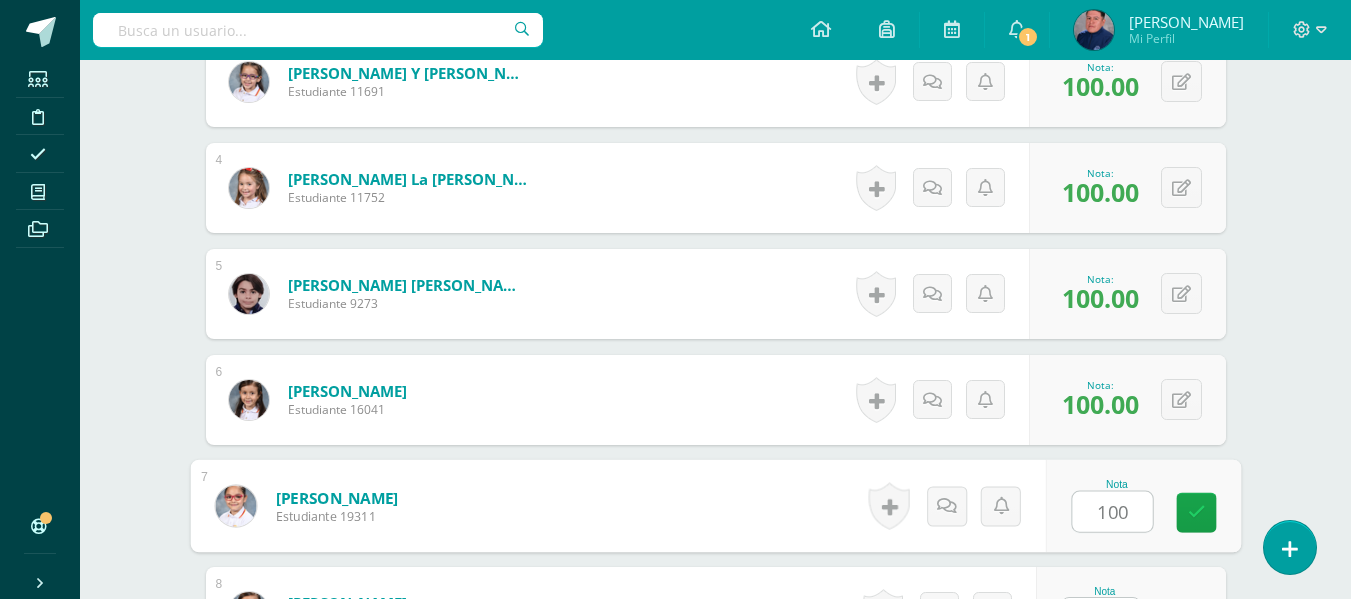 type on "100" 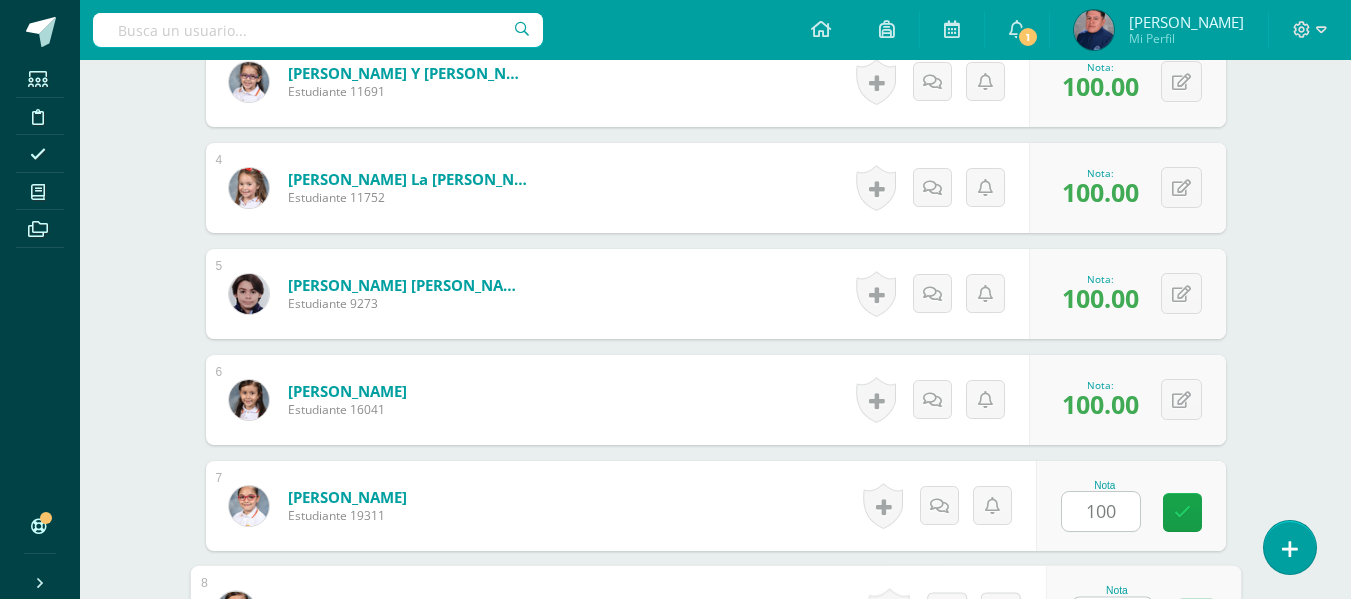 scroll, scrollTop: 927, scrollLeft: 0, axis: vertical 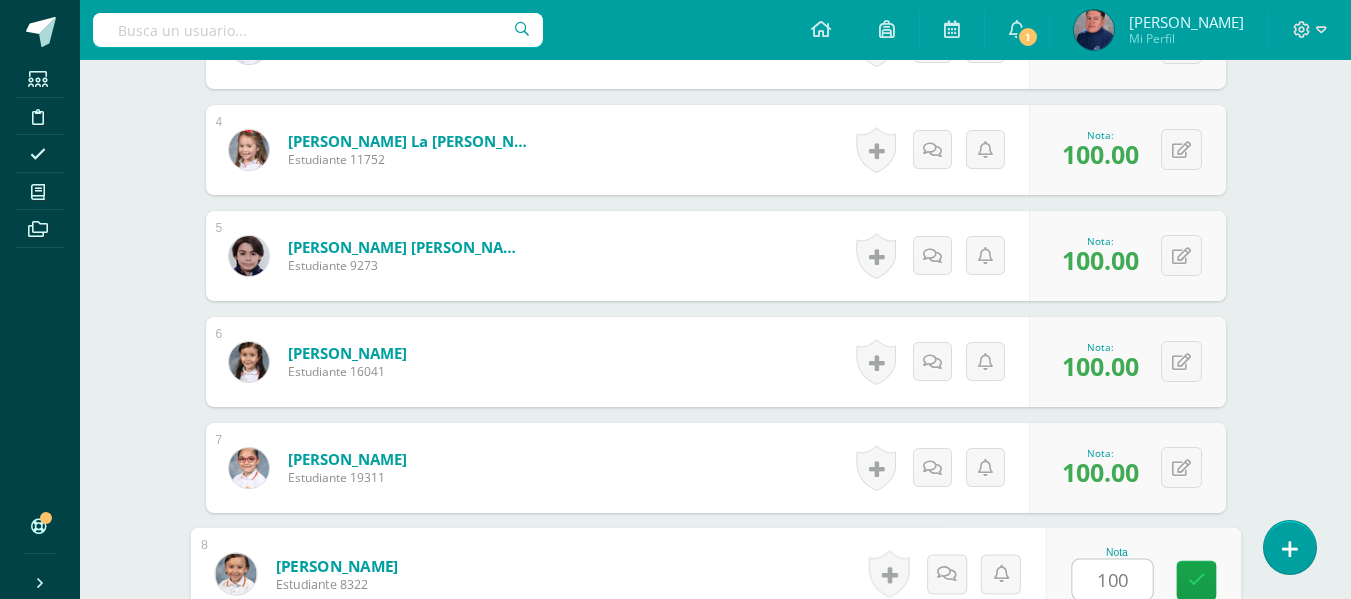 type on "100" 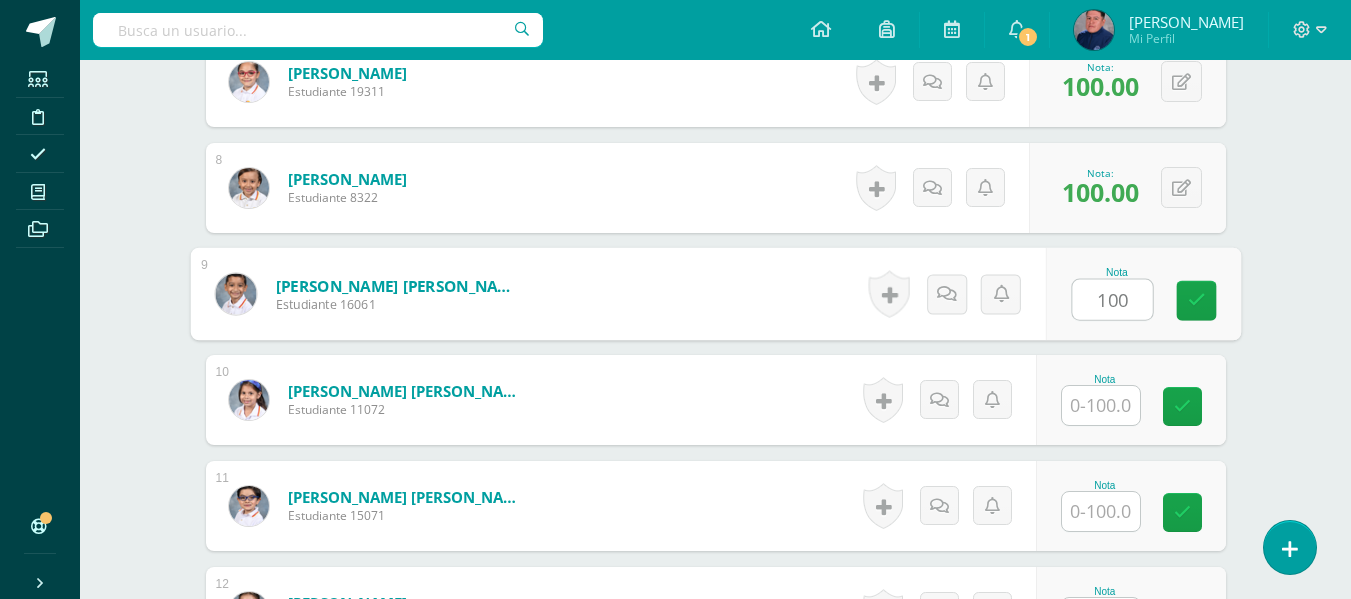 type on "100" 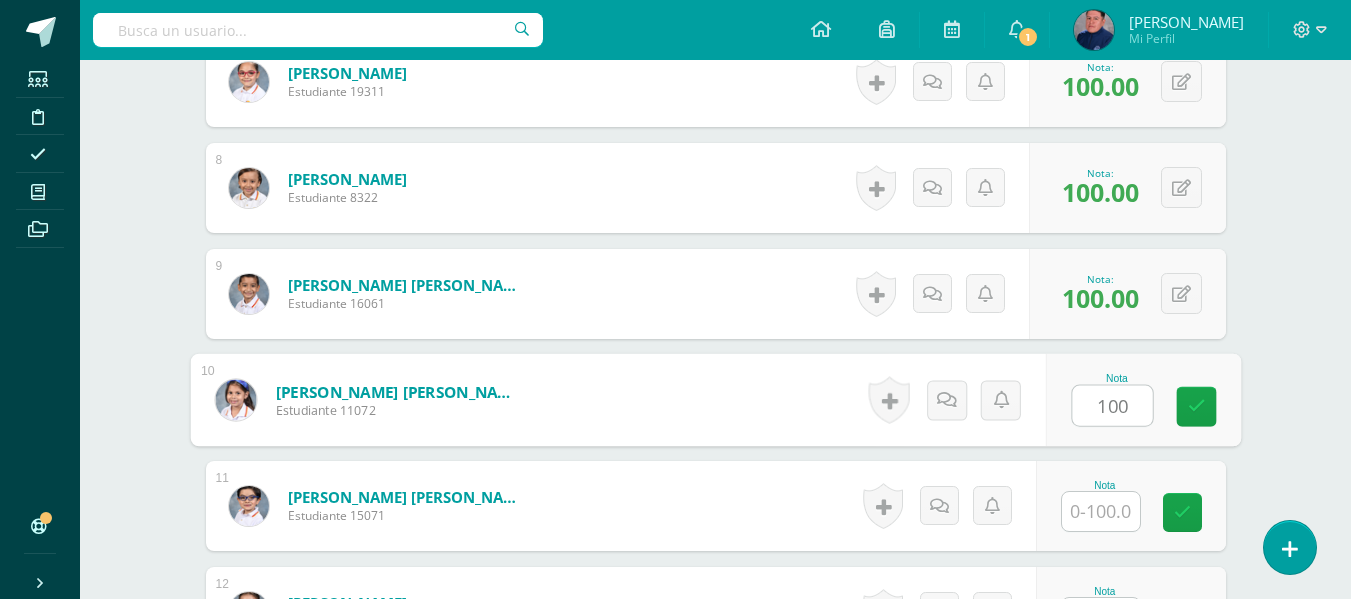 type on "100" 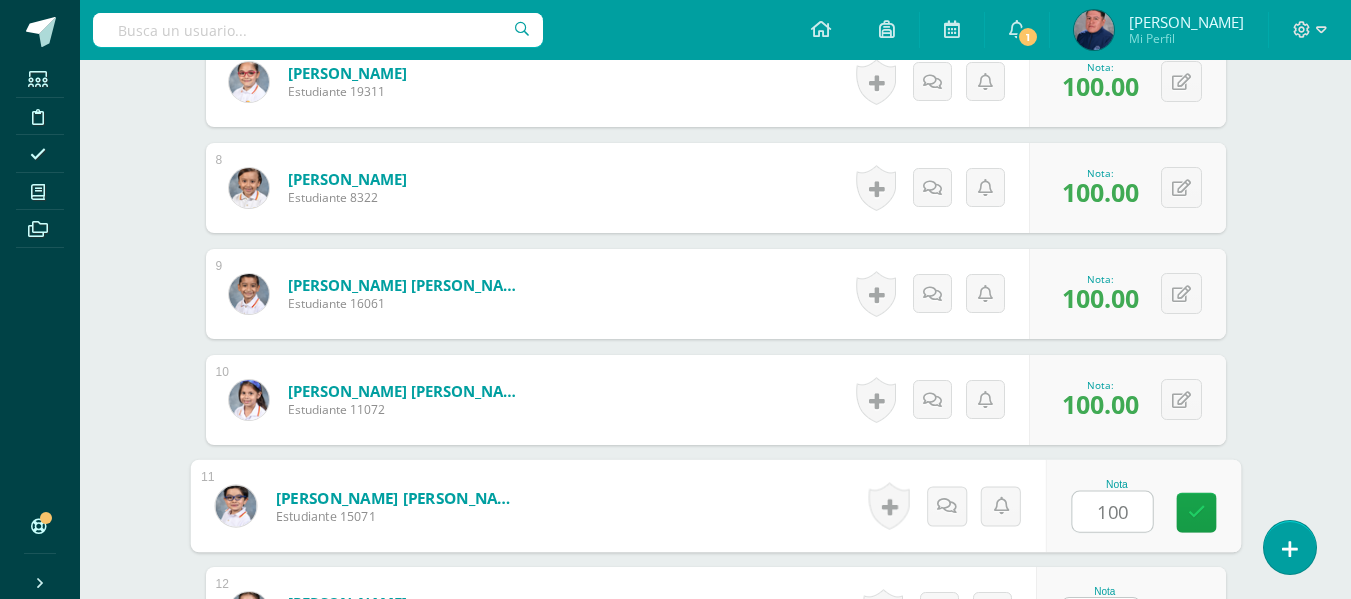 type on "100" 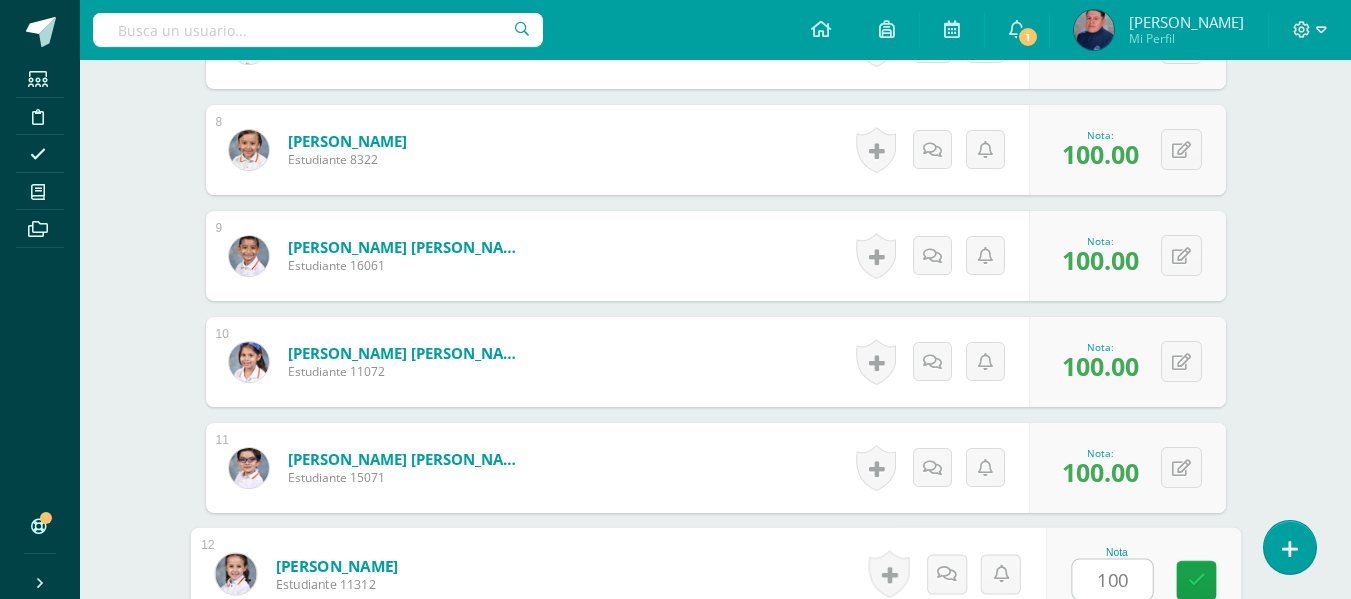 type on "100" 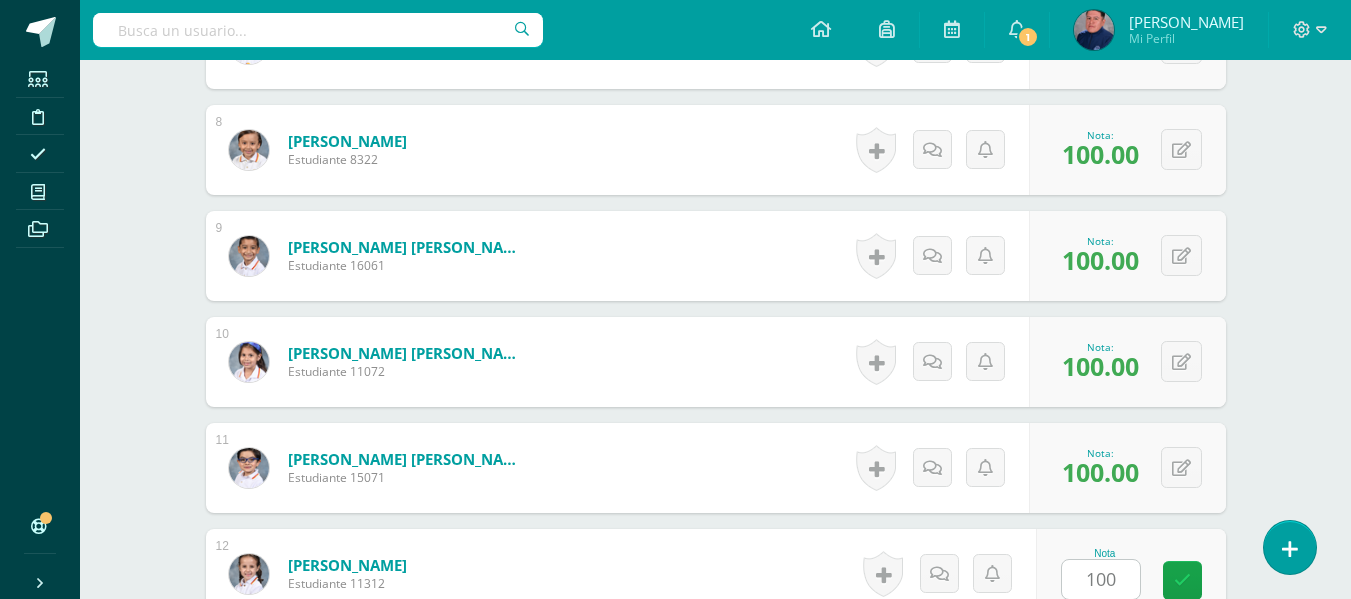 scroll, scrollTop: 1737, scrollLeft: 0, axis: vertical 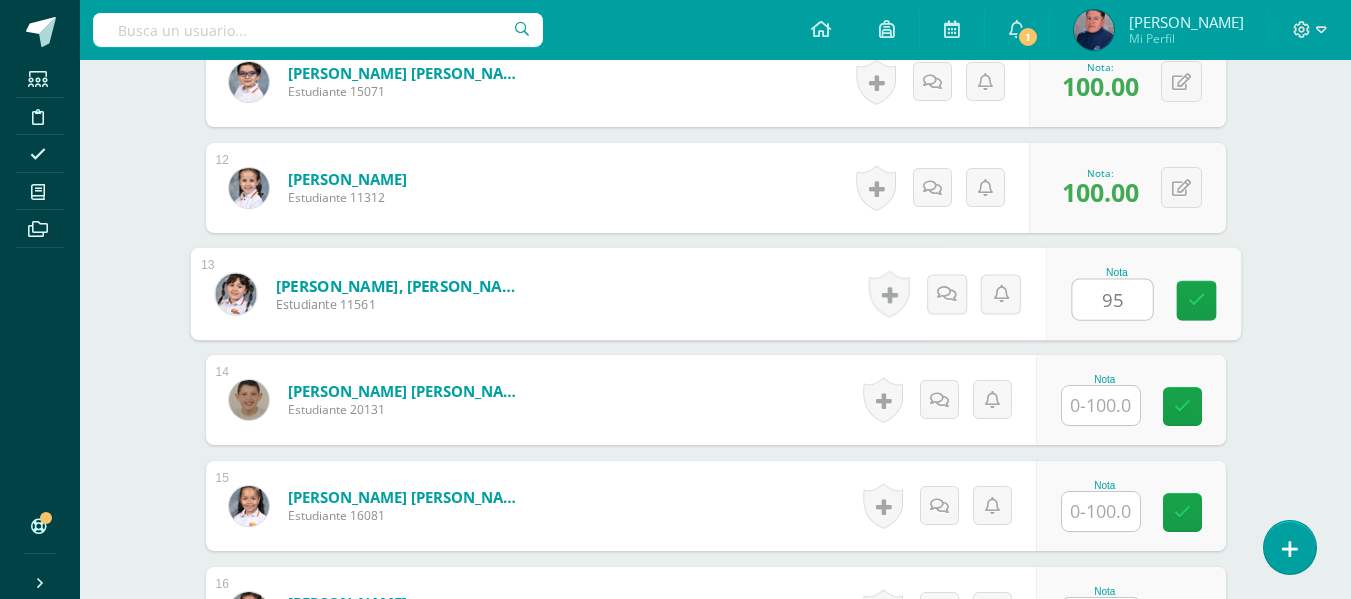 type on "95" 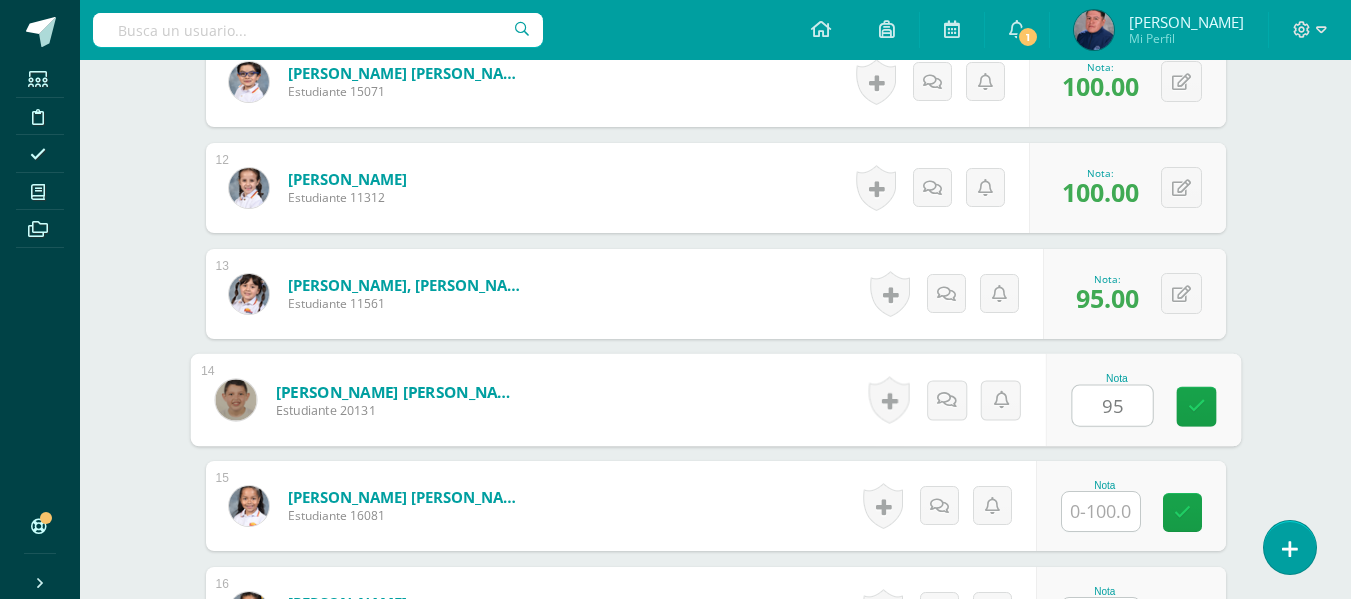 type on "95" 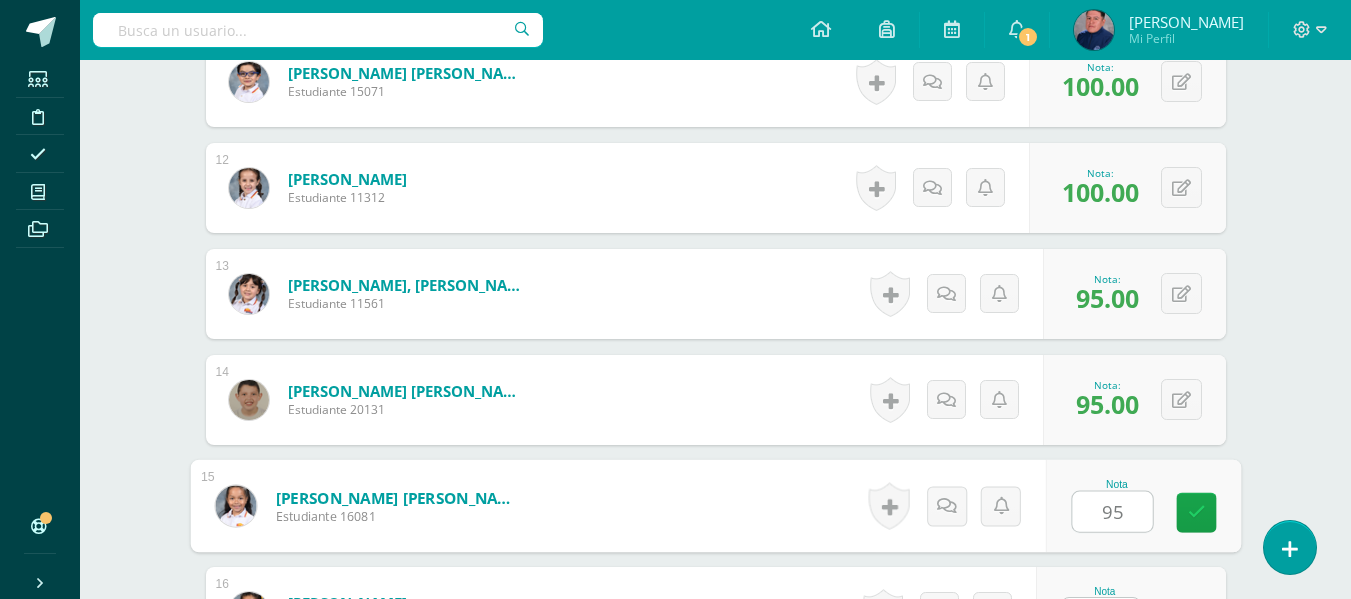 type on "95" 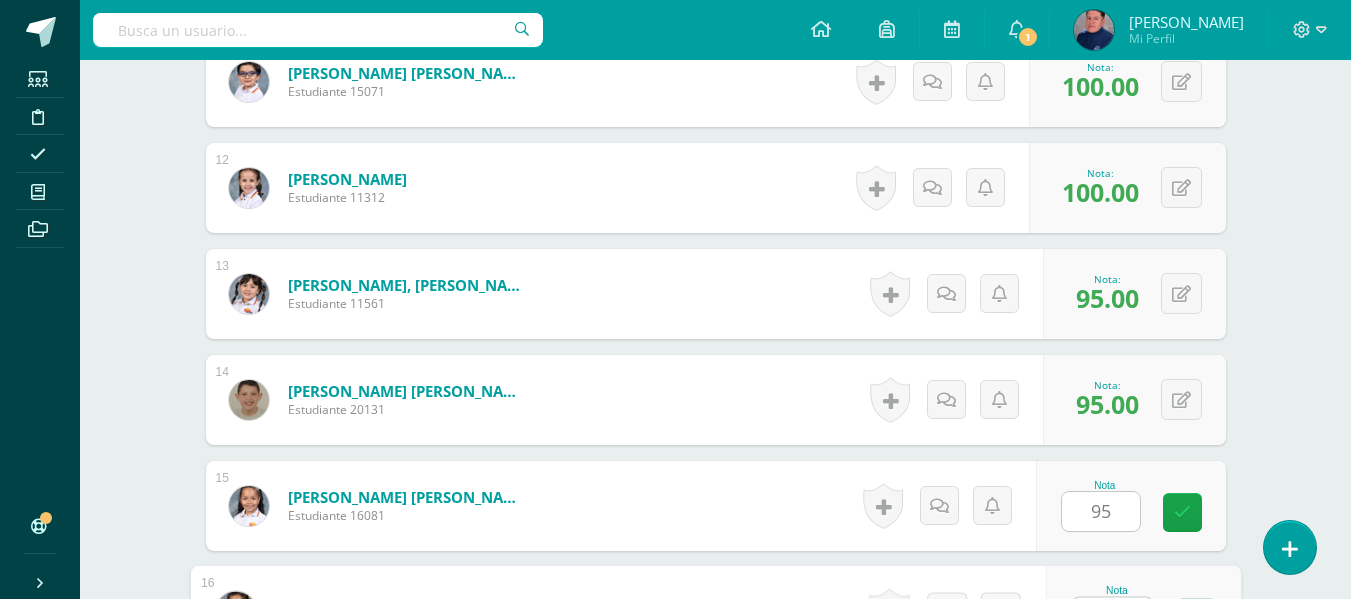 scroll, scrollTop: 1775, scrollLeft: 0, axis: vertical 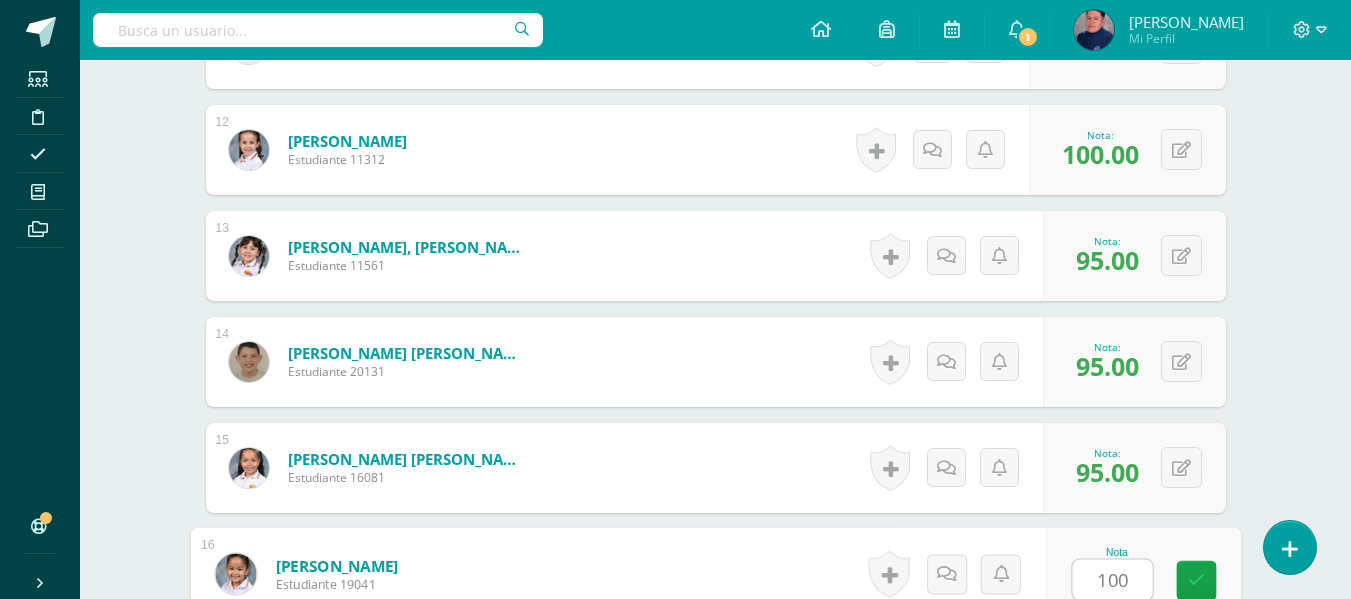 type on "100" 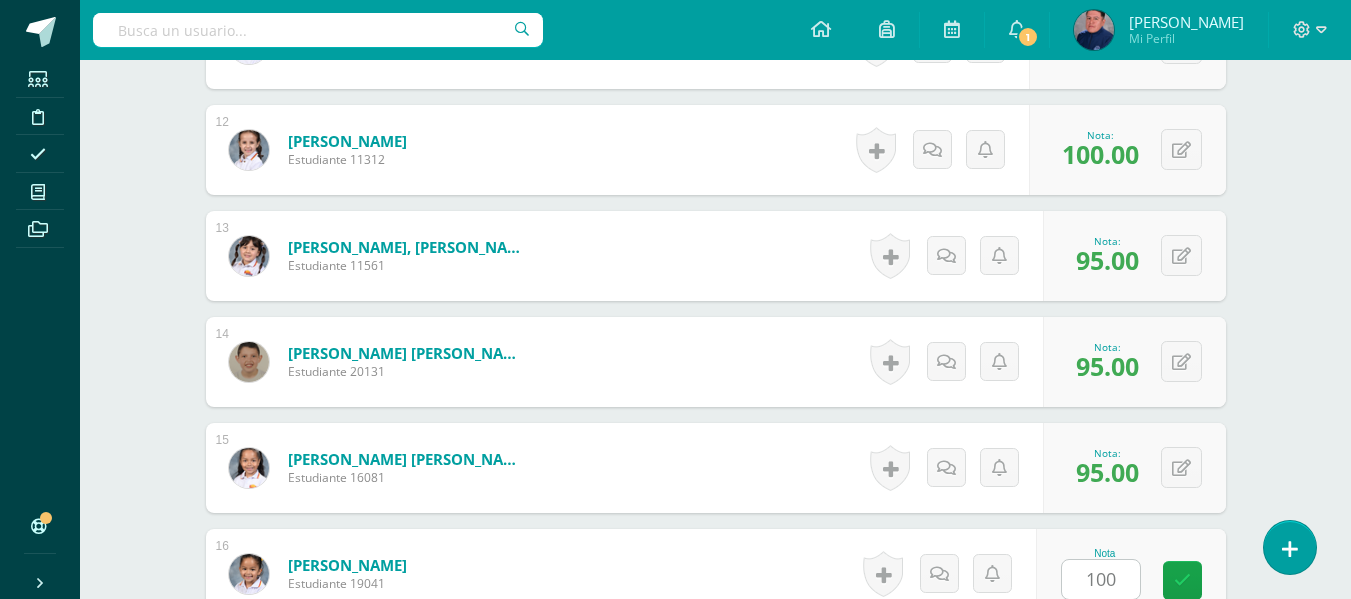 scroll, scrollTop: 2130, scrollLeft: 0, axis: vertical 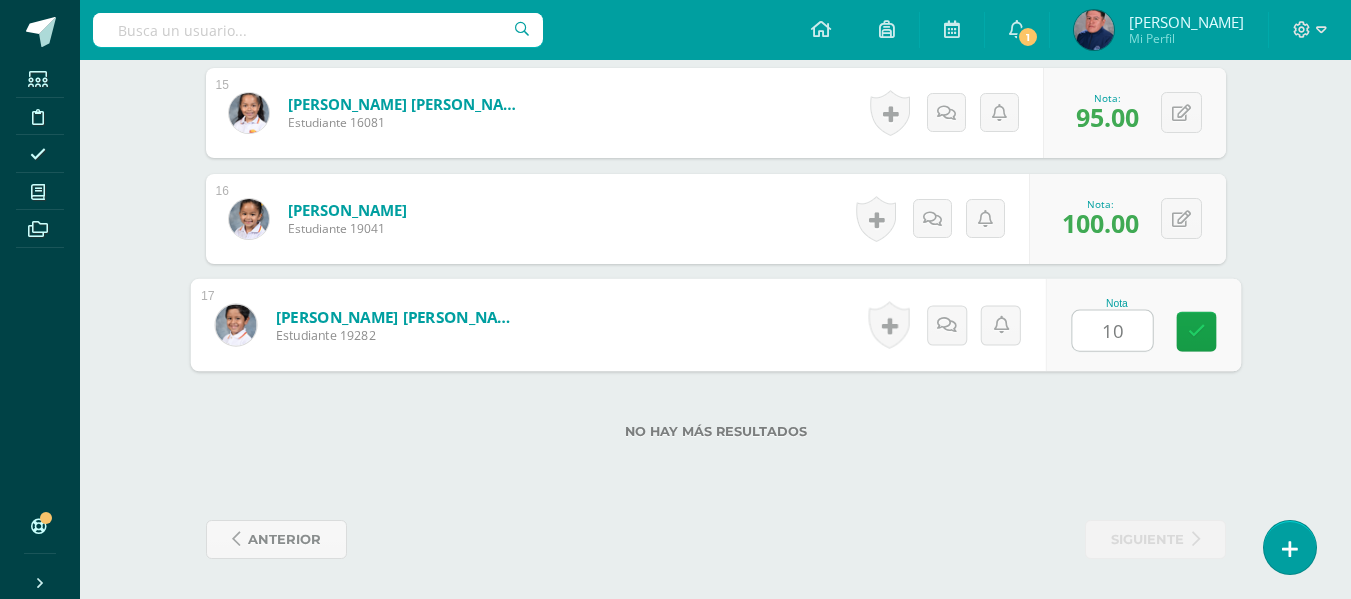 type on "100" 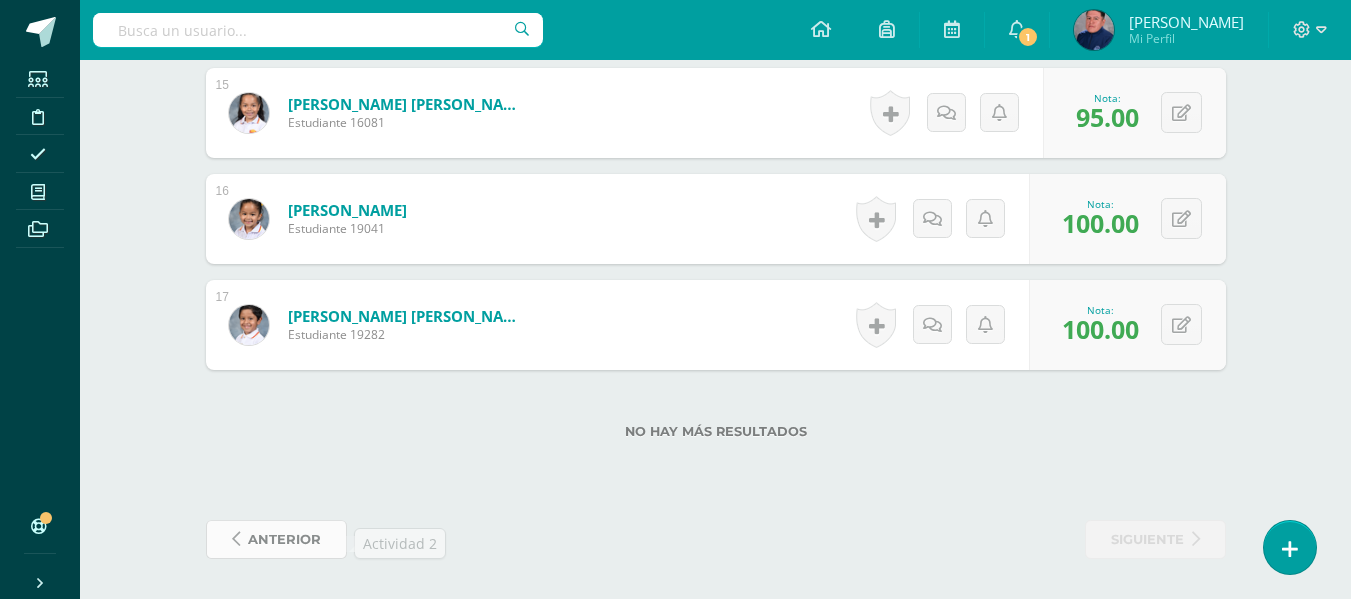 click on "anterior" at bounding box center (284, 539) 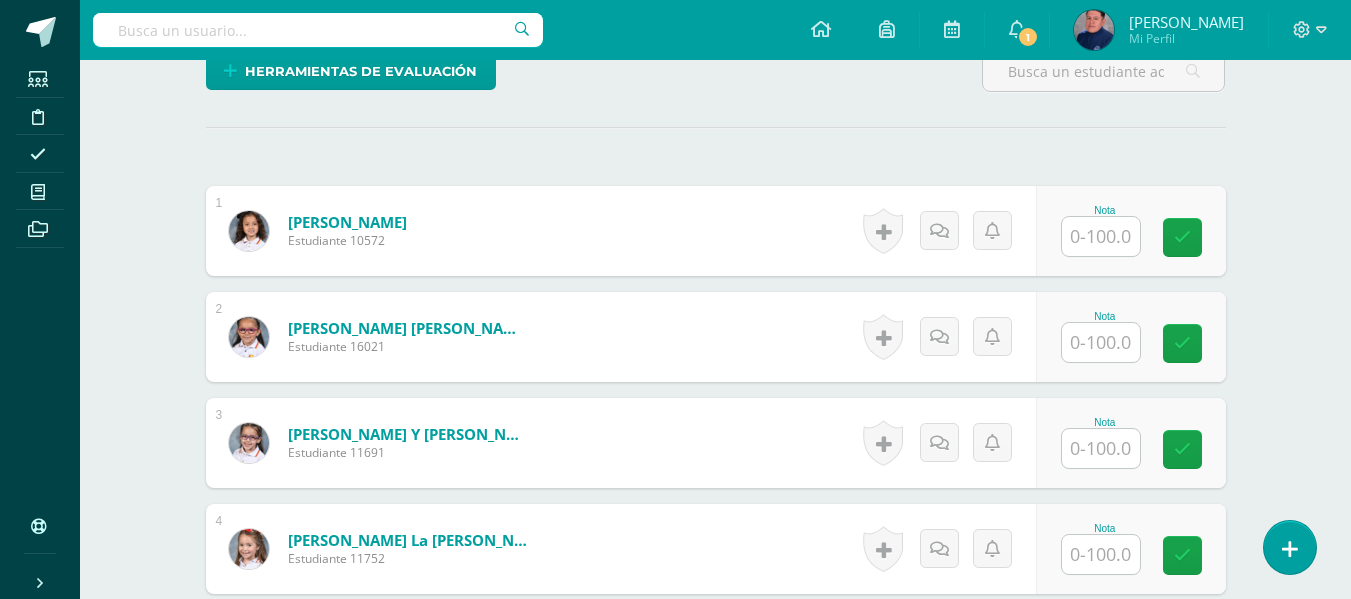 scroll, scrollTop: 530, scrollLeft: 0, axis: vertical 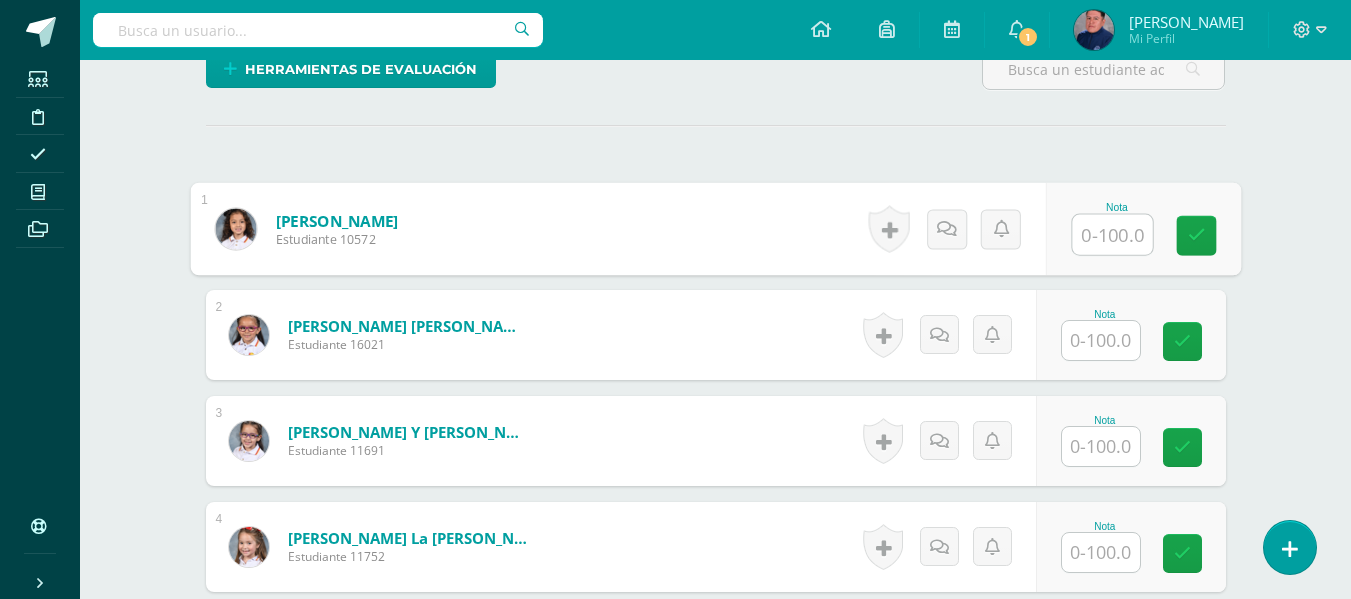 click at bounding box center [1112, 235] 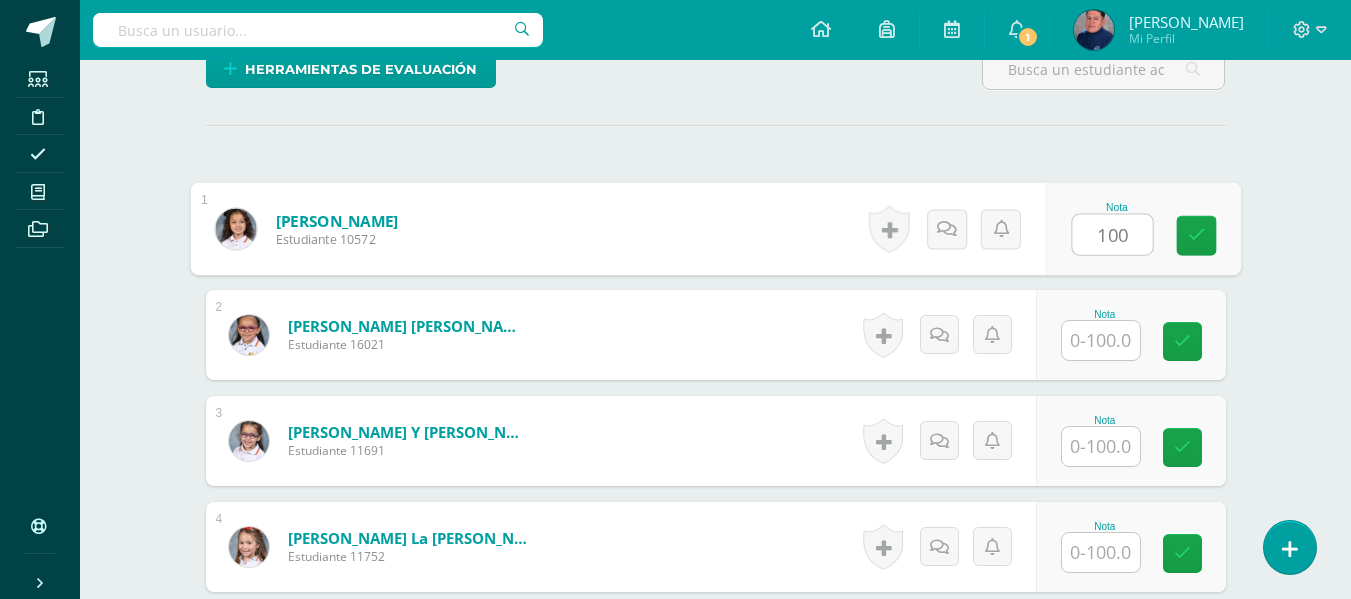 scroll, scrollTop: 531, scrollLeft: 0, axis: vertical 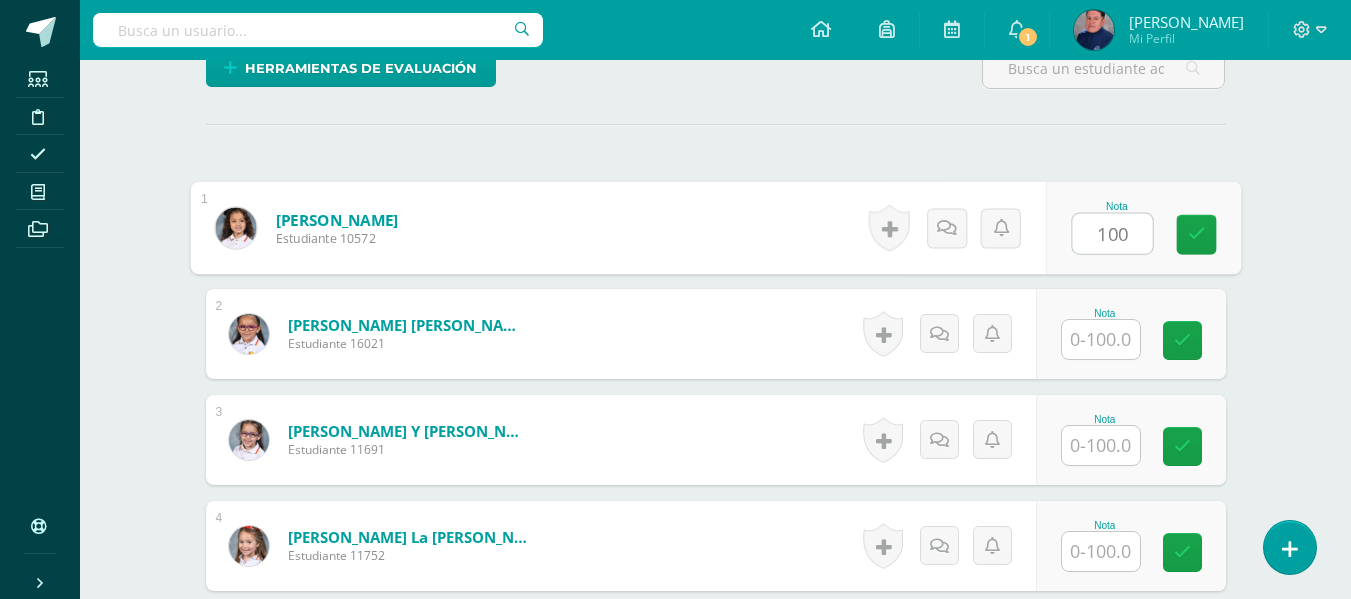 type on "100" 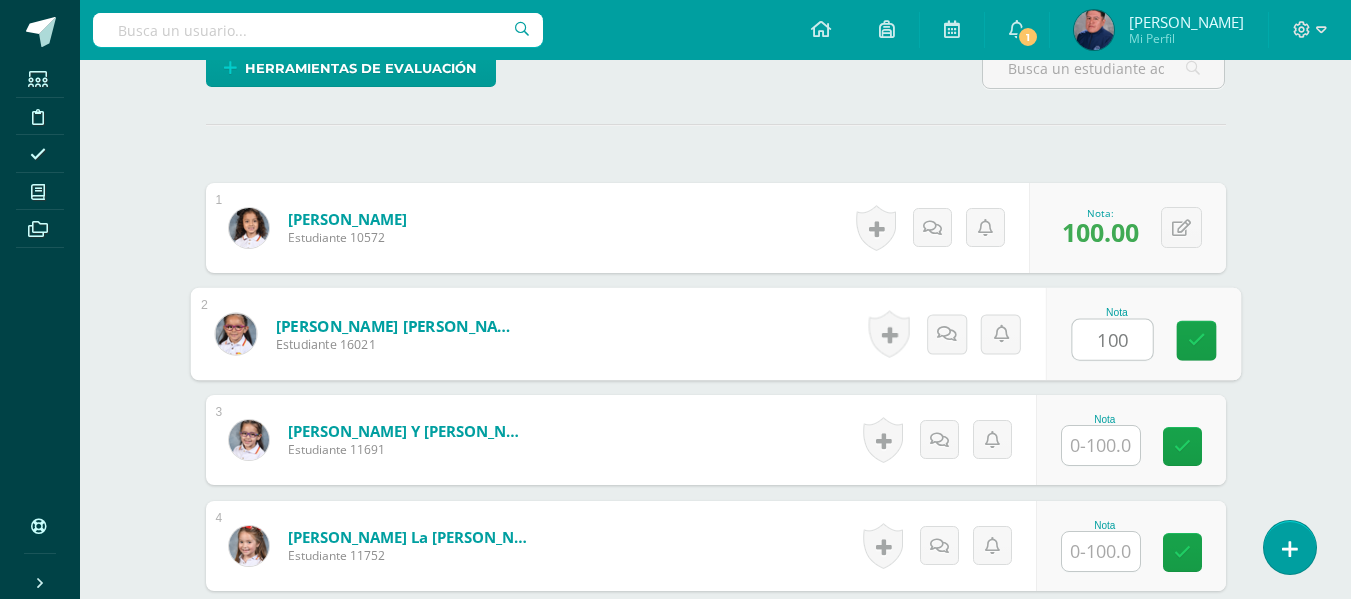 type on "100" 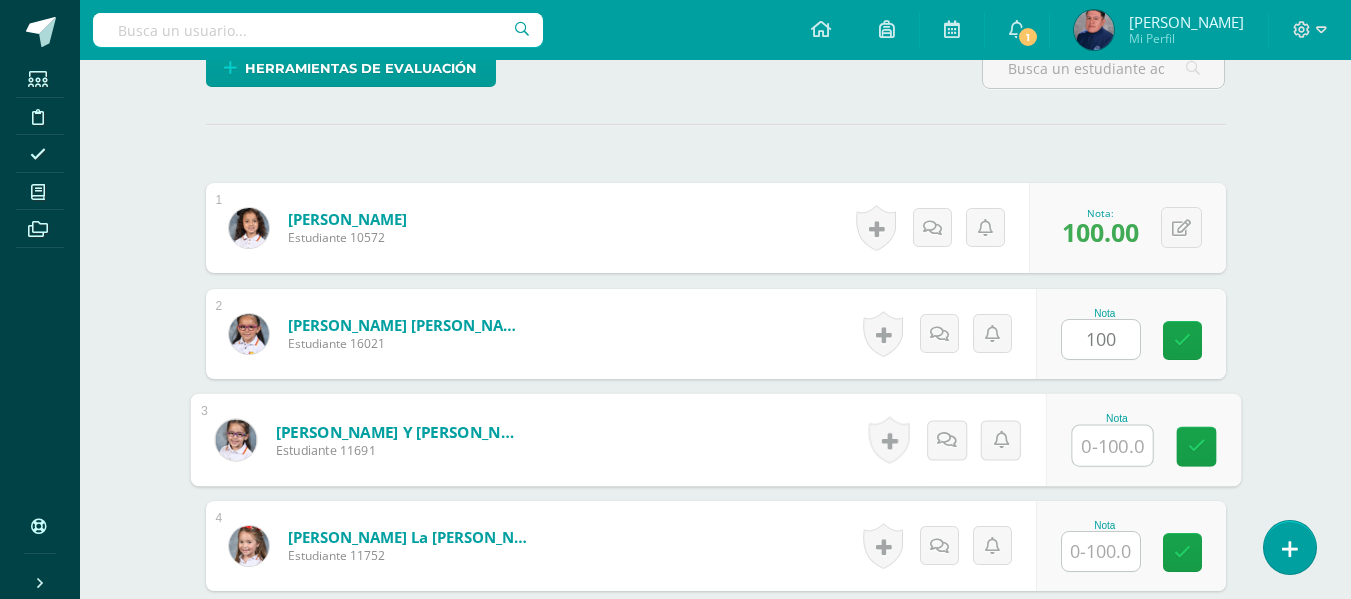 type on "1" 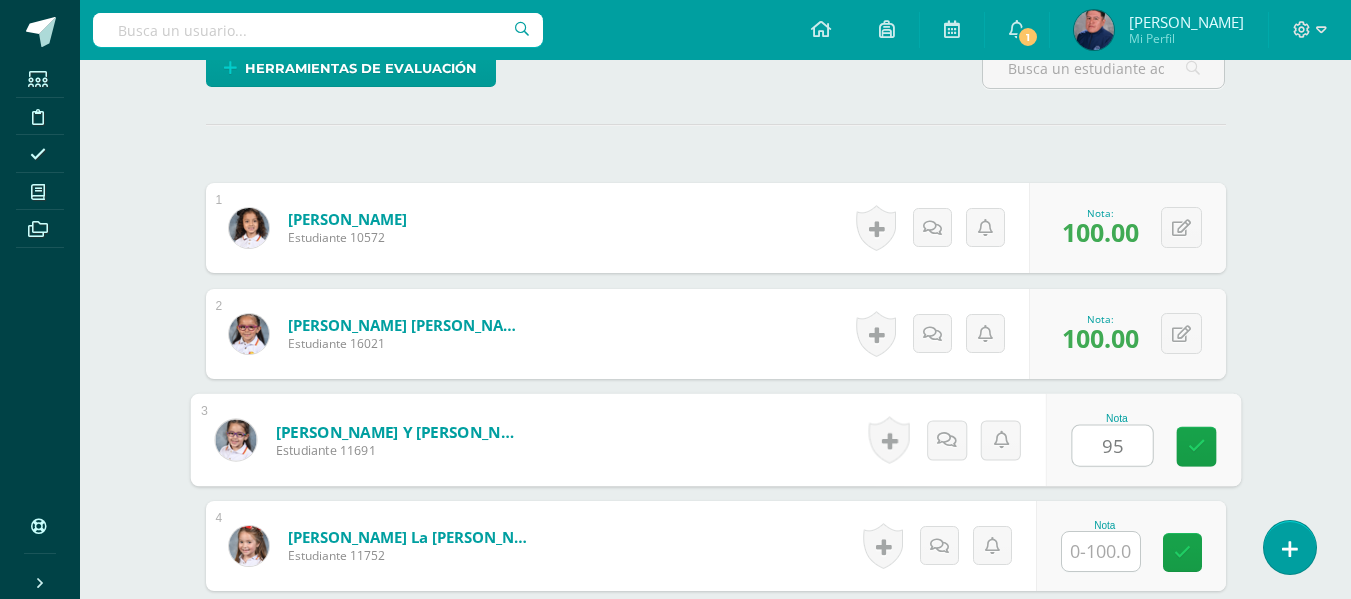 type on "95" 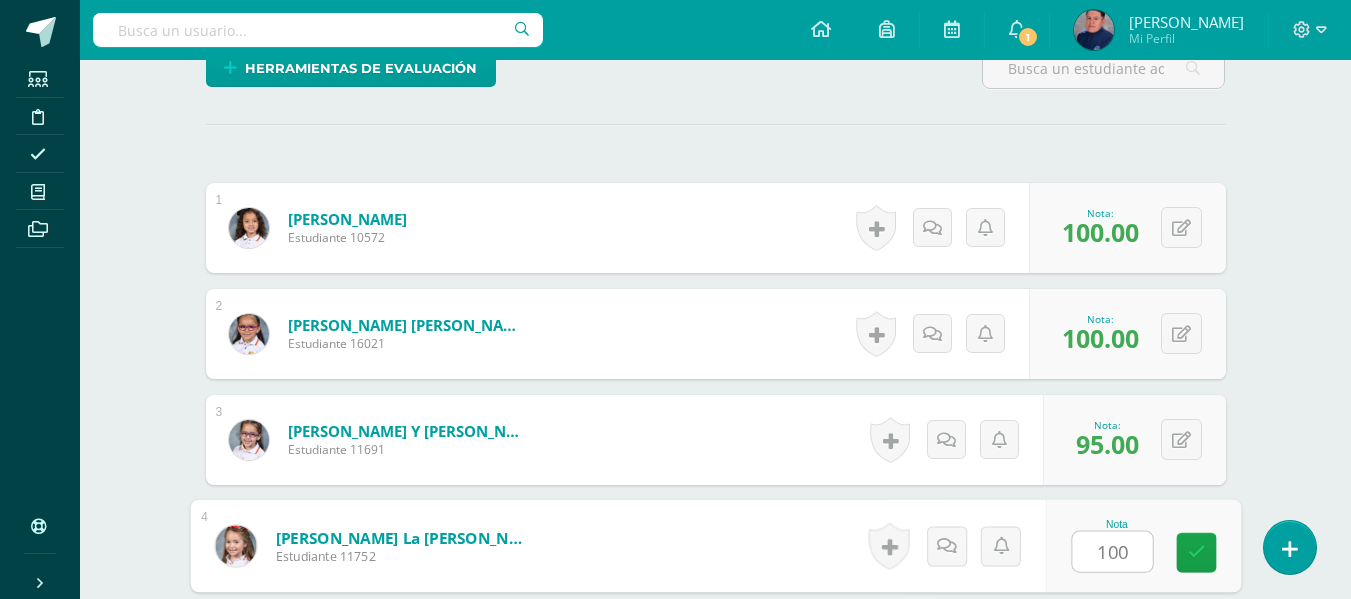 type on "100" 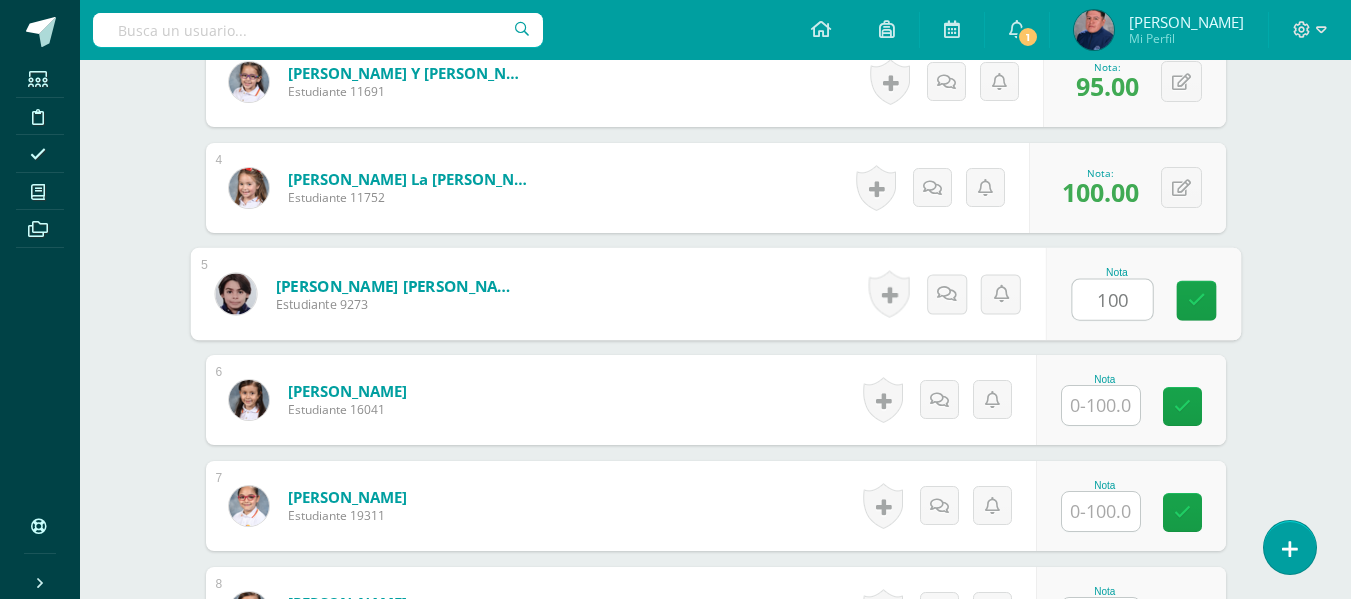 type on "100" 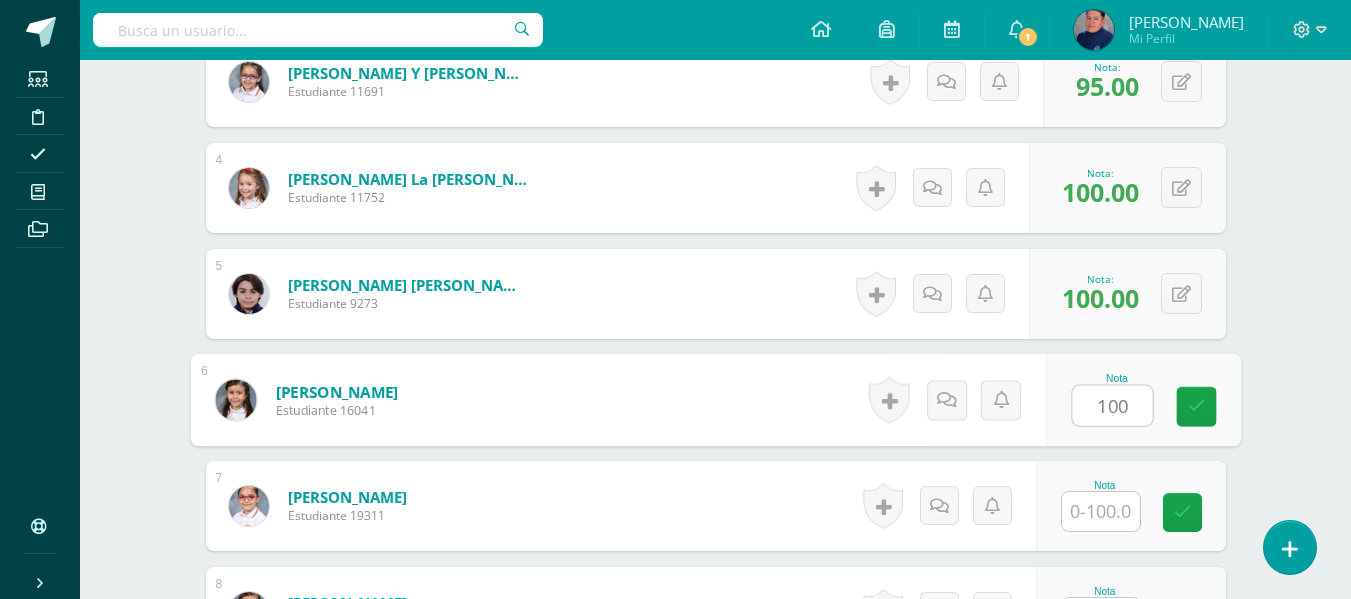 type on "100" 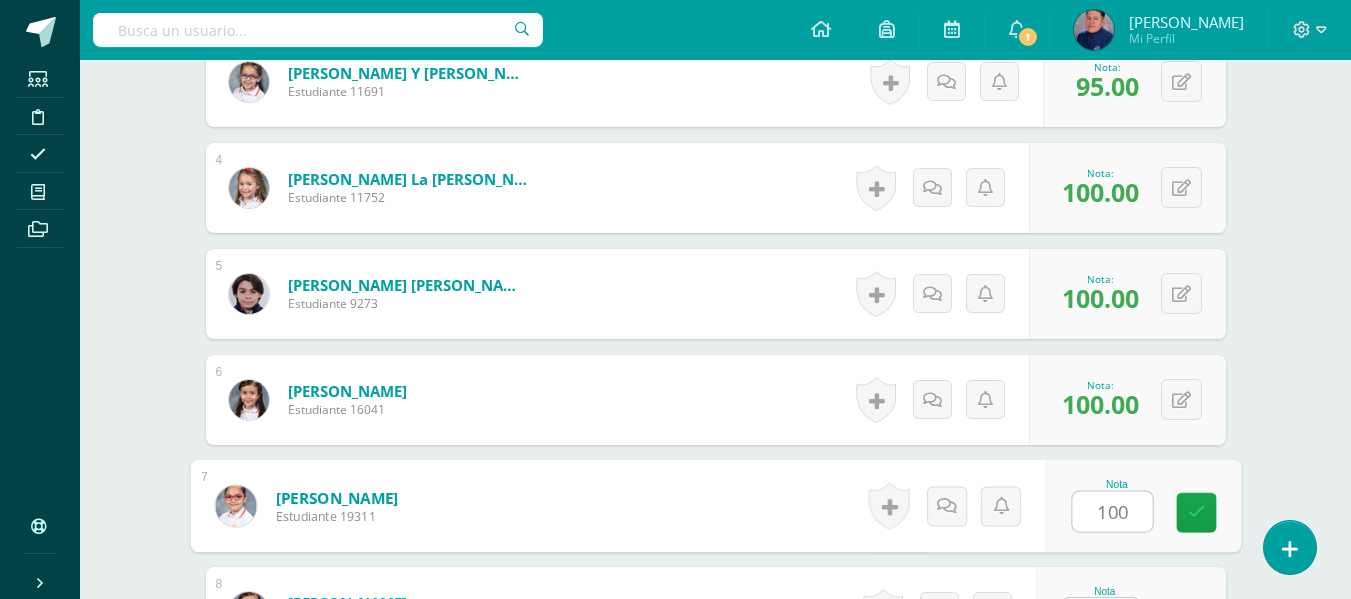 type on "100" 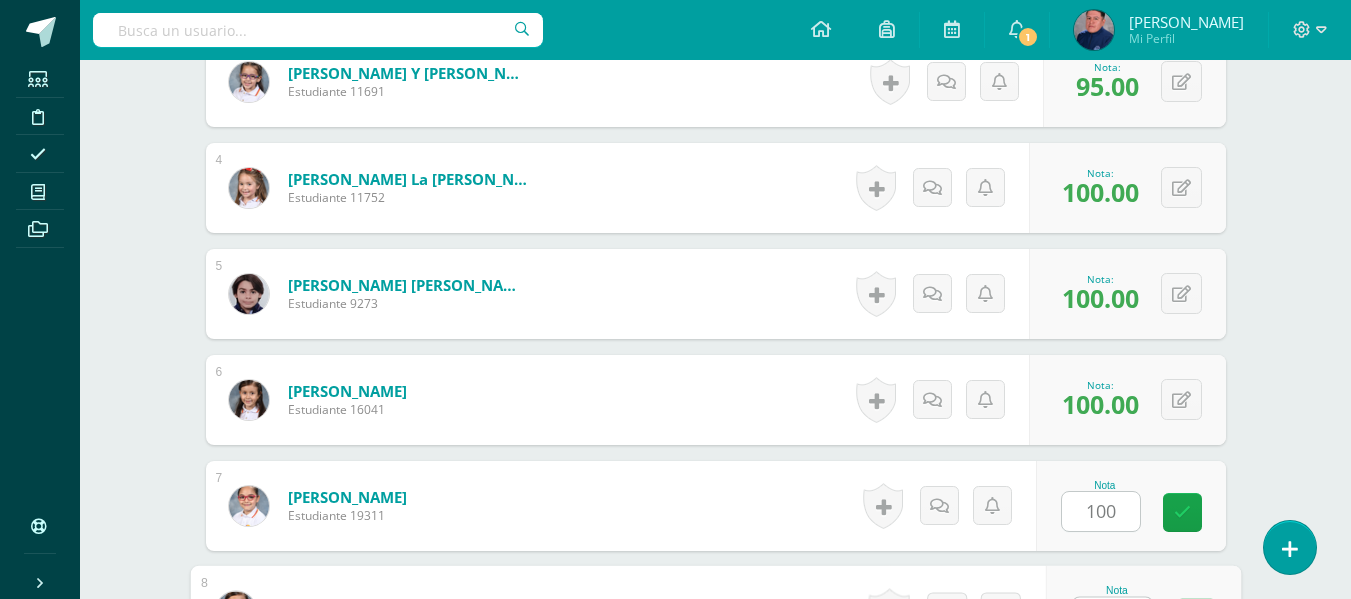 scroll, scrollTop: 927, scrollLeft: 0, axis: vertical 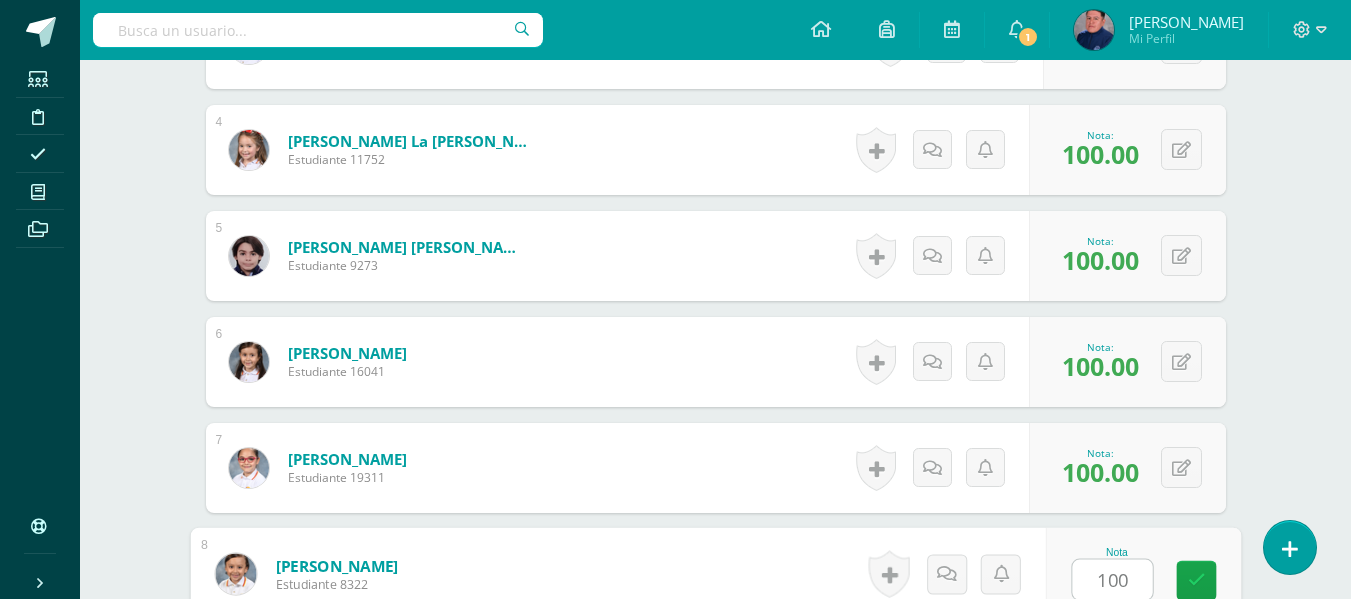 type on "100" 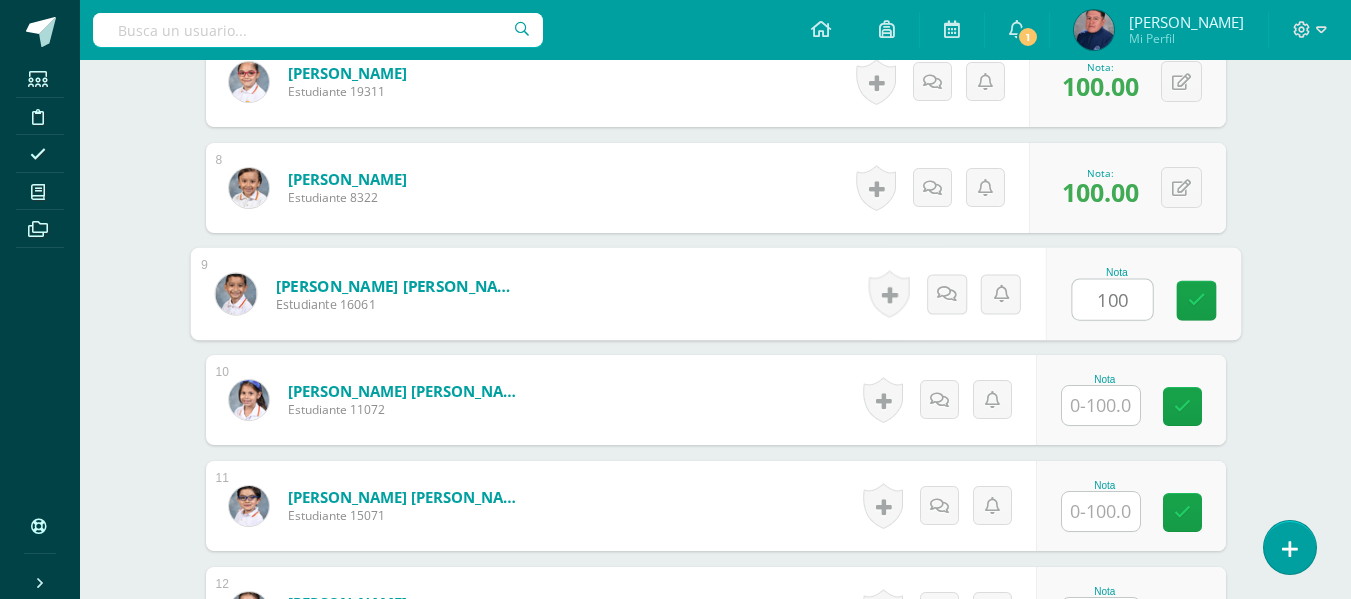 type on "100" 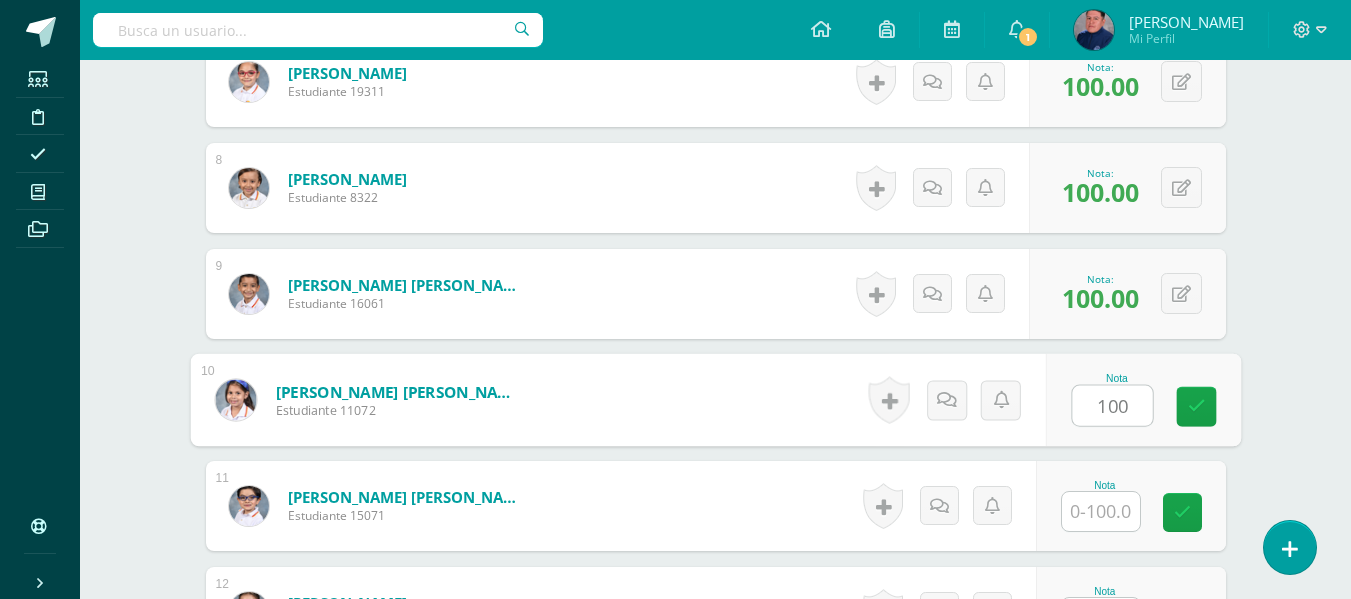type on "100" 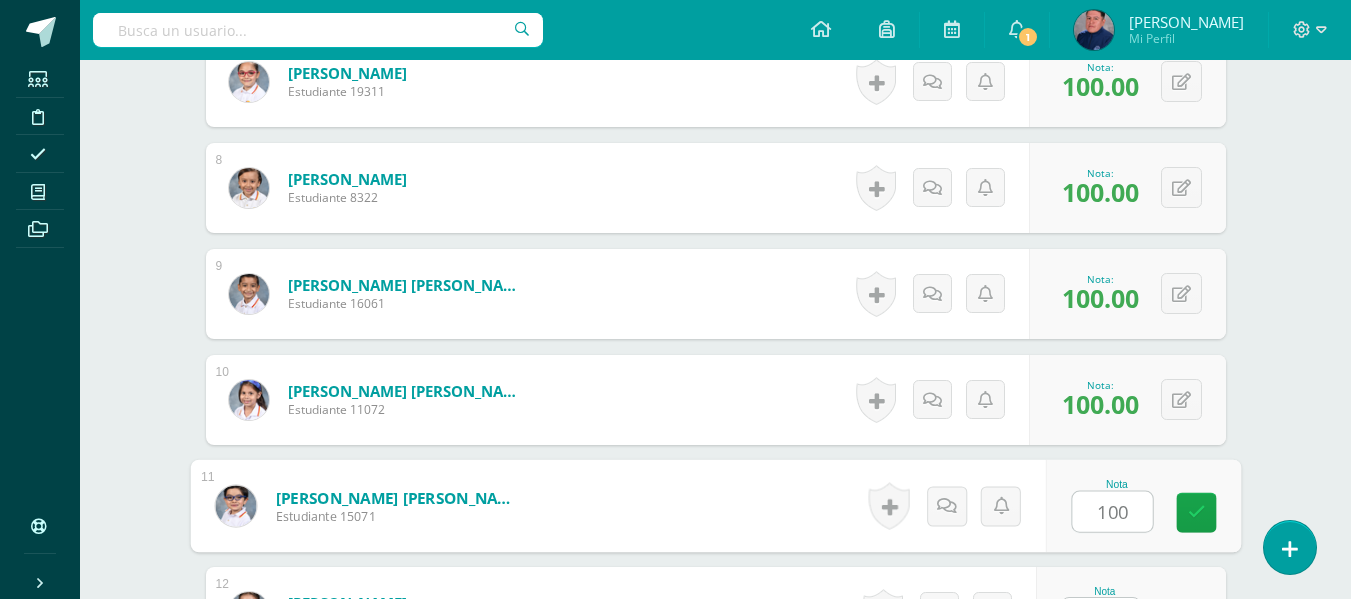 type on "100" 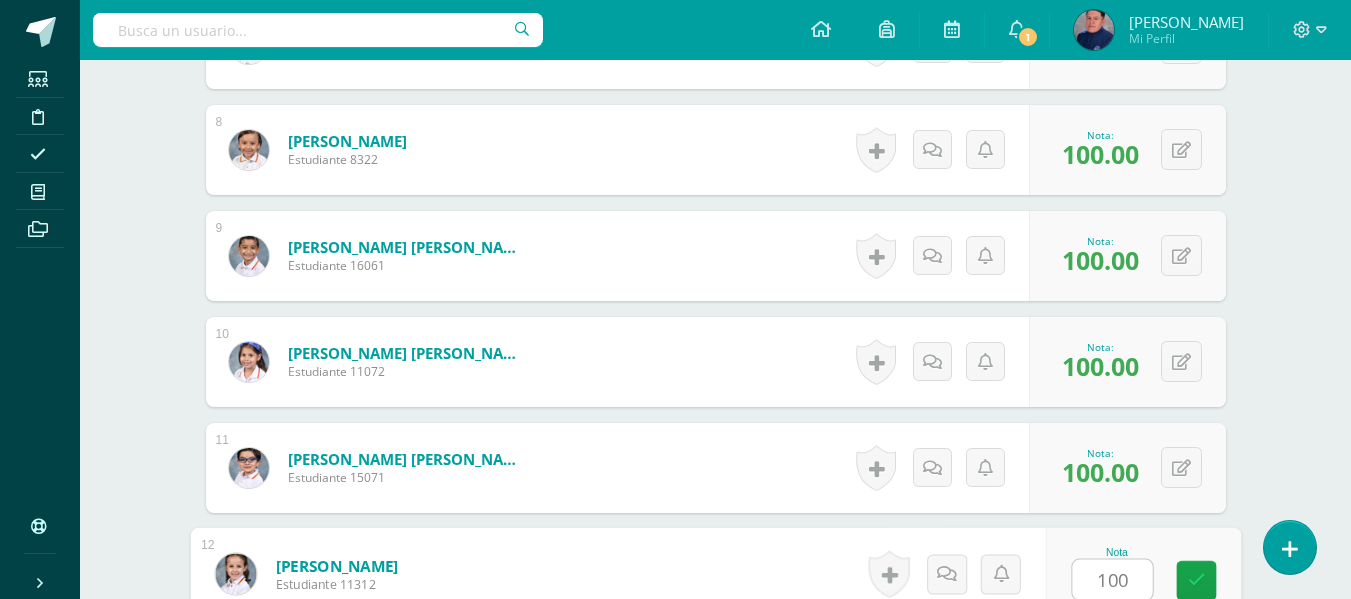 type on "100" 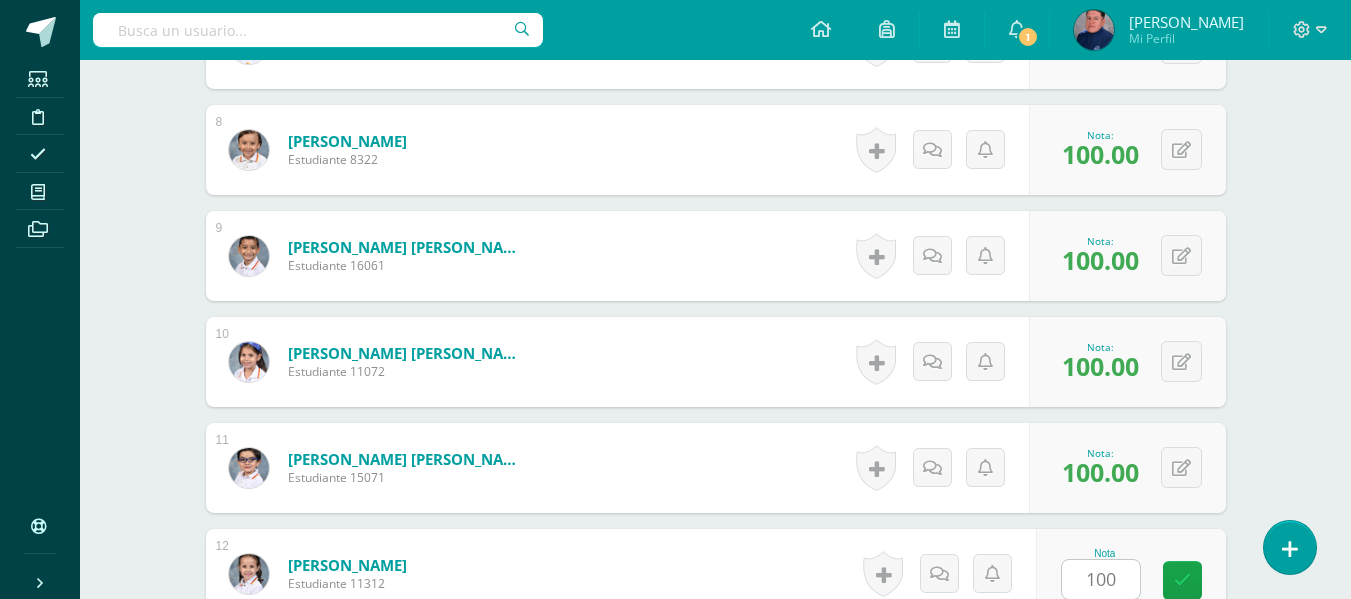 scroll, scrollTop: 1737, scrollLeft: 0, axis: vertical 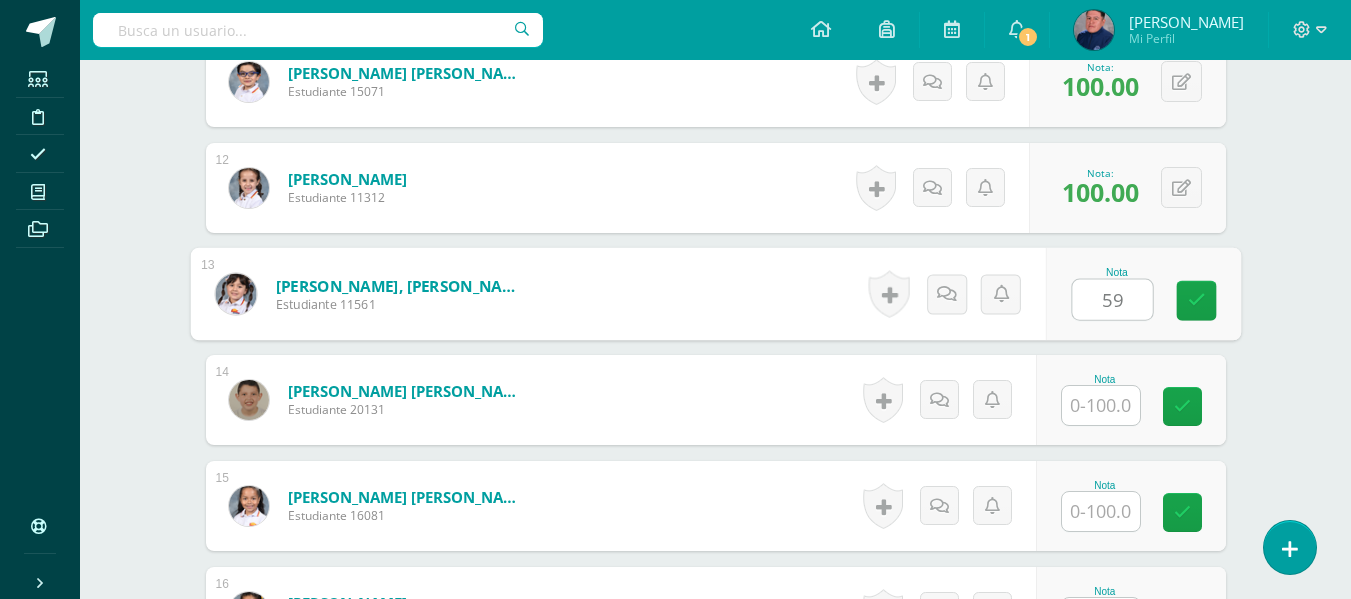 type on "5" 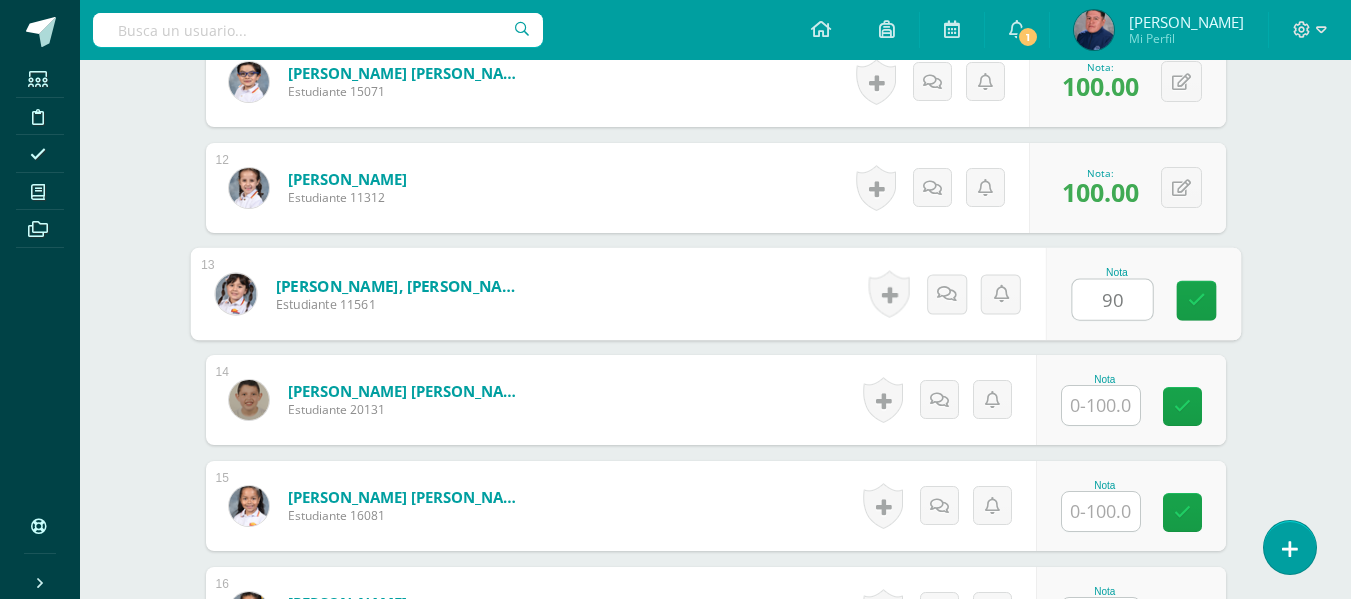 type on "90" 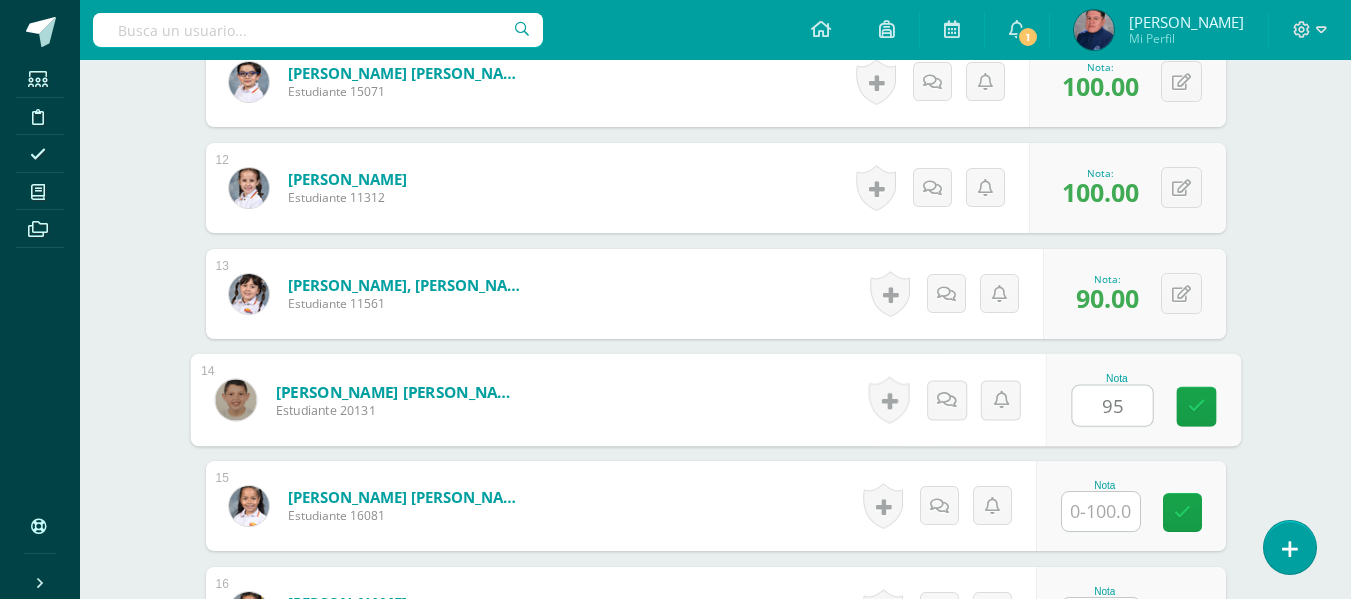 type on "95" 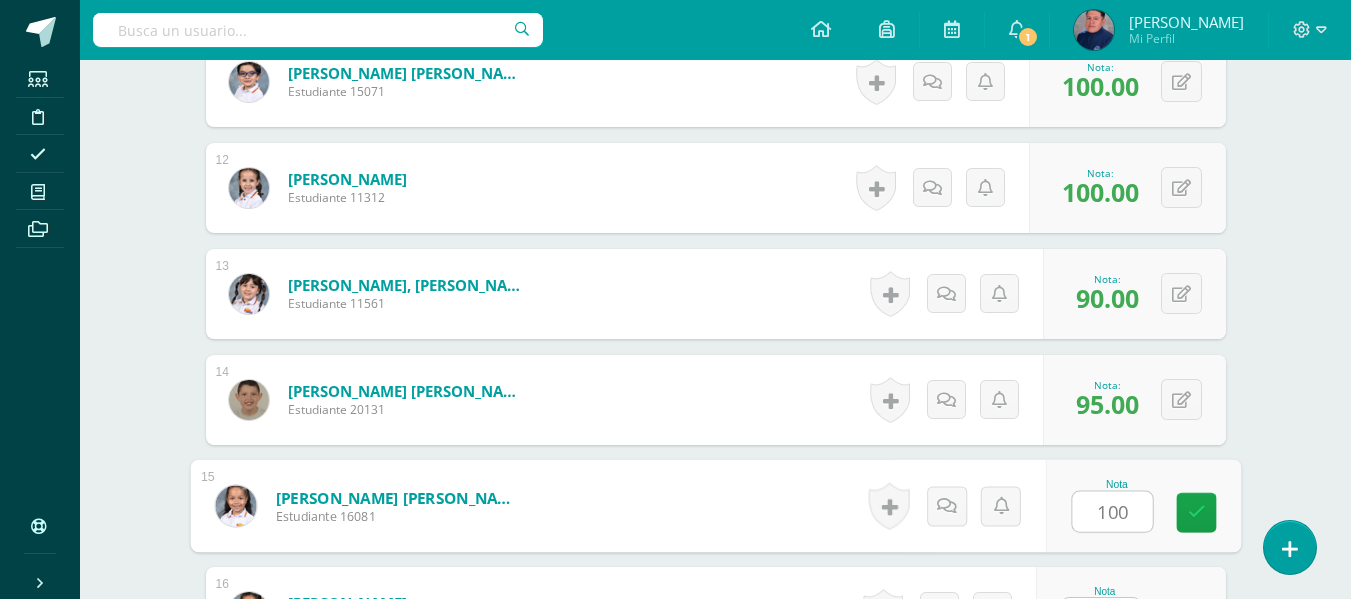 type on "100" 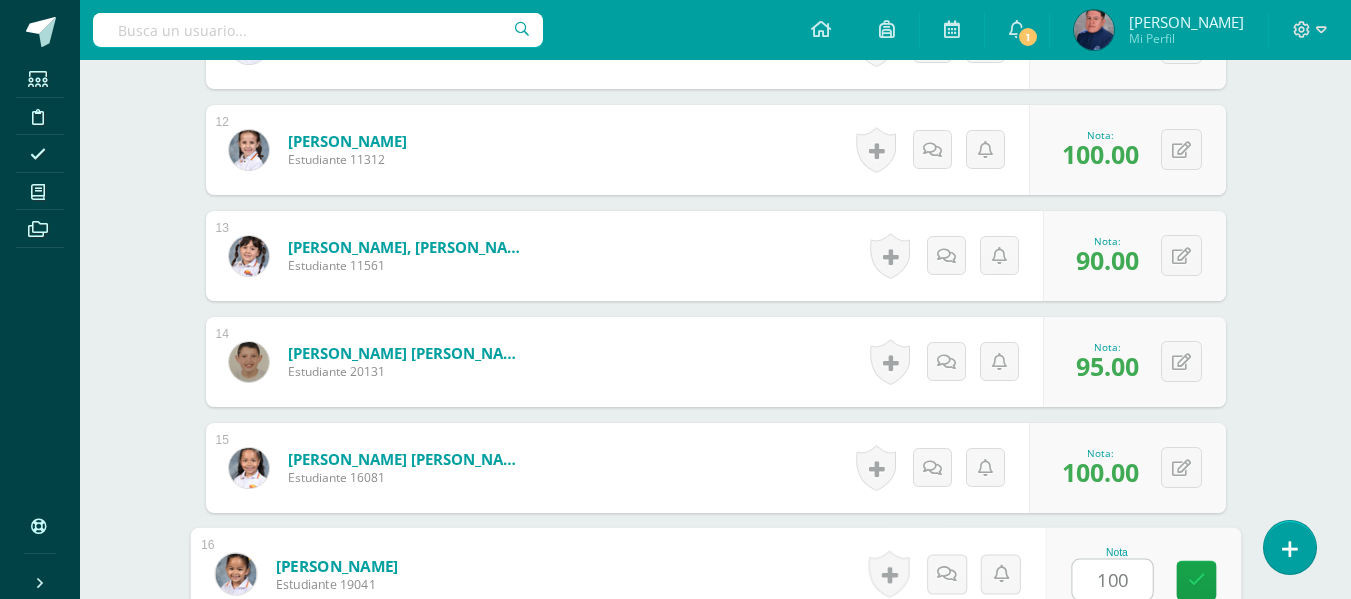 type on "100" 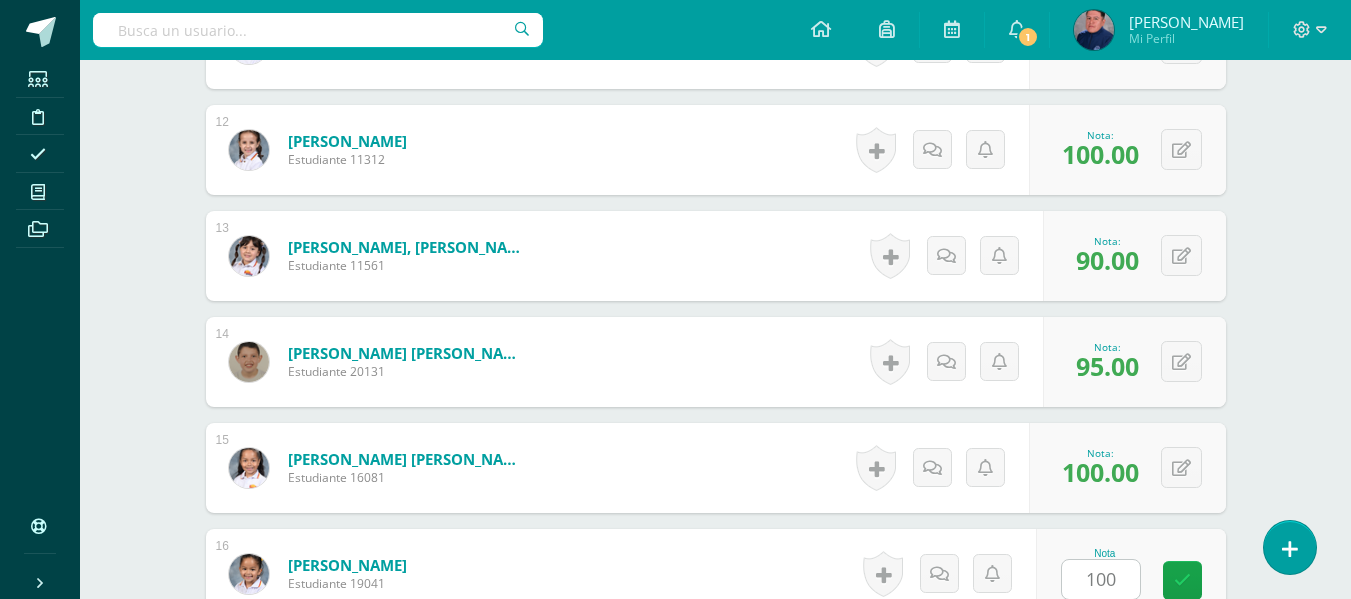 scroll, scrollTop: 2130, scrollLeft: 0, axis: vertical 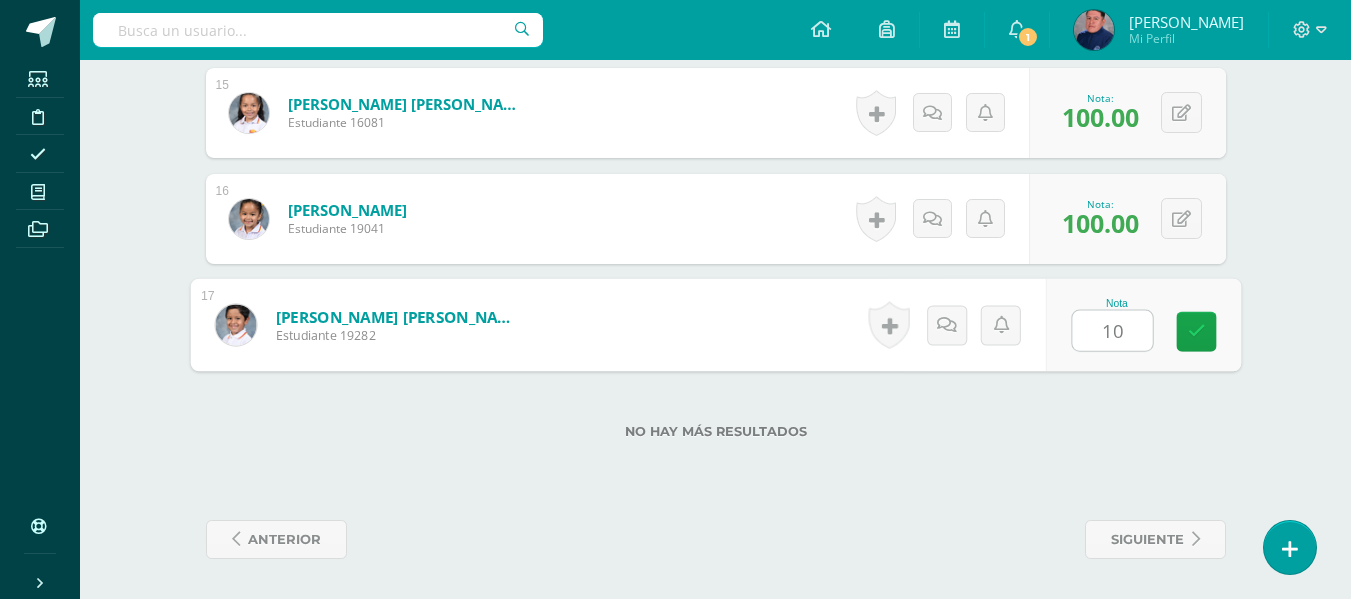 type on "100" 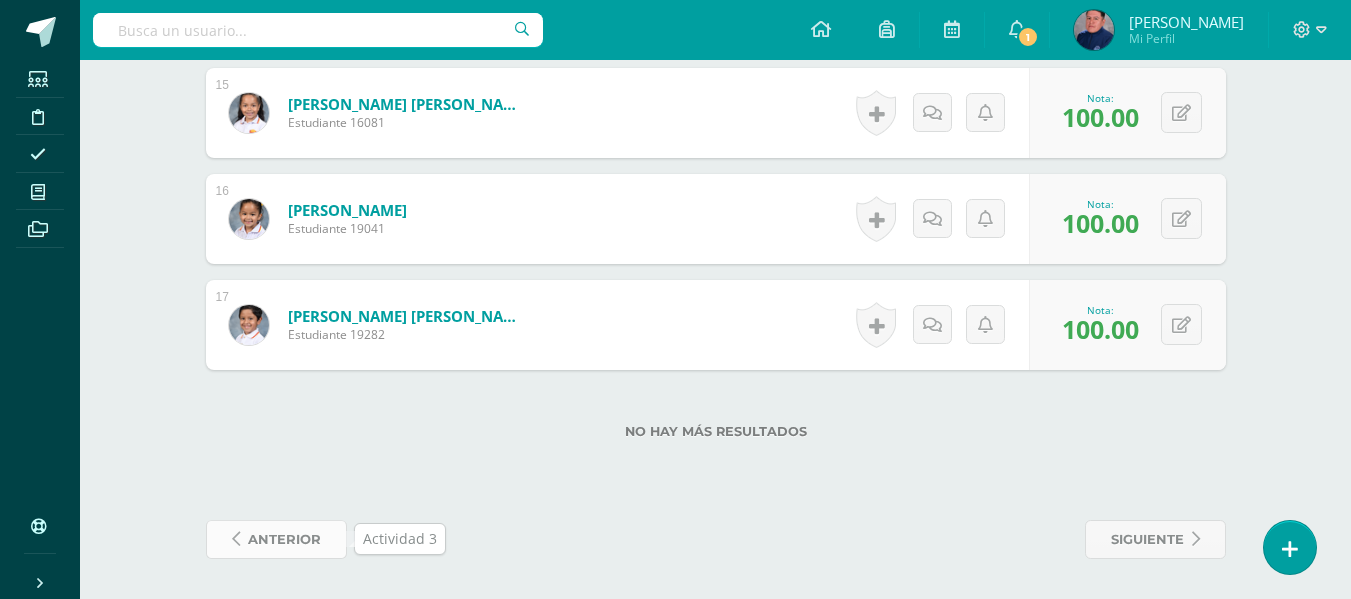 click on "anterior" at bounding box center [284, 539] 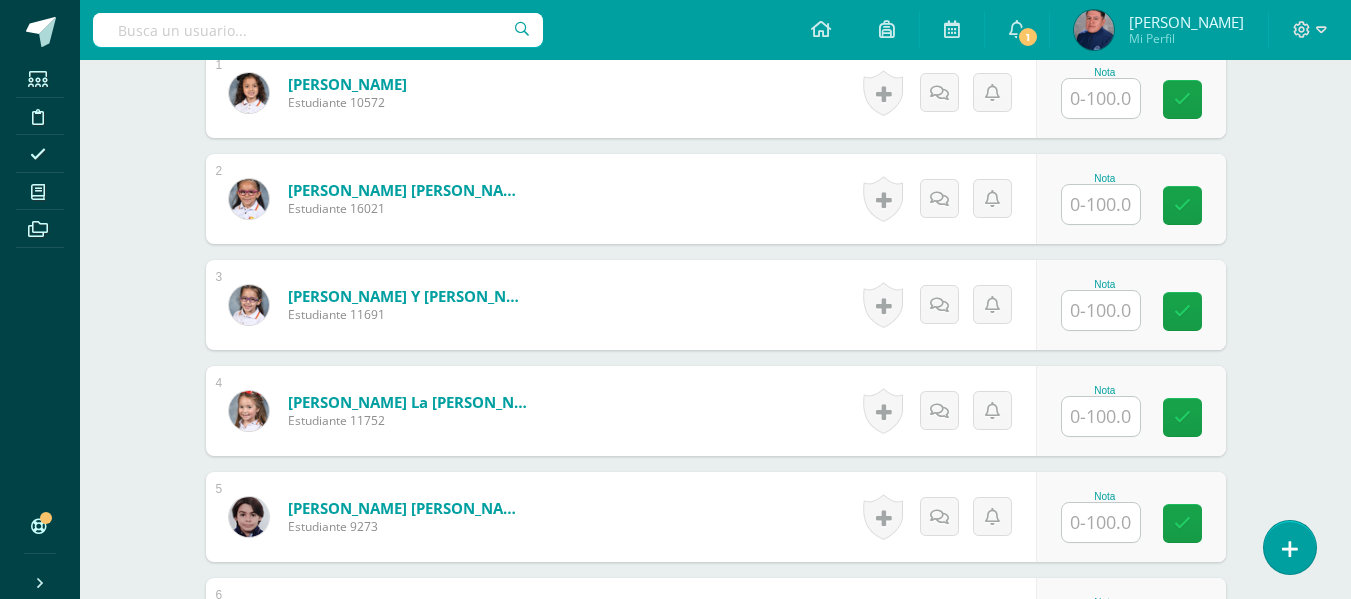 scroll, scrollTop: 667, scrollLeft: 0, axis: vertical 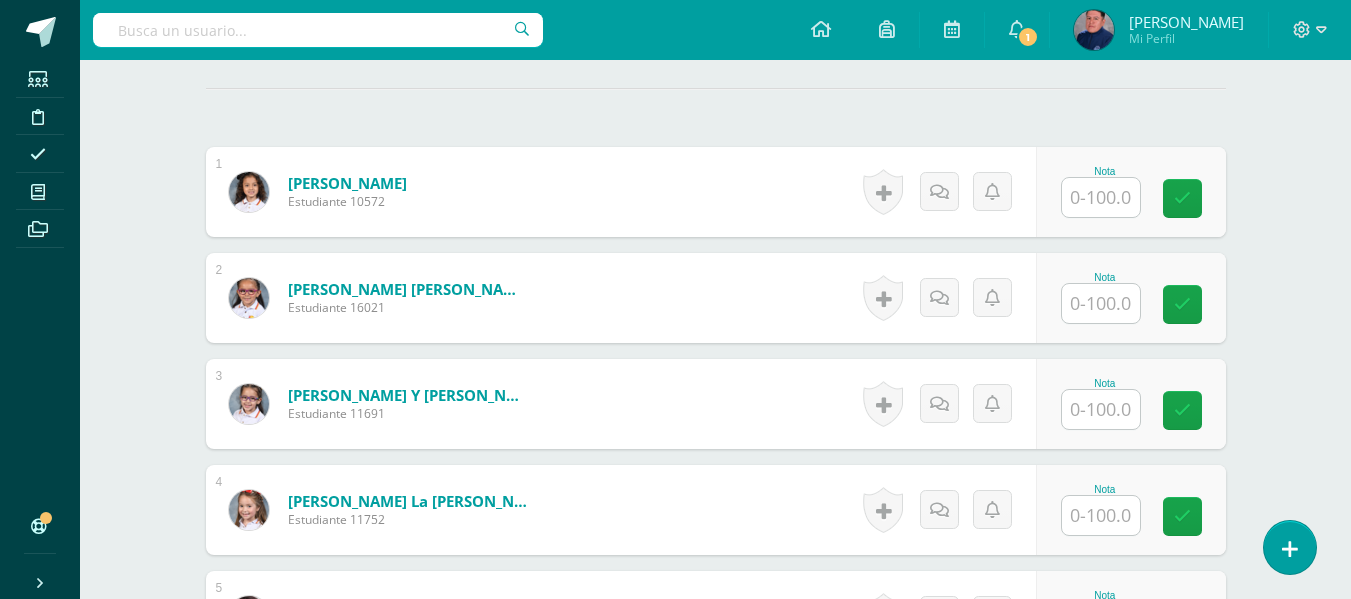 click at bounding box center (1101, 197) 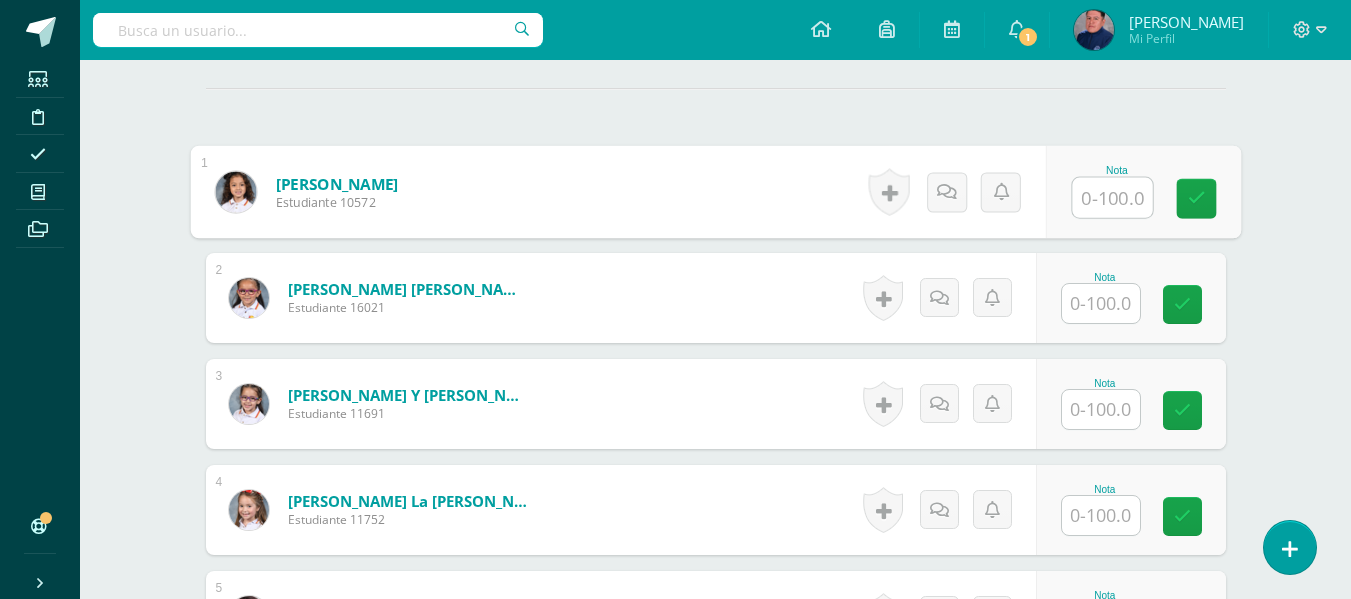 scroll, scrollTop: 568, scrollLeft: 0, axis: vertical 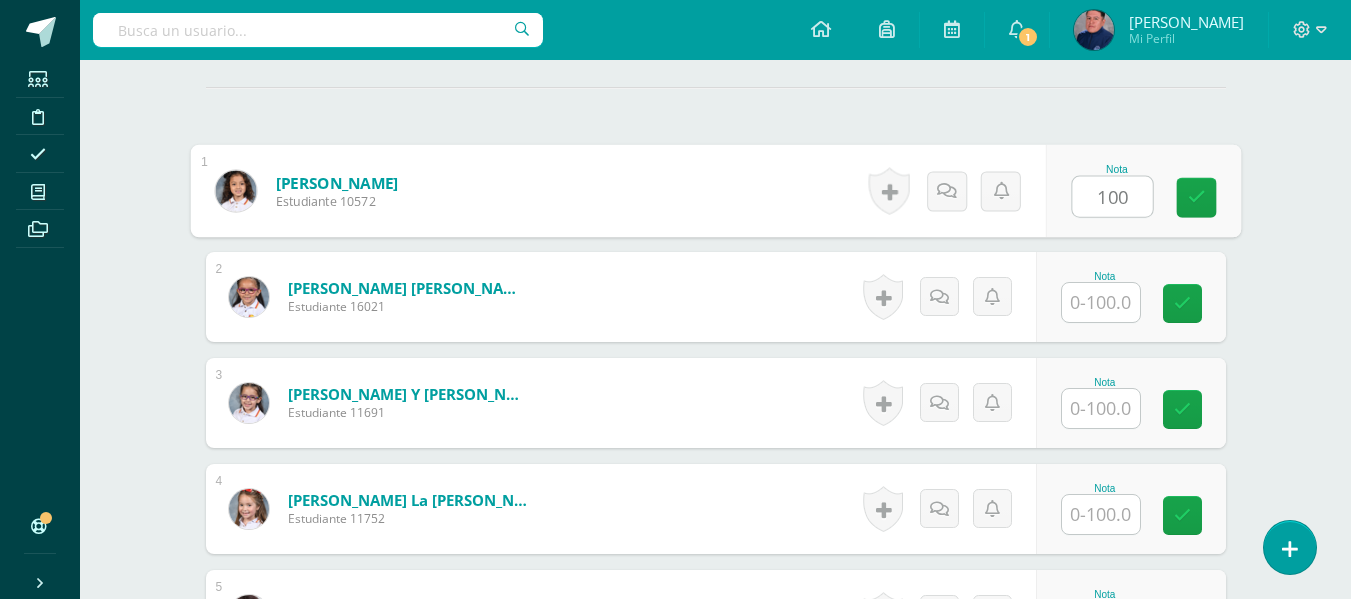 type on "100" 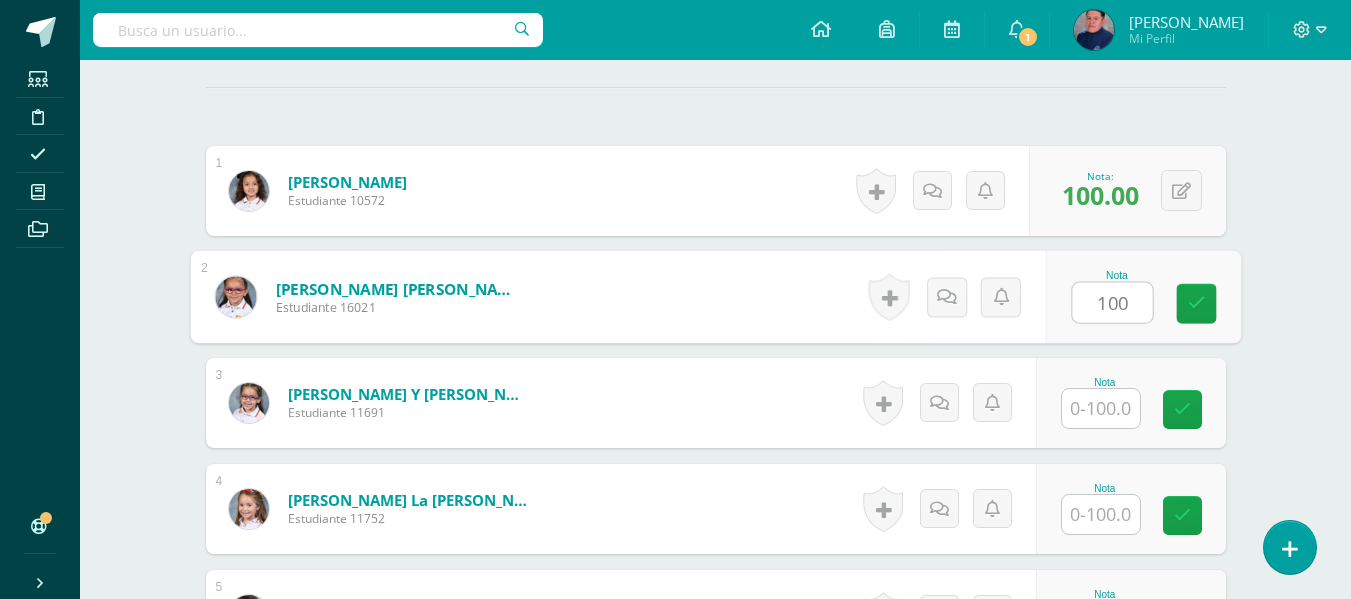 type on "100" 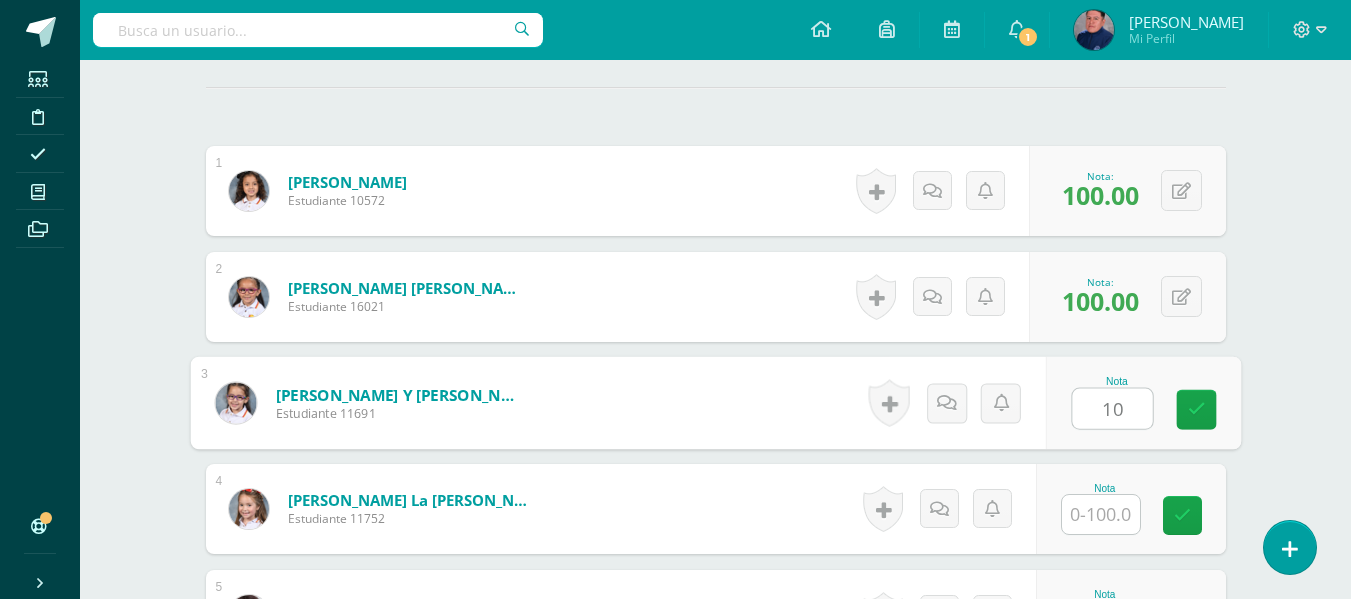 type on "1" 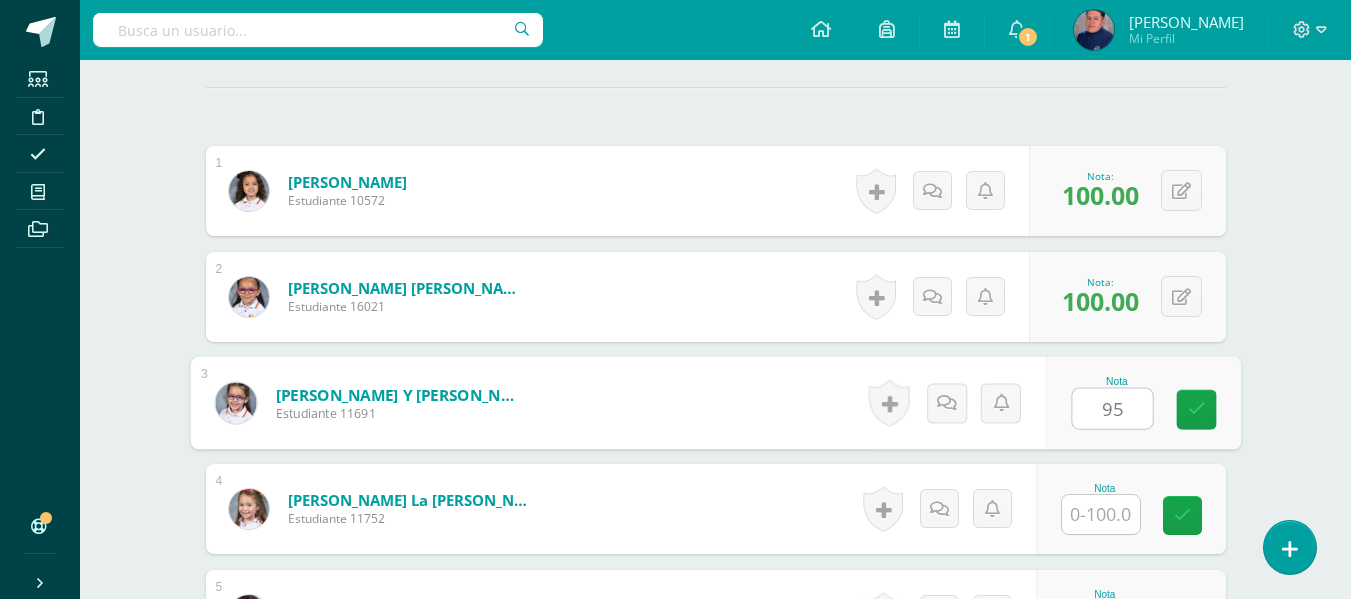 type on "95" 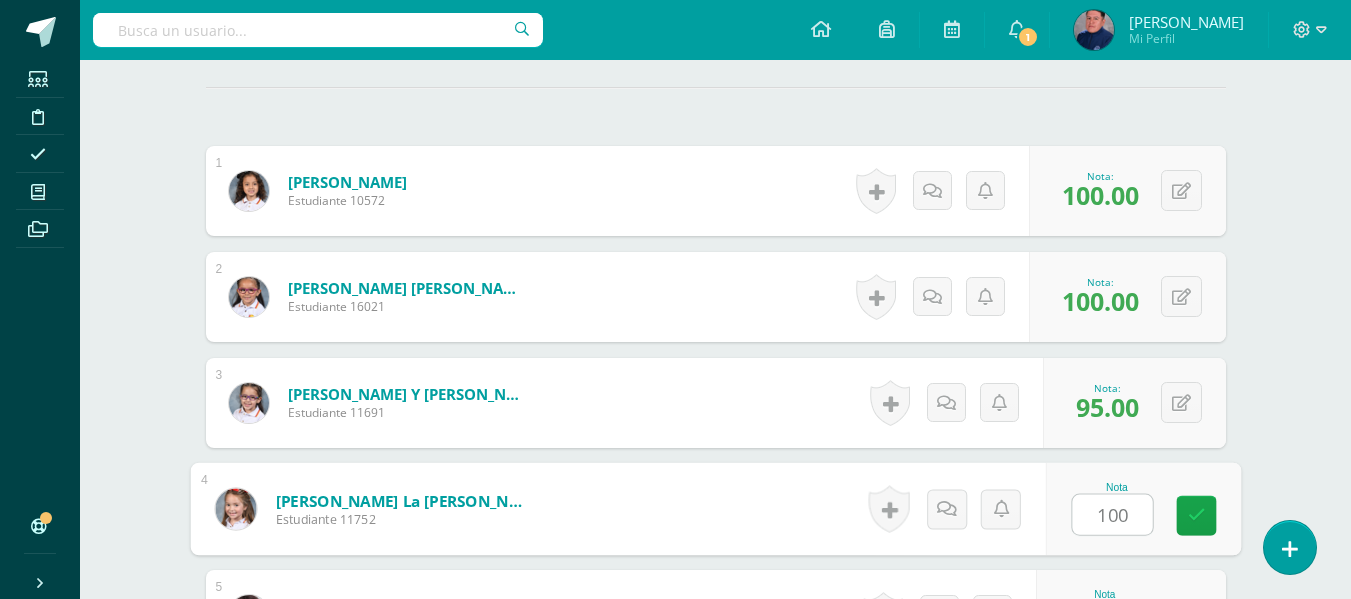 type on "100" 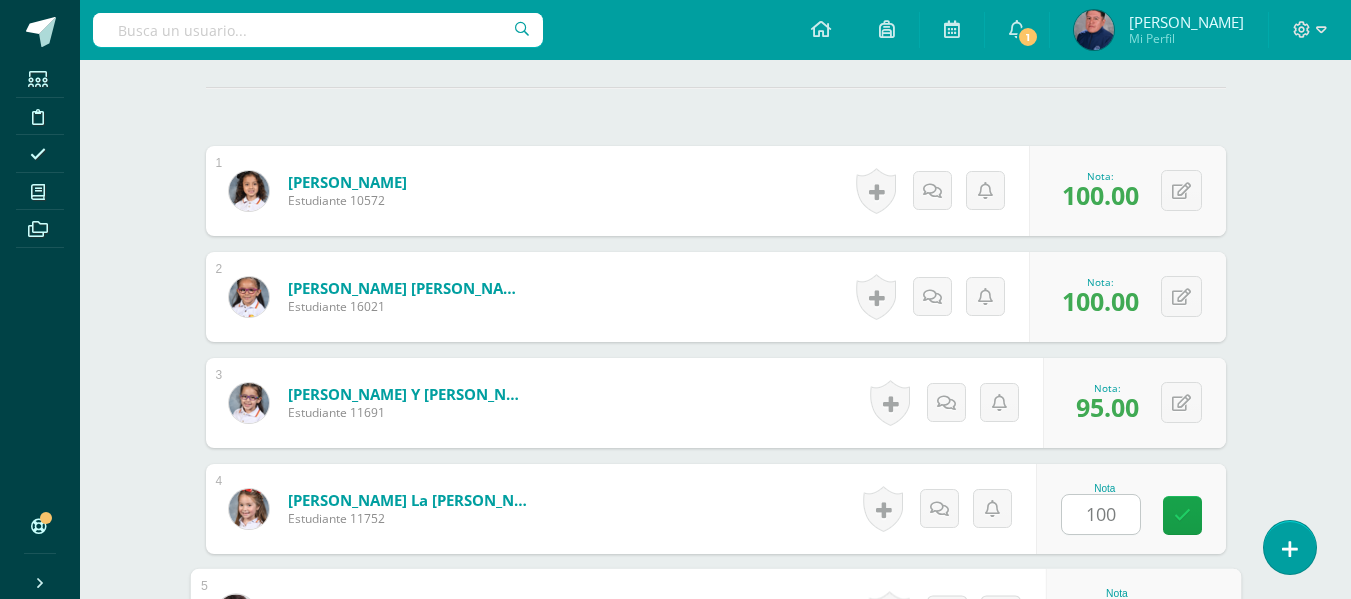 scroll, scrollTop: 889, scrollLeft: 0, axis: vertical 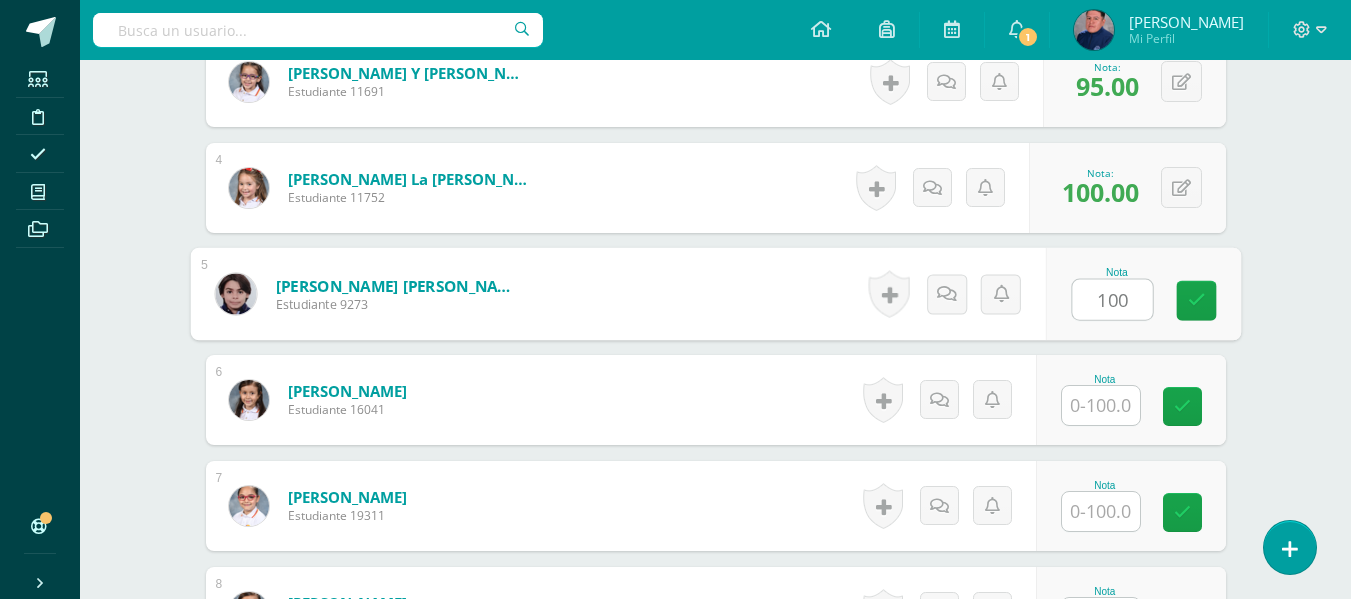 type on "100" 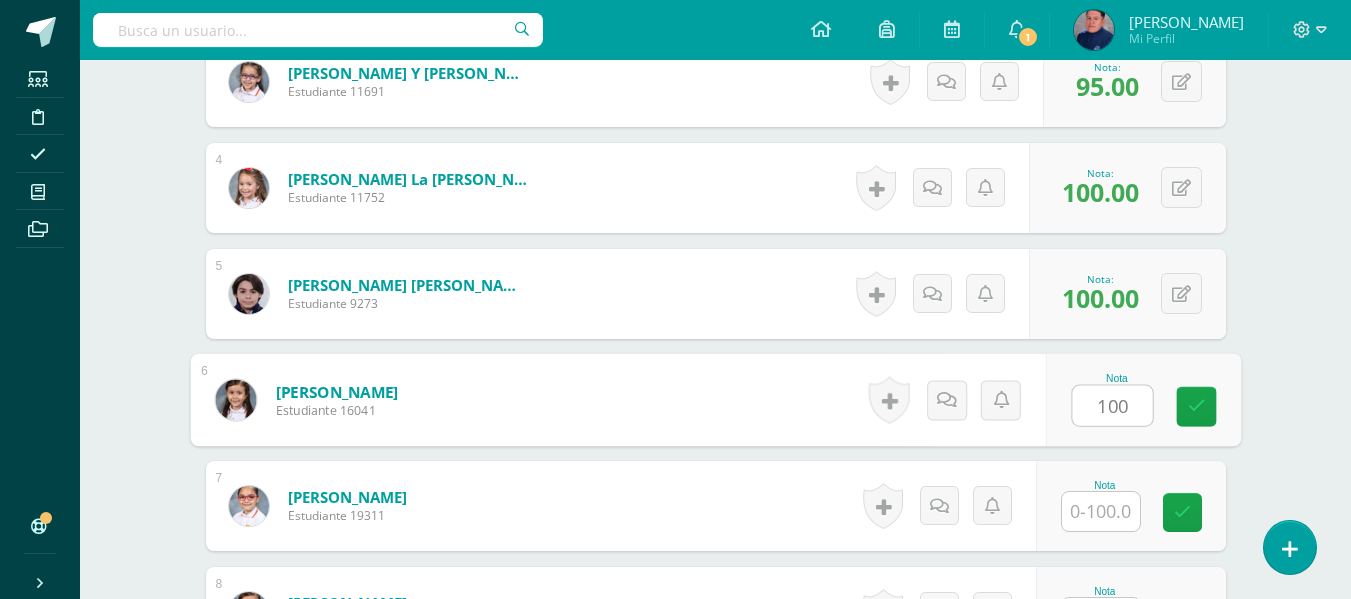 type on "100" 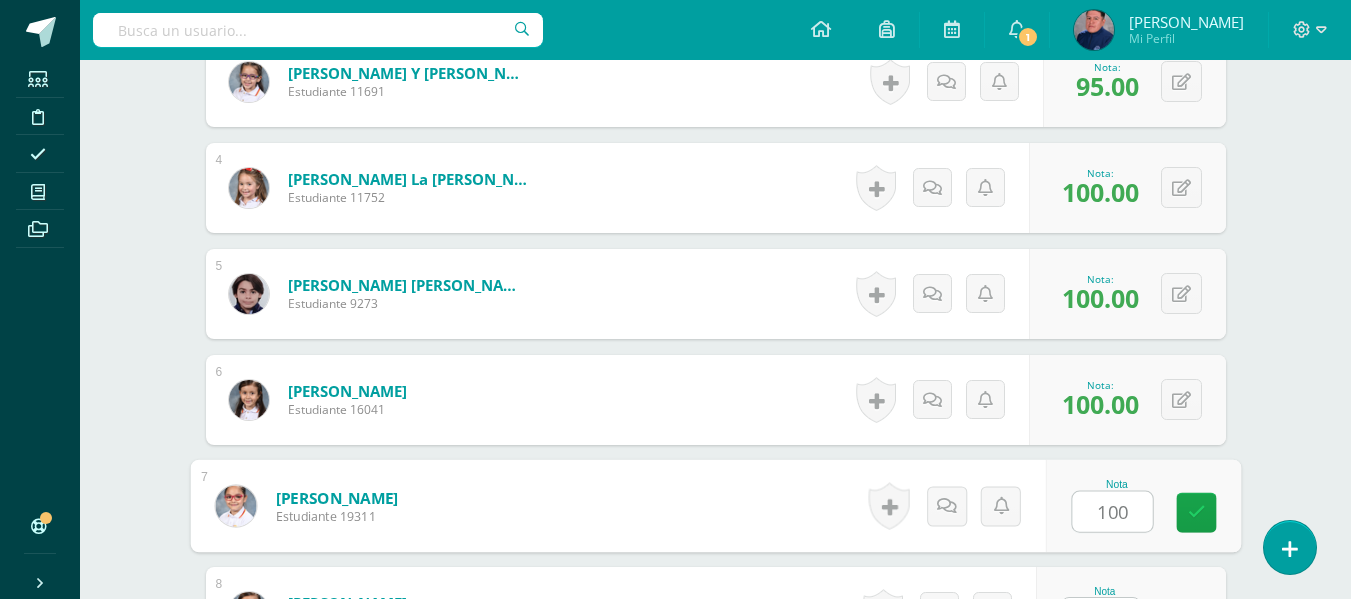type on "100" 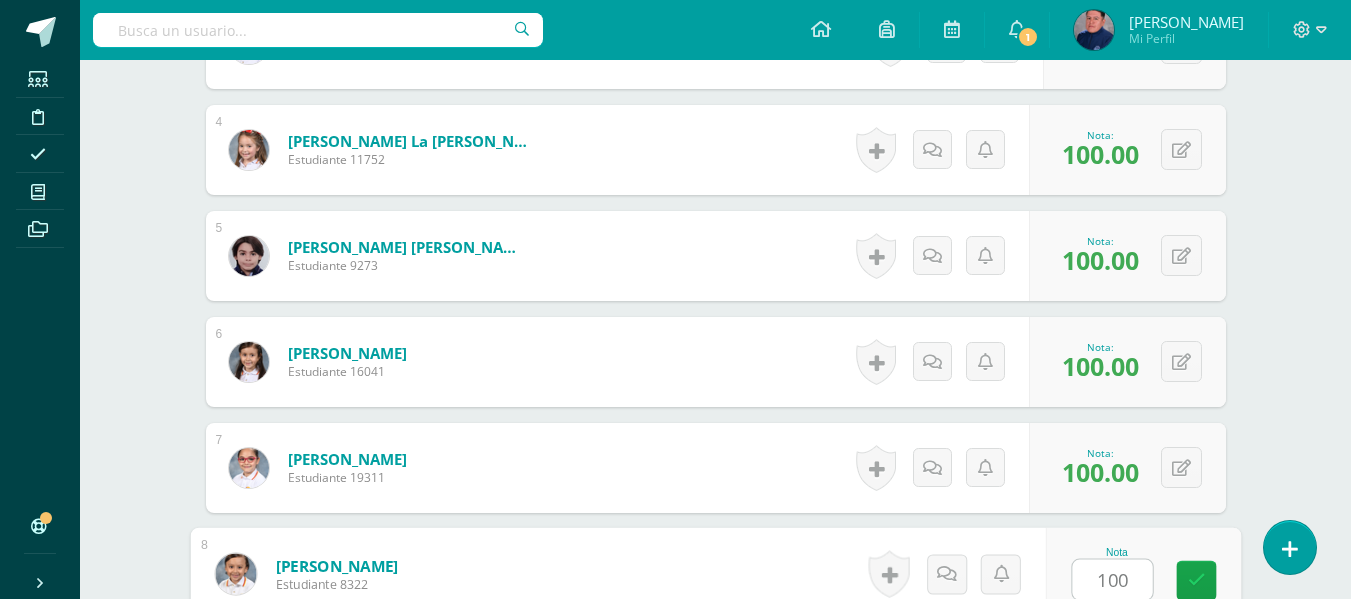 type on "100" 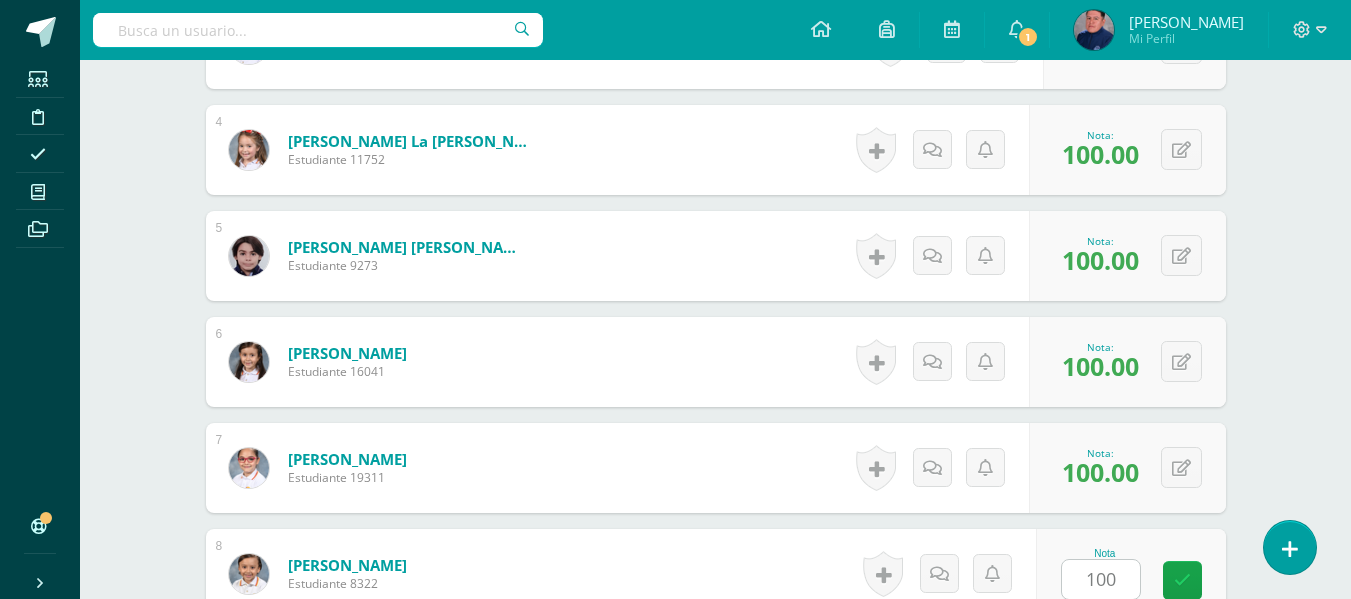 scroll, scrollTop: 1313, scrollLeft: 0, axis: vertical 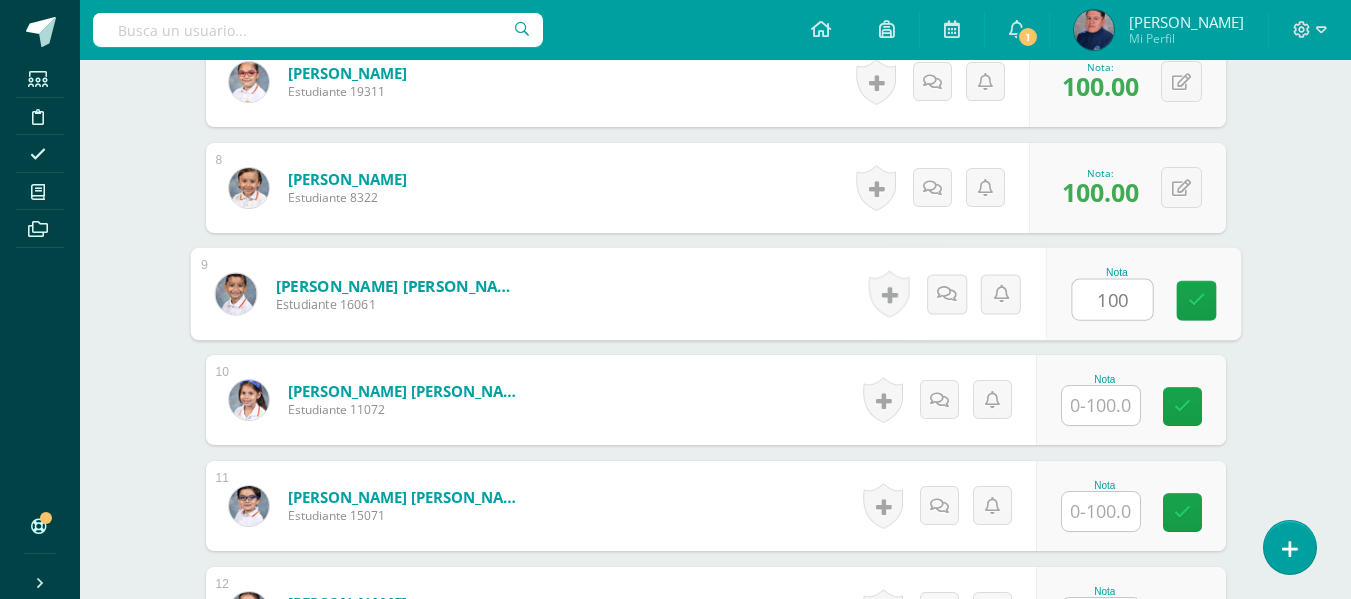 type on "100" 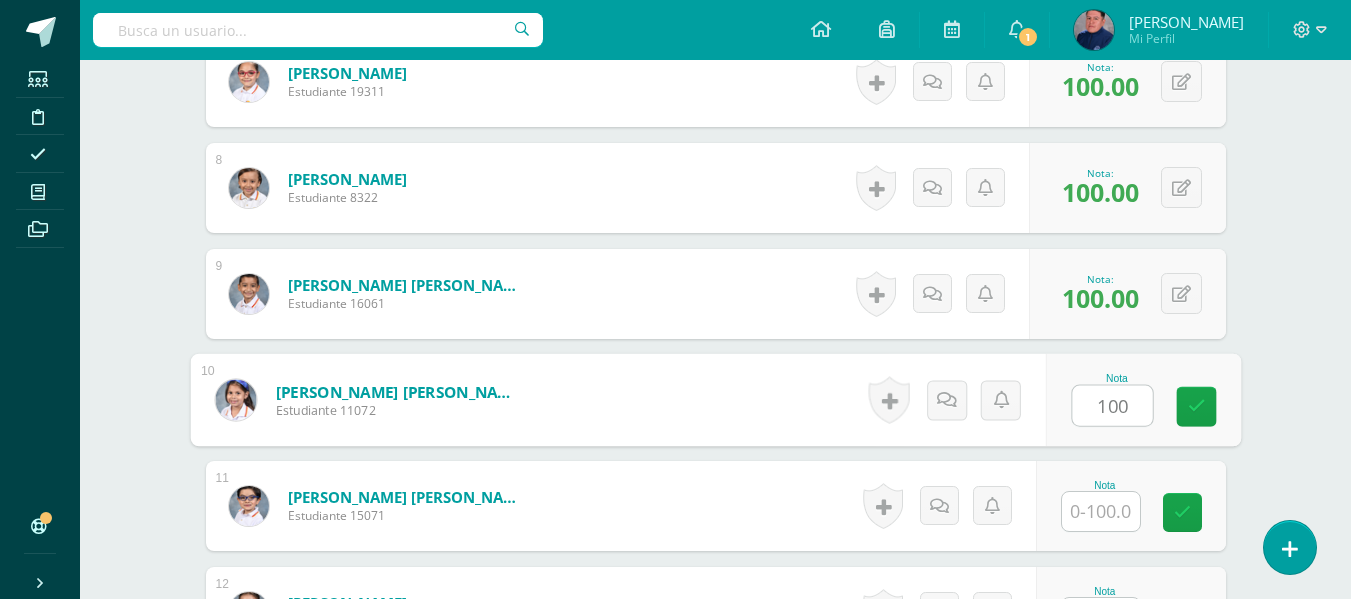type on "100" 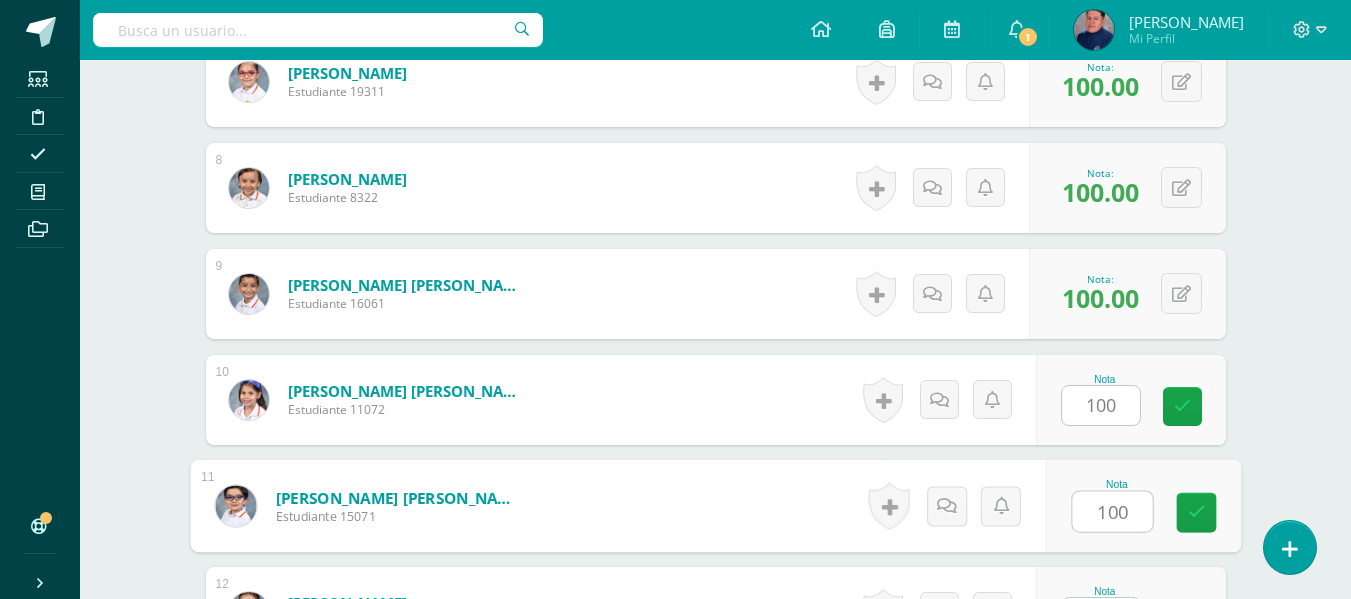 type on "100" 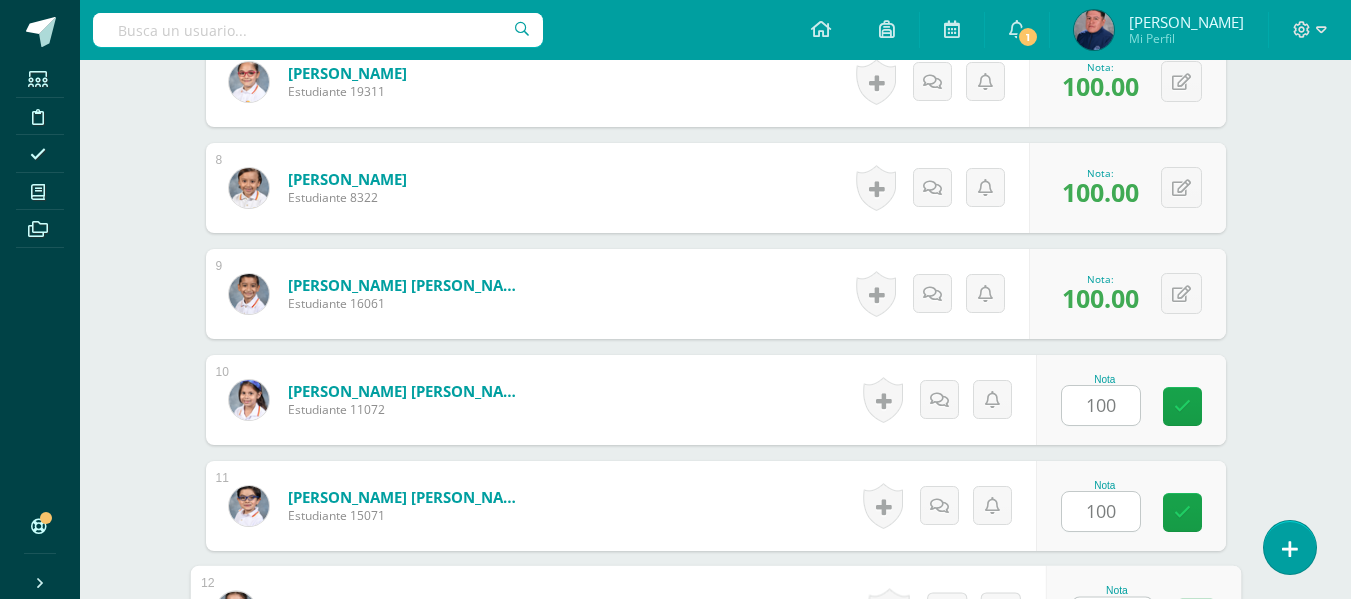 scroll, scrollTop: 1351, scrollLeft: 0, axis: vertical 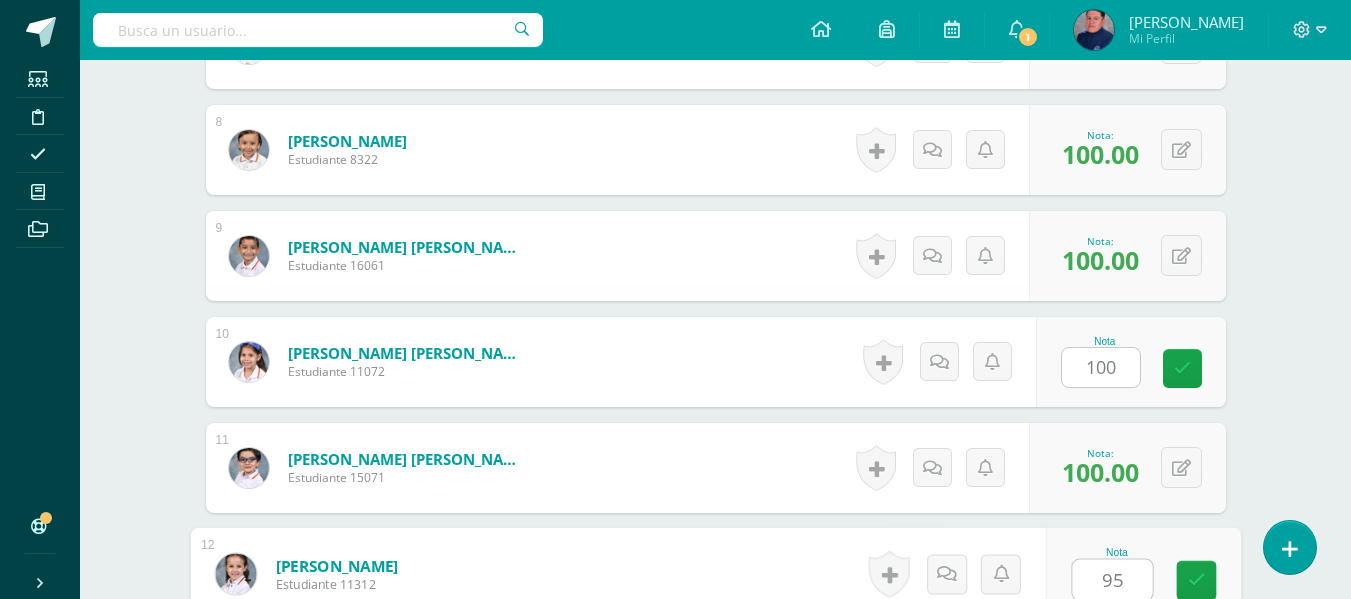 type on "95" 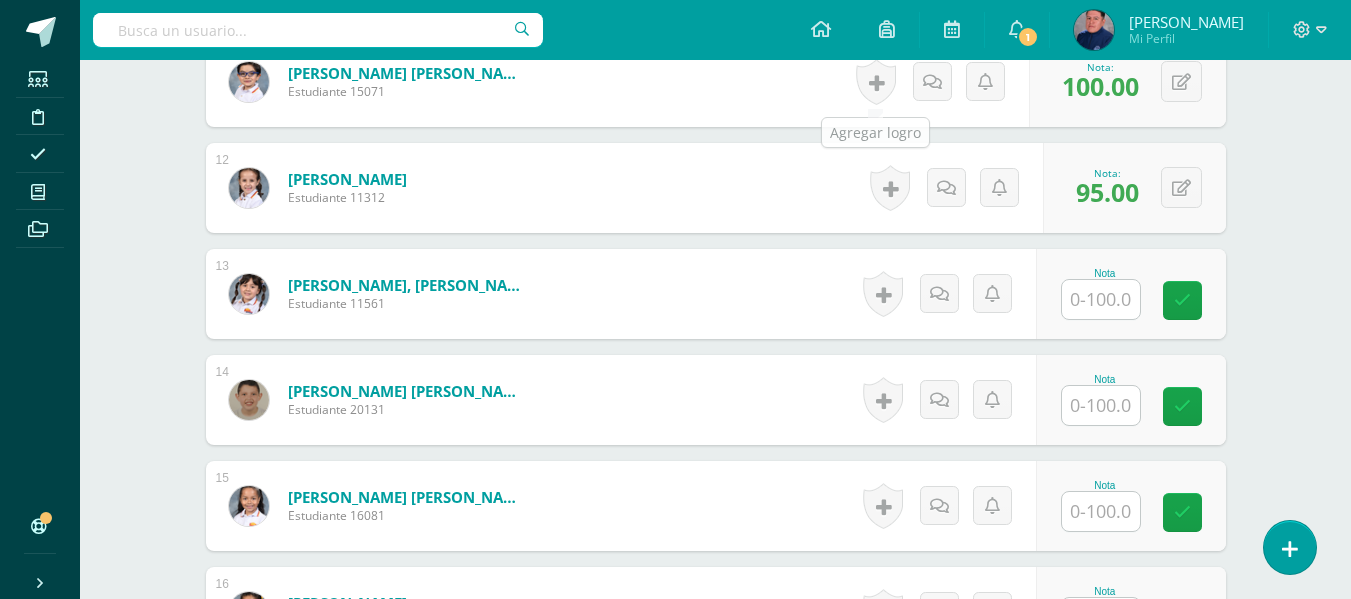 scroll, scrollTop: 1706, scrollLeft: 0, axis: vertical 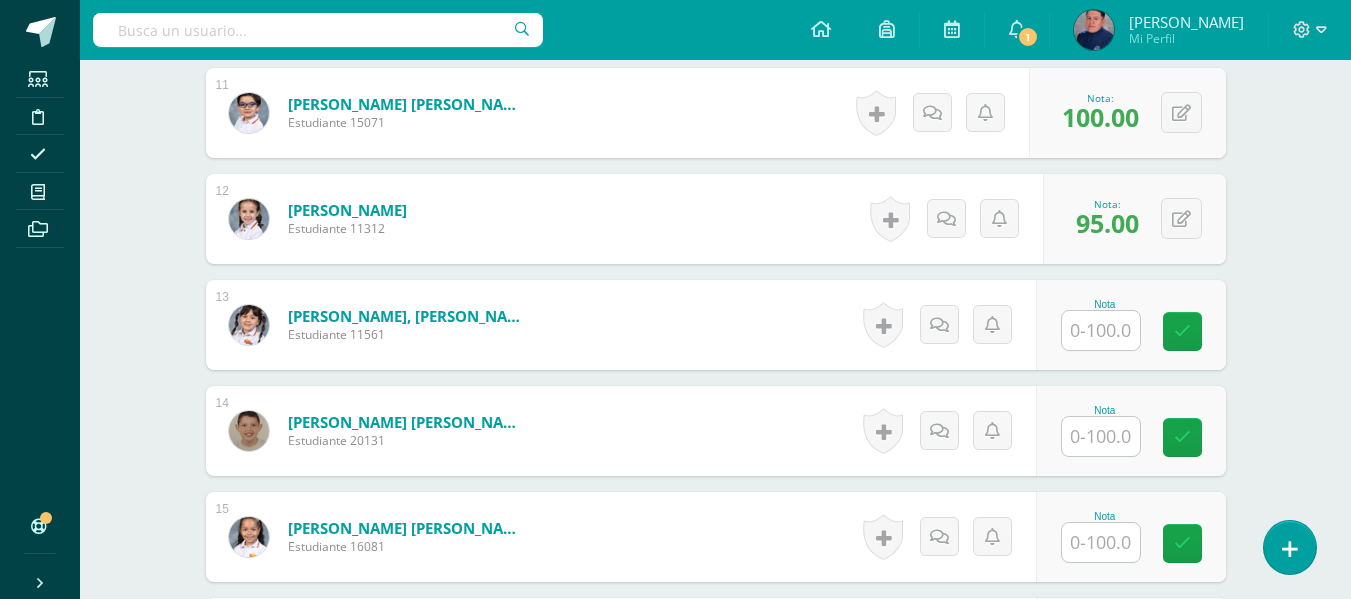 type on "90" 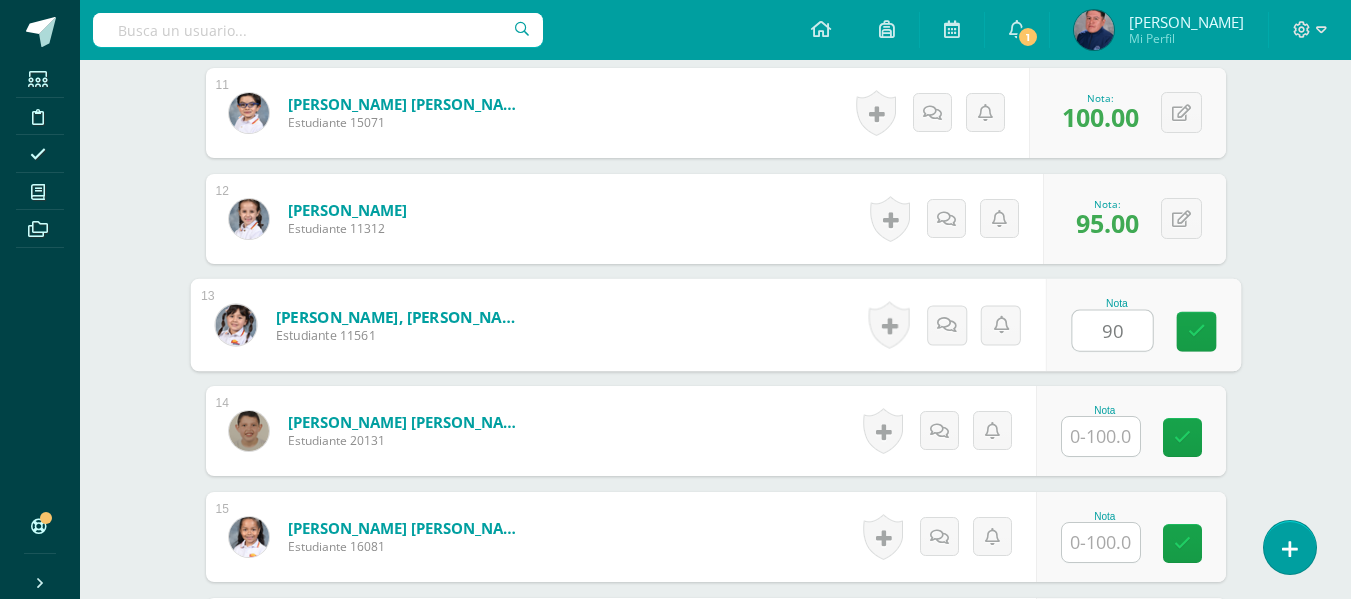 type on "90" 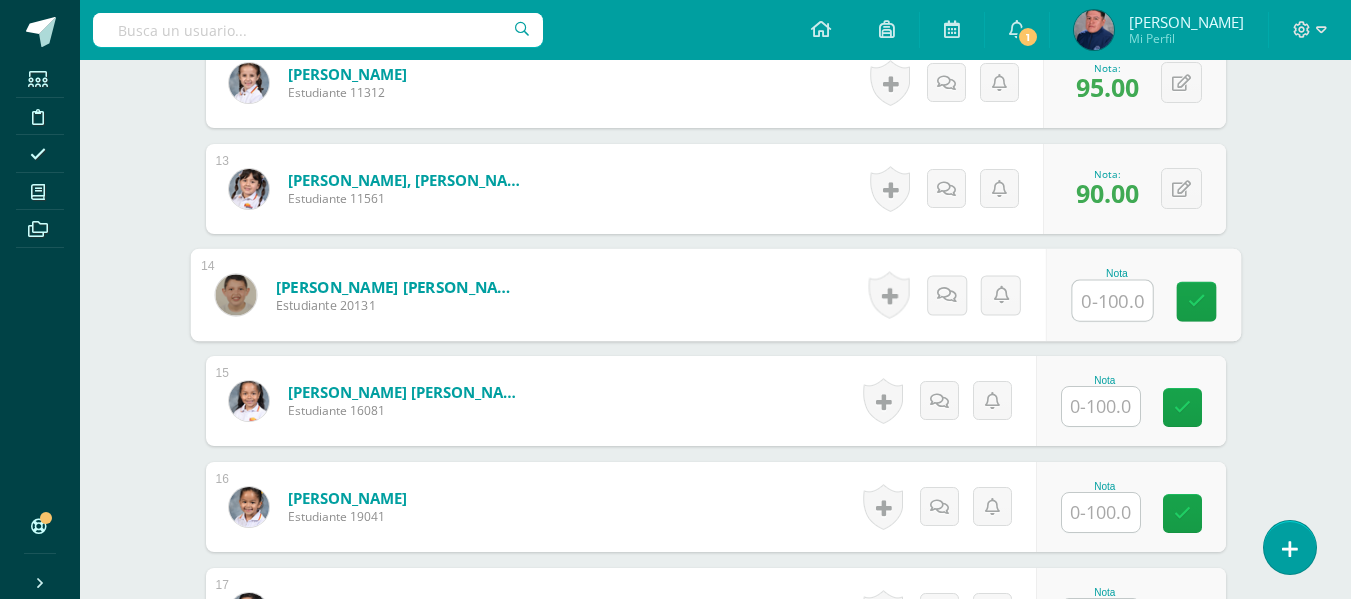 scroll, scrollTop: 1906, scrollLeft: 0, axis: vertical 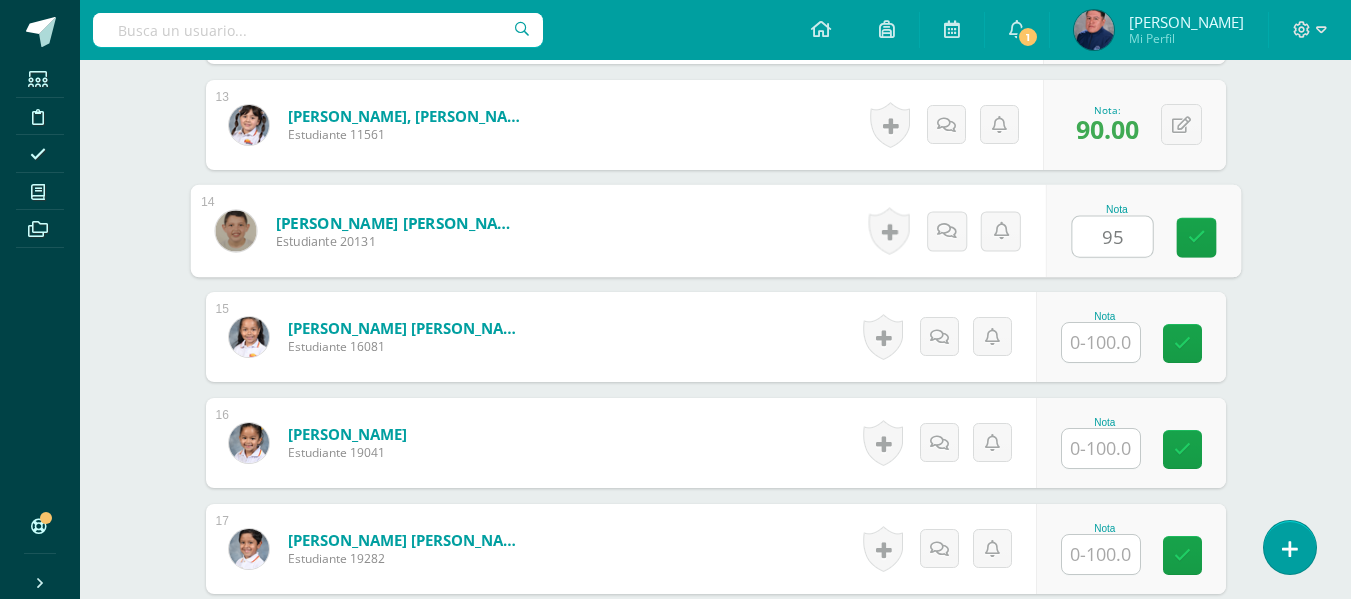 type on "95" 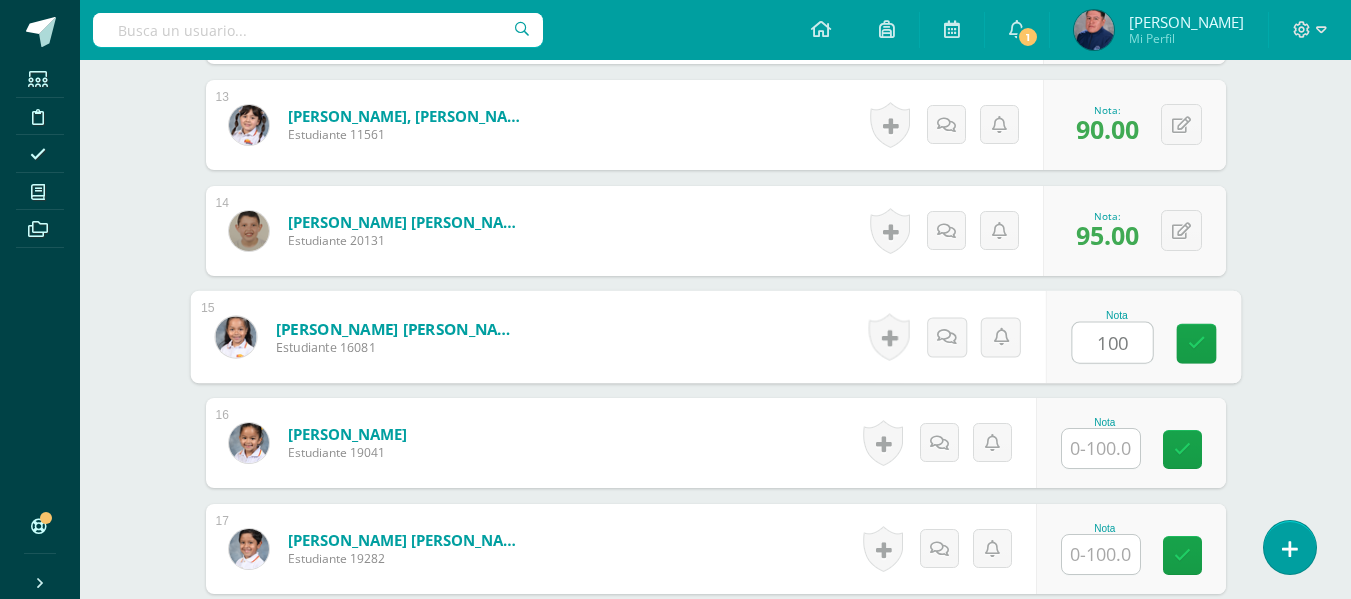 type on "100" 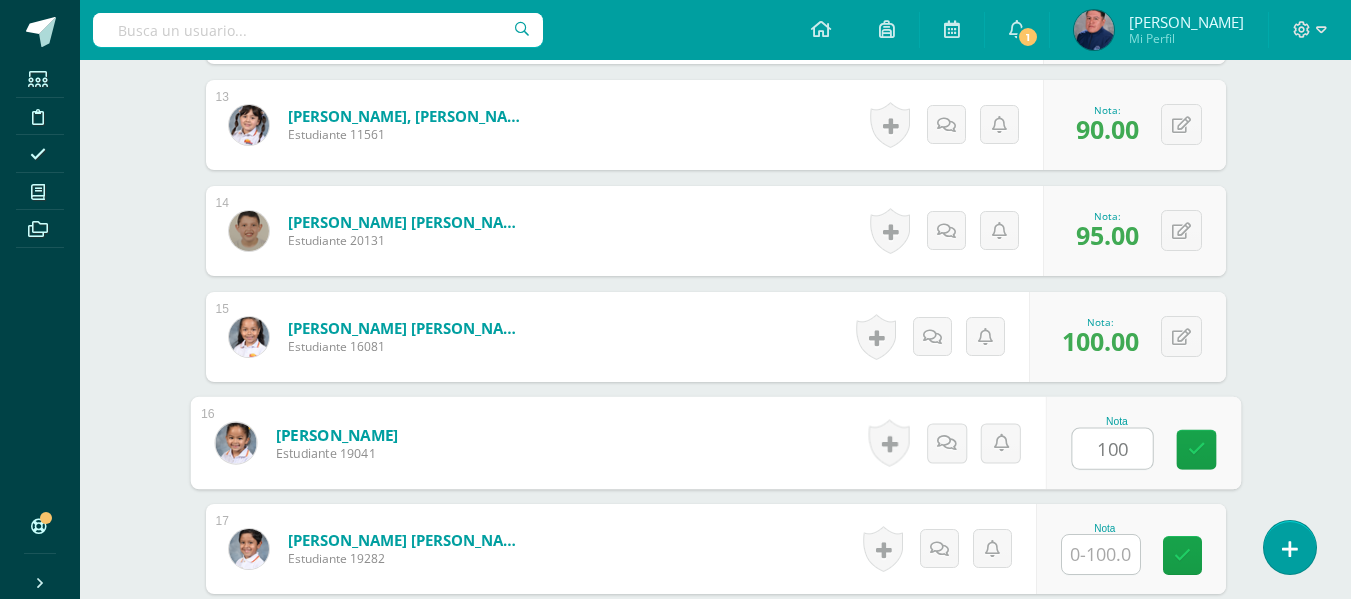 type on "100" 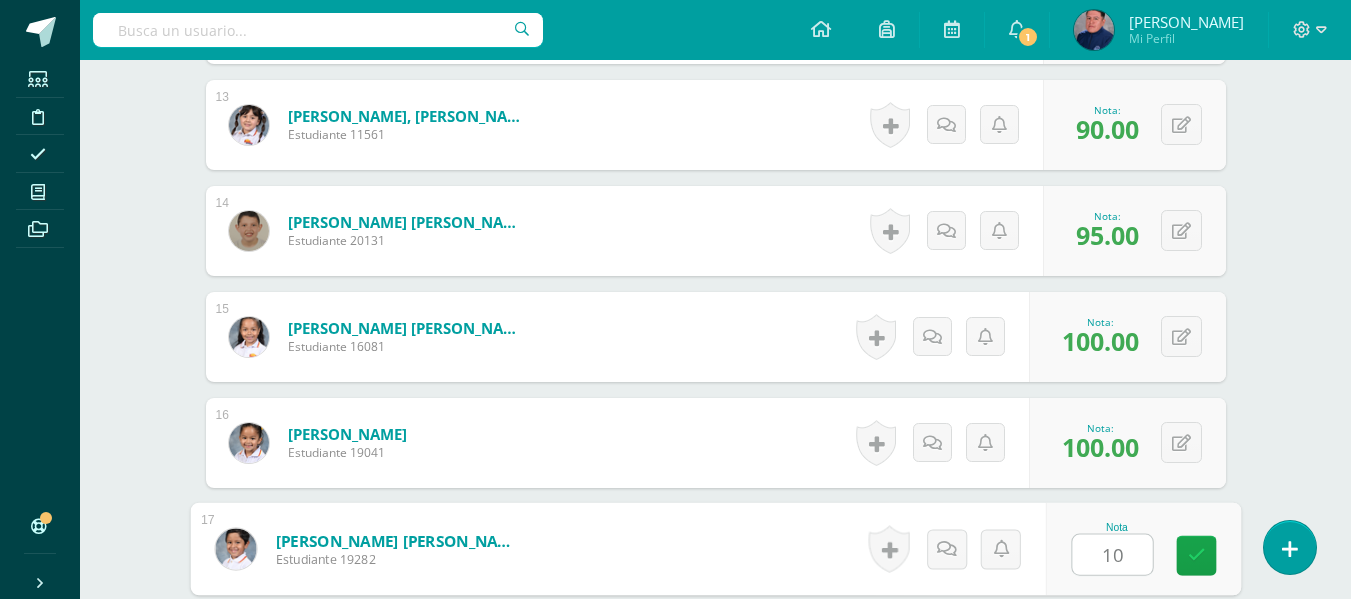 type on "100" 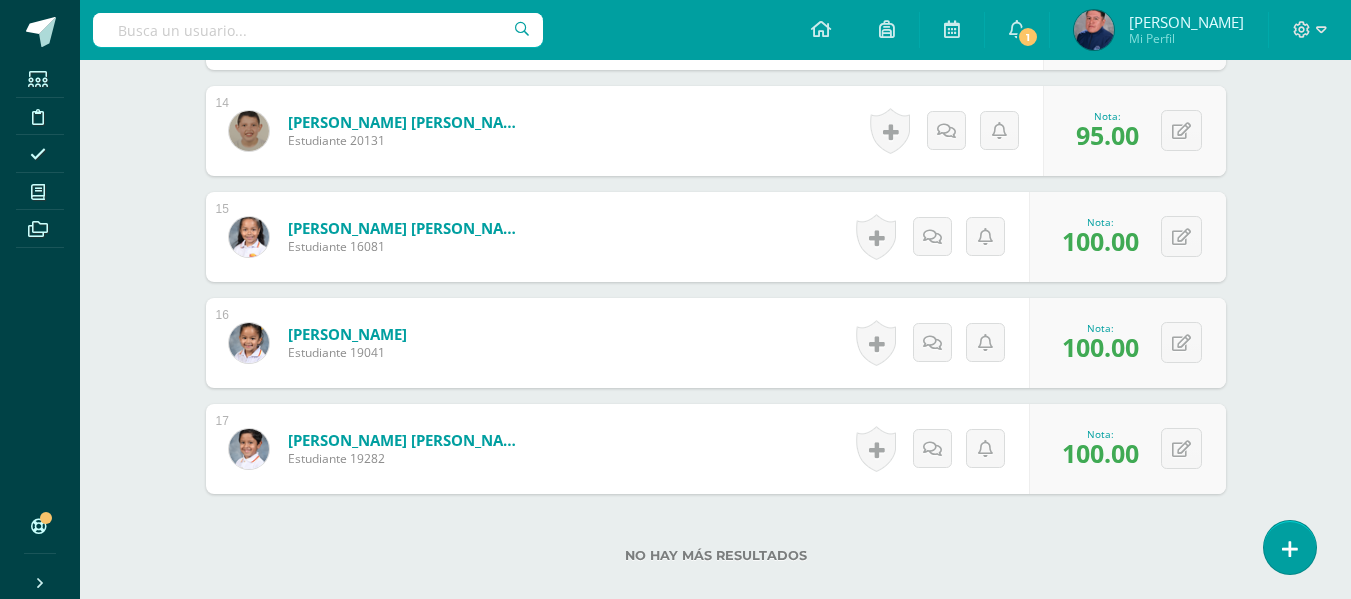 scroll, scrollTop: 2130, scrollLeft: 0, axis: vertical 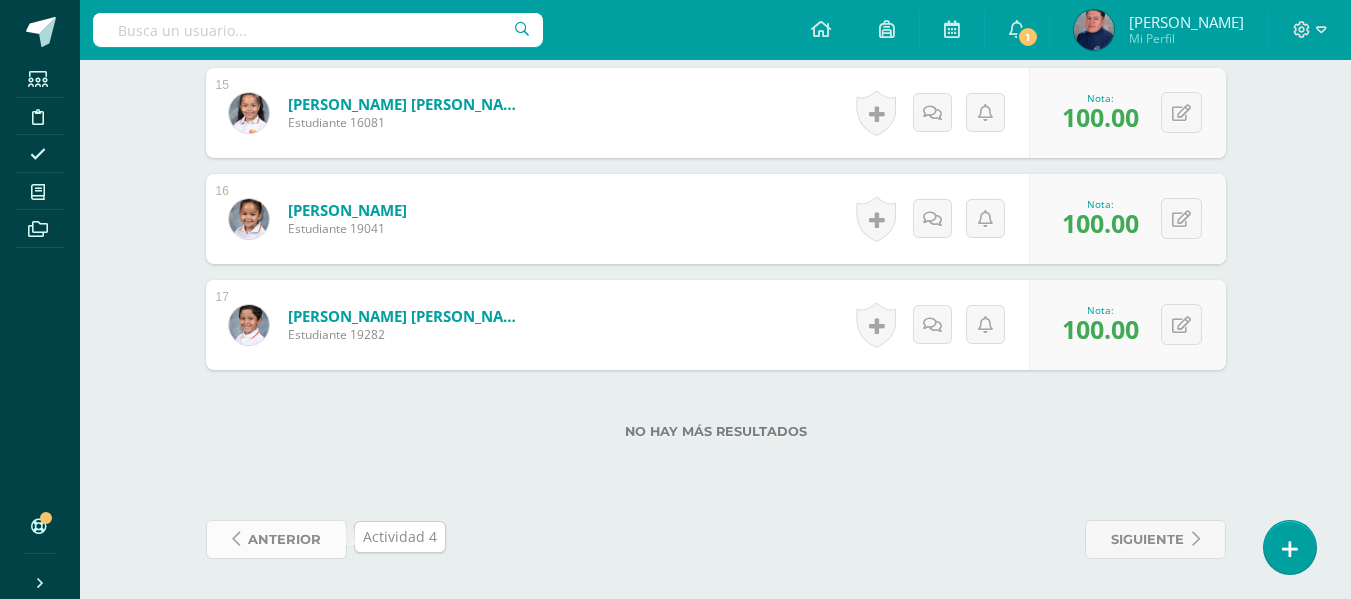 click on "anterior" at bounding box center [284, 539] 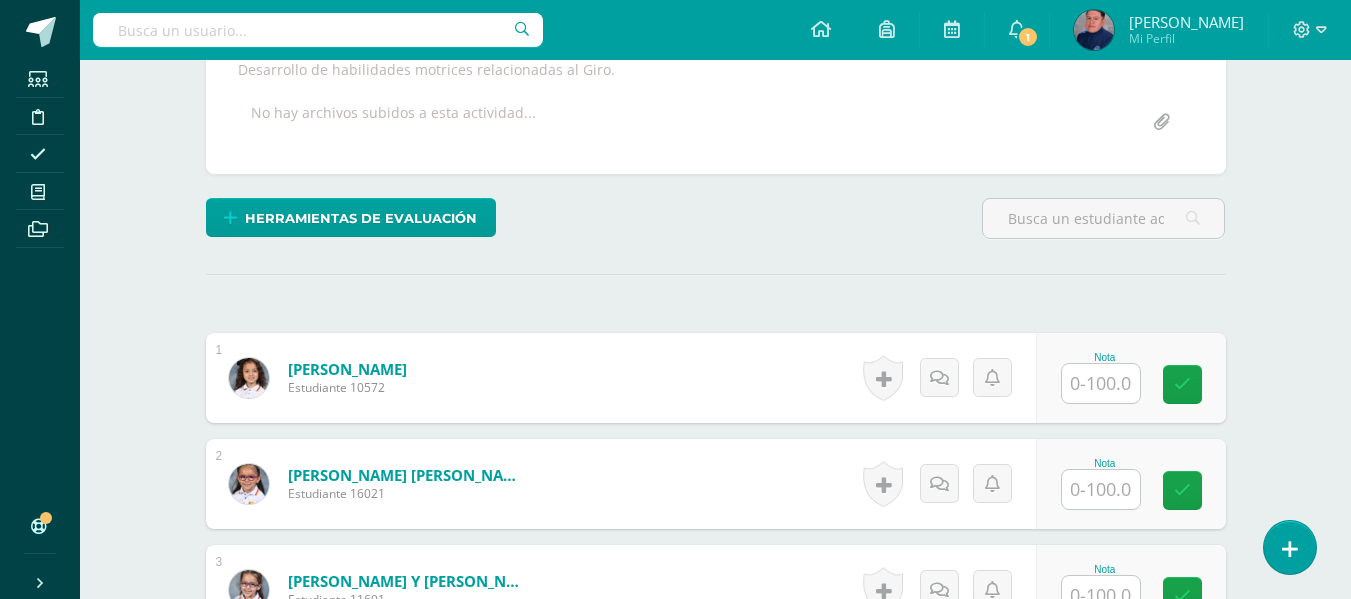 scroll, scrollTop: 431, scrollLeft: 0, axis: vertical 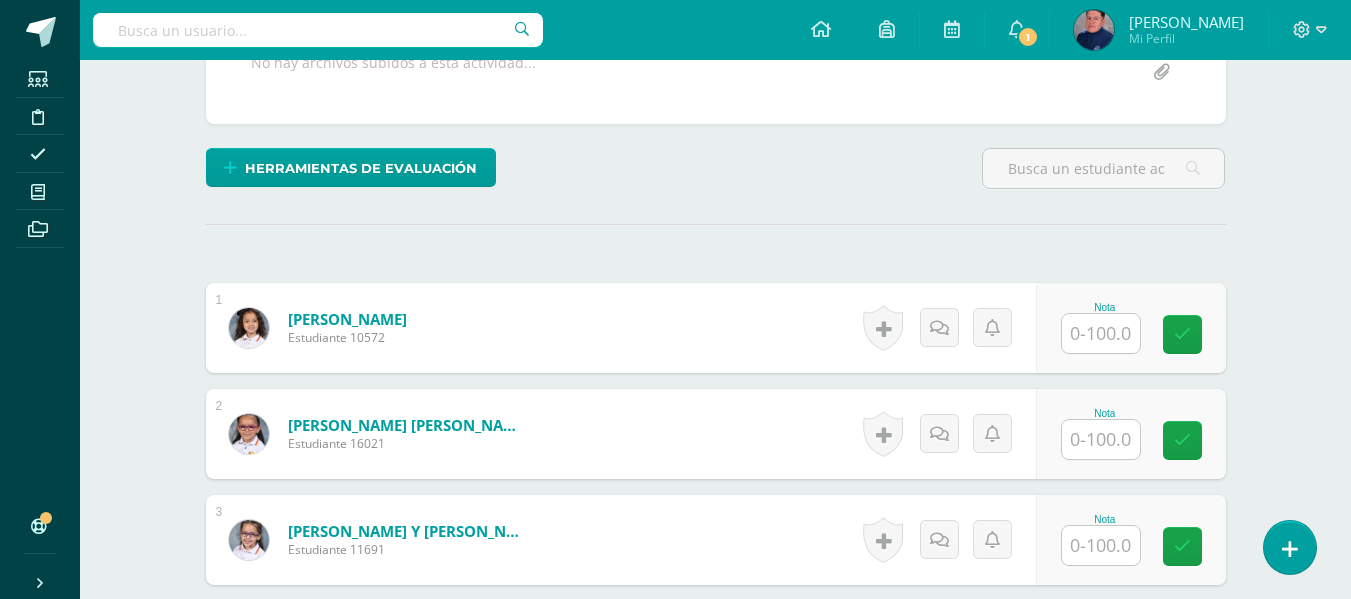 click at bounding box center (1101, 333) 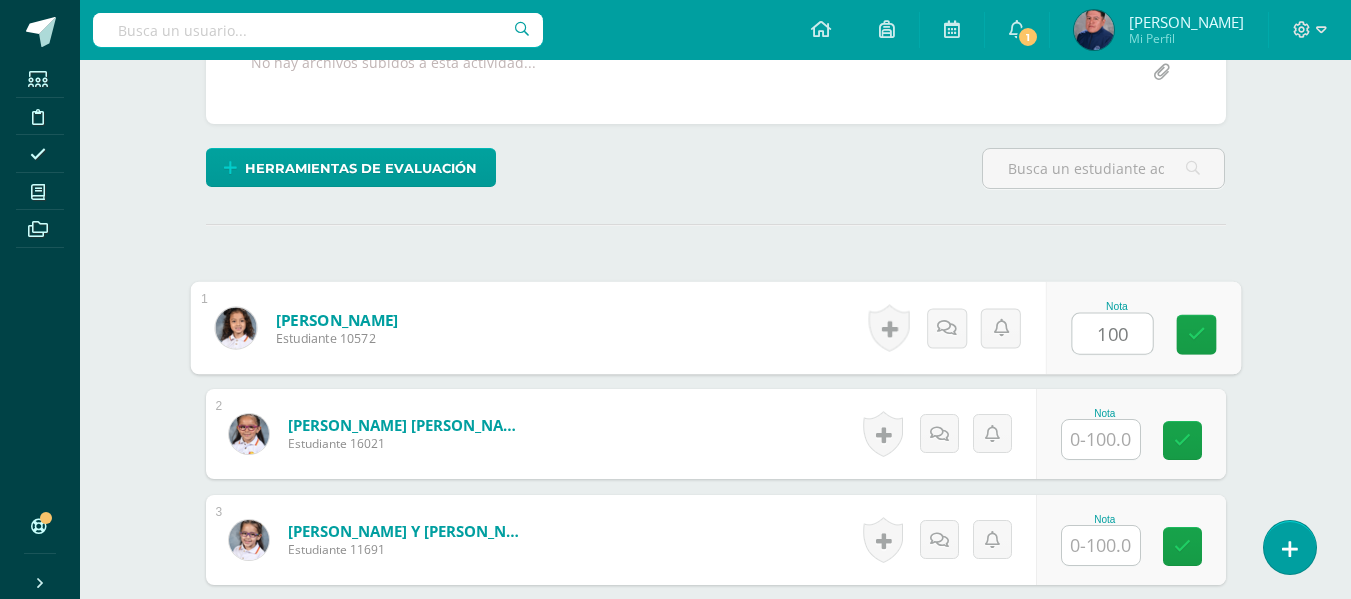 type on "100" 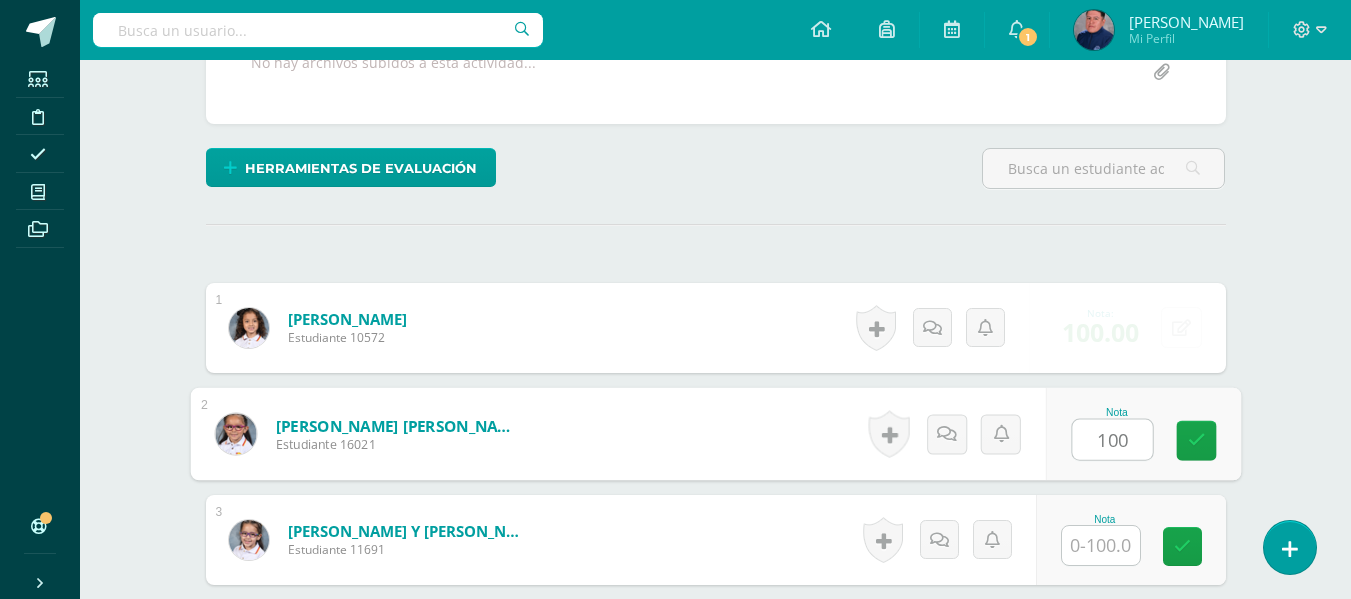 type on "100" 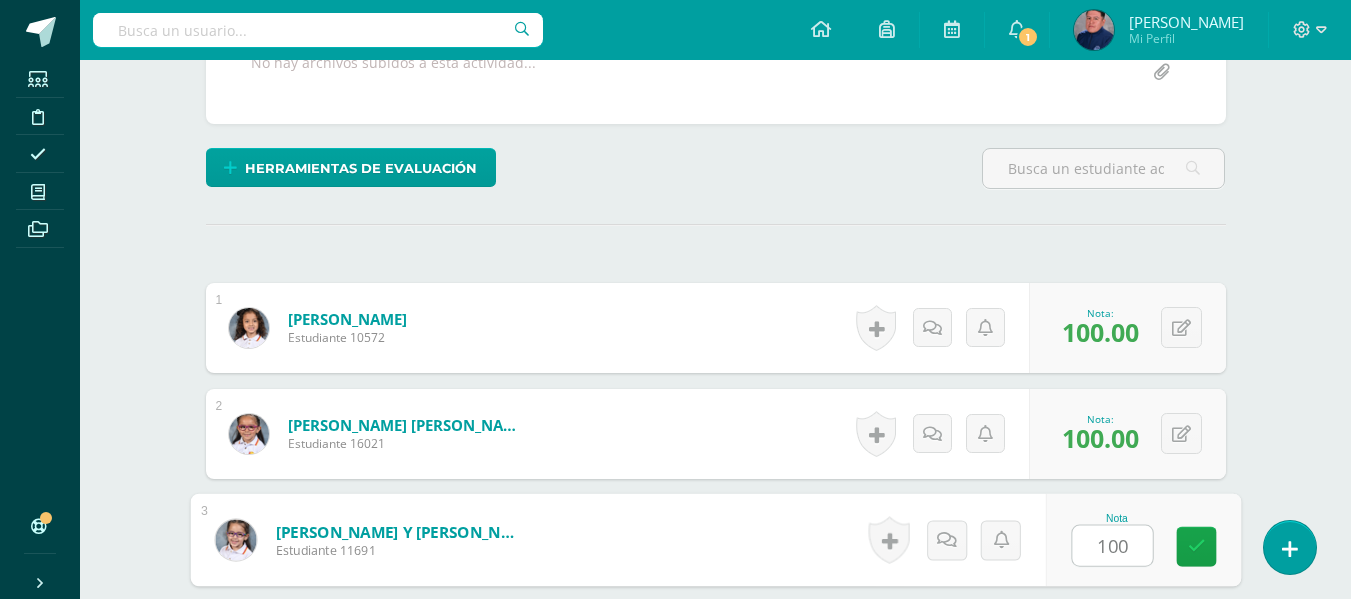 type on "100" 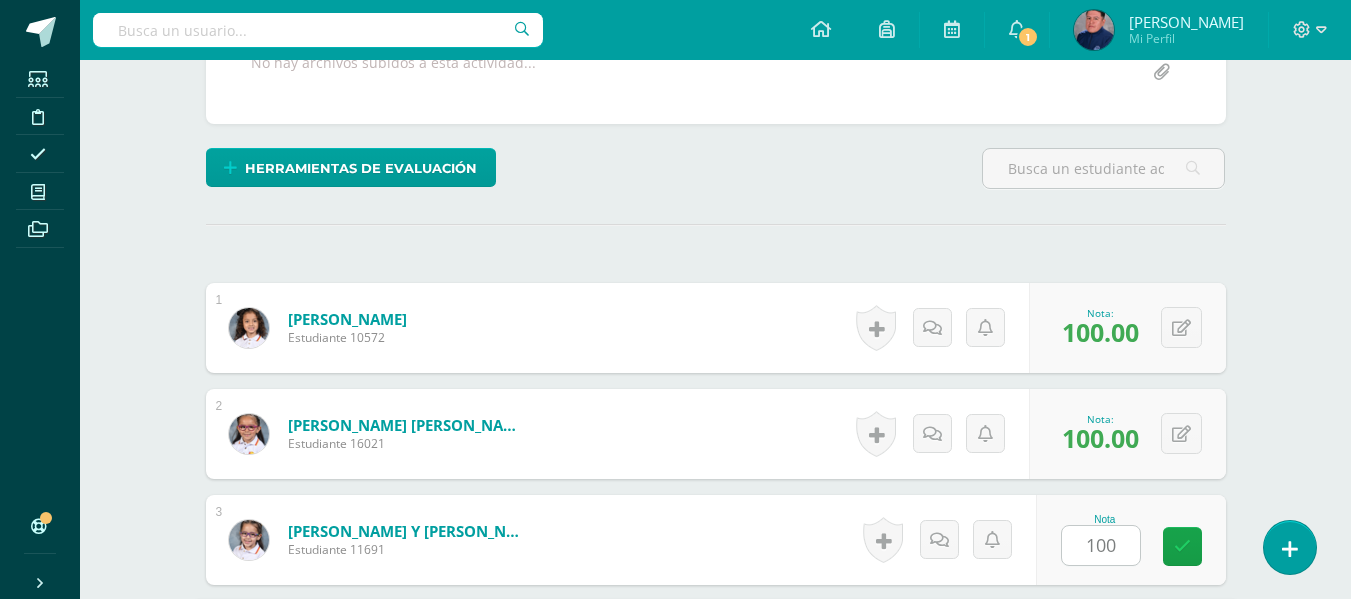 scroll, scrollTop: 783, scrollLeft: 0, axis: vertical 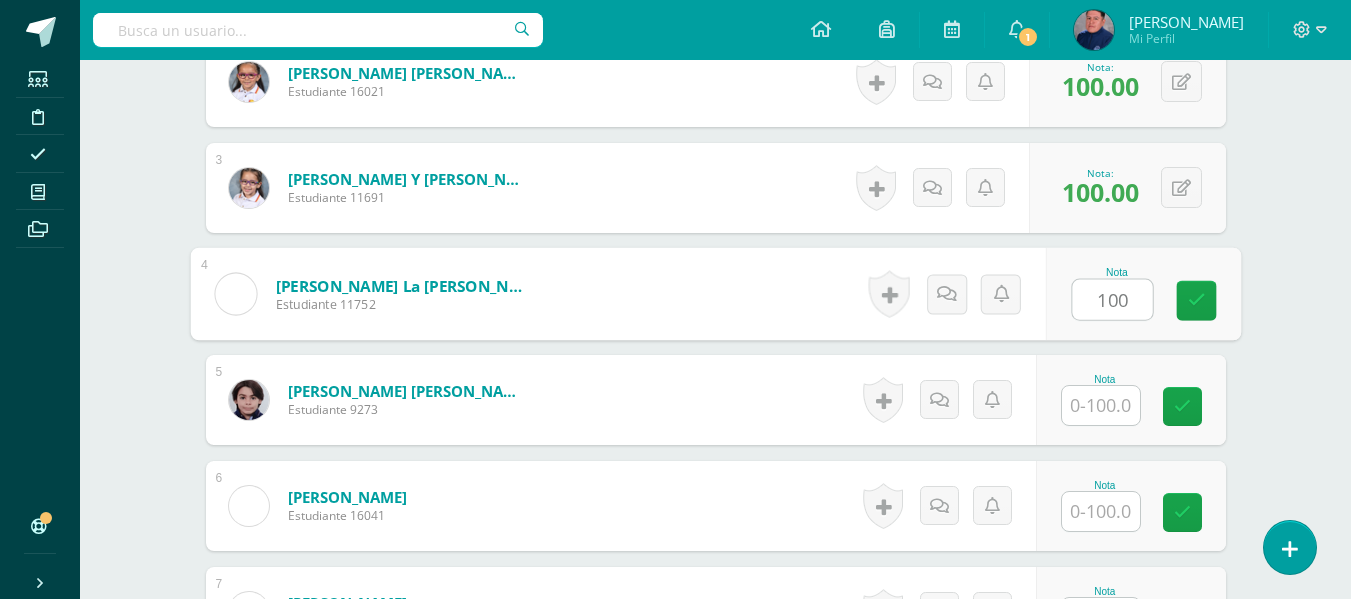 type on "100" 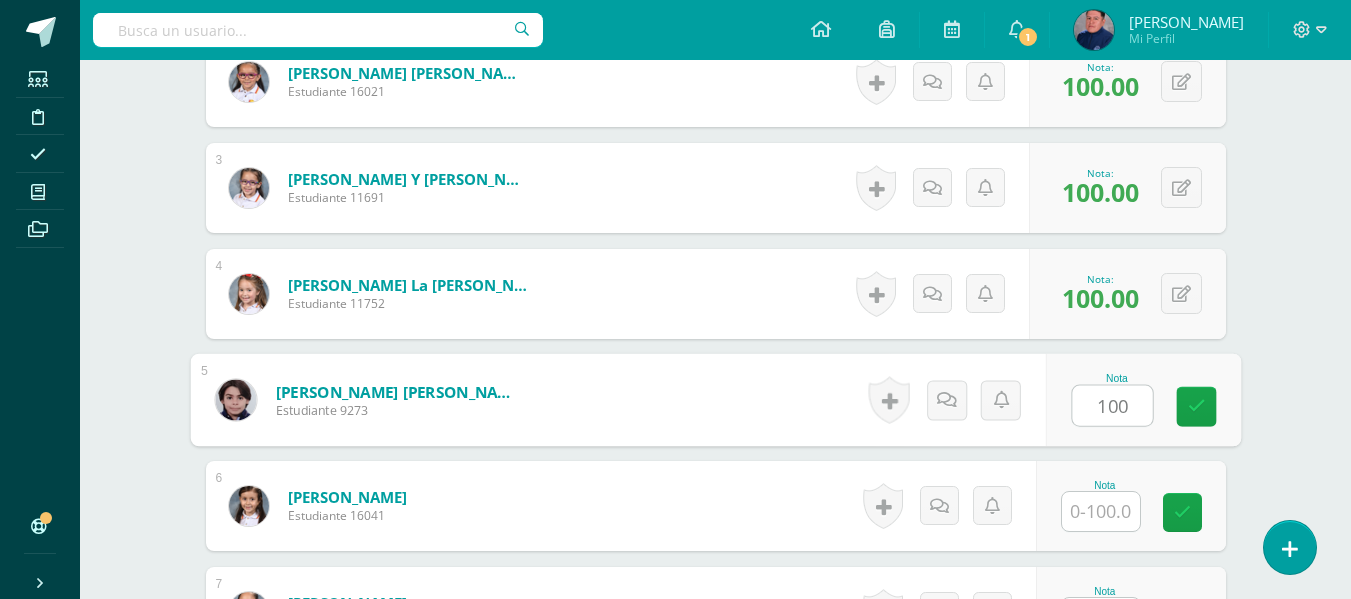 type on "100" 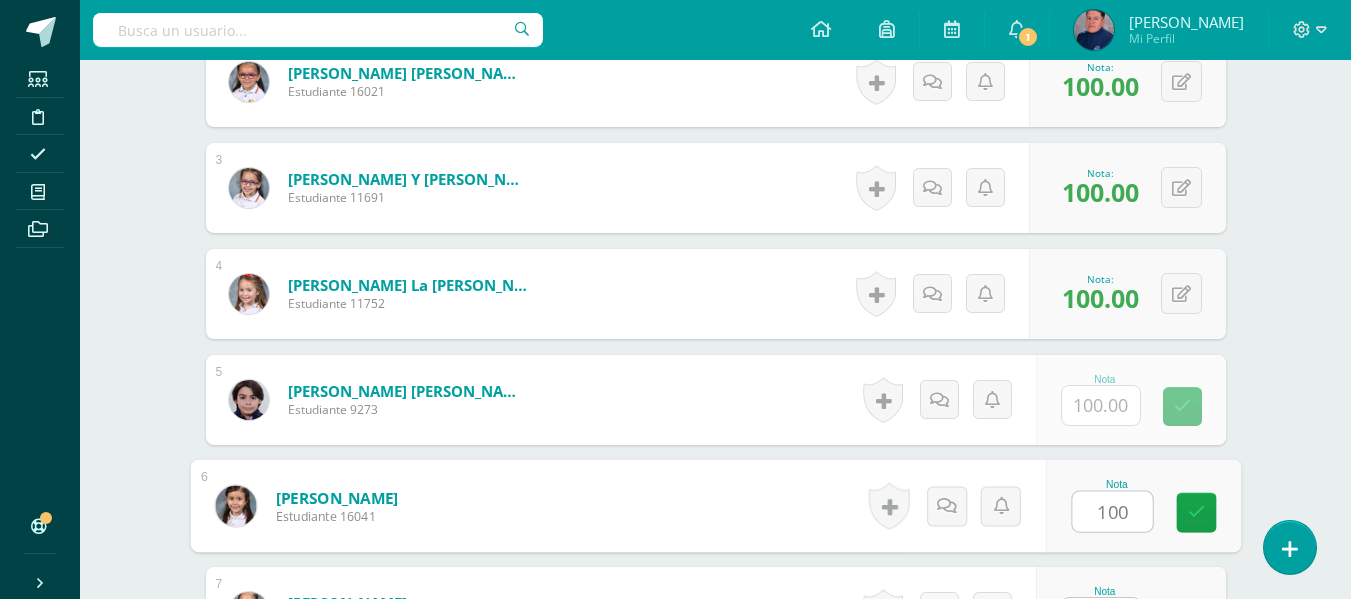 type on "100" 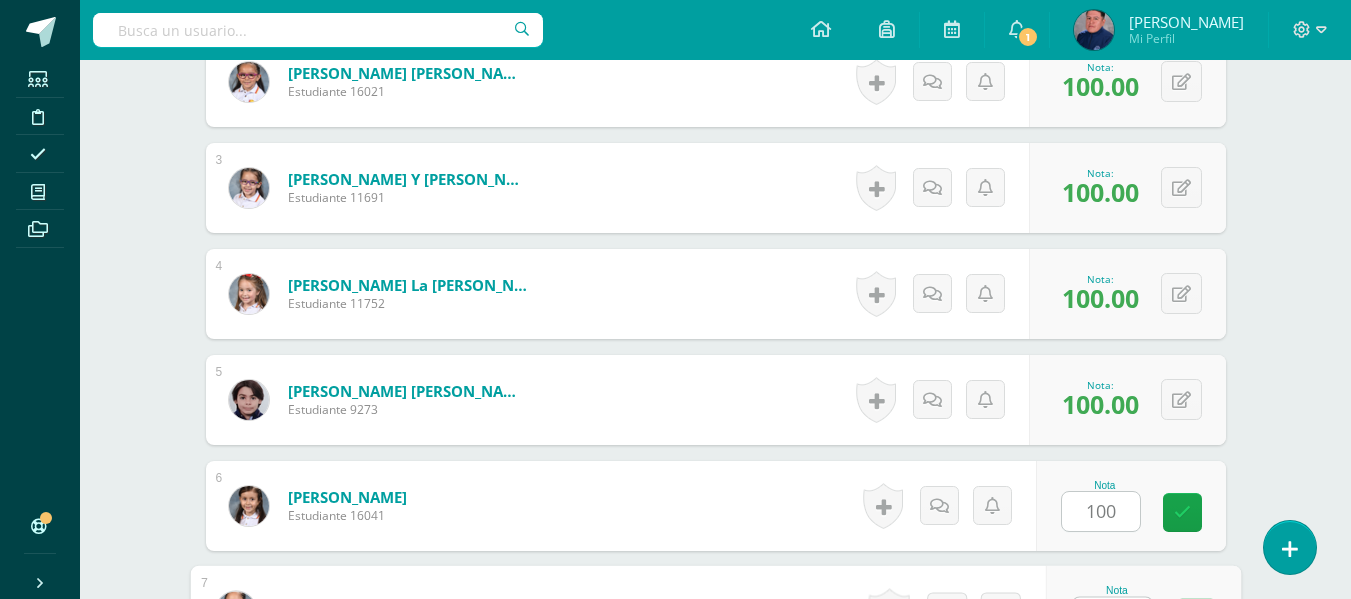scroll, scrollTop: 821, scrollLeft: 0, axis: vertical 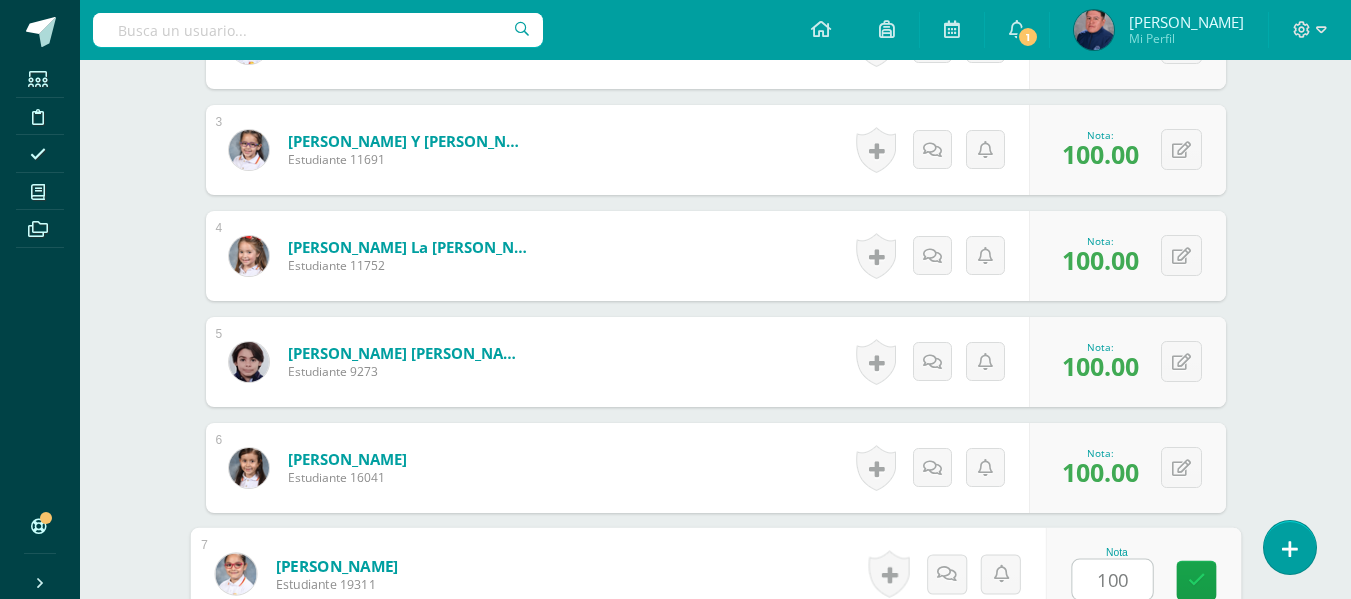 type on "100" 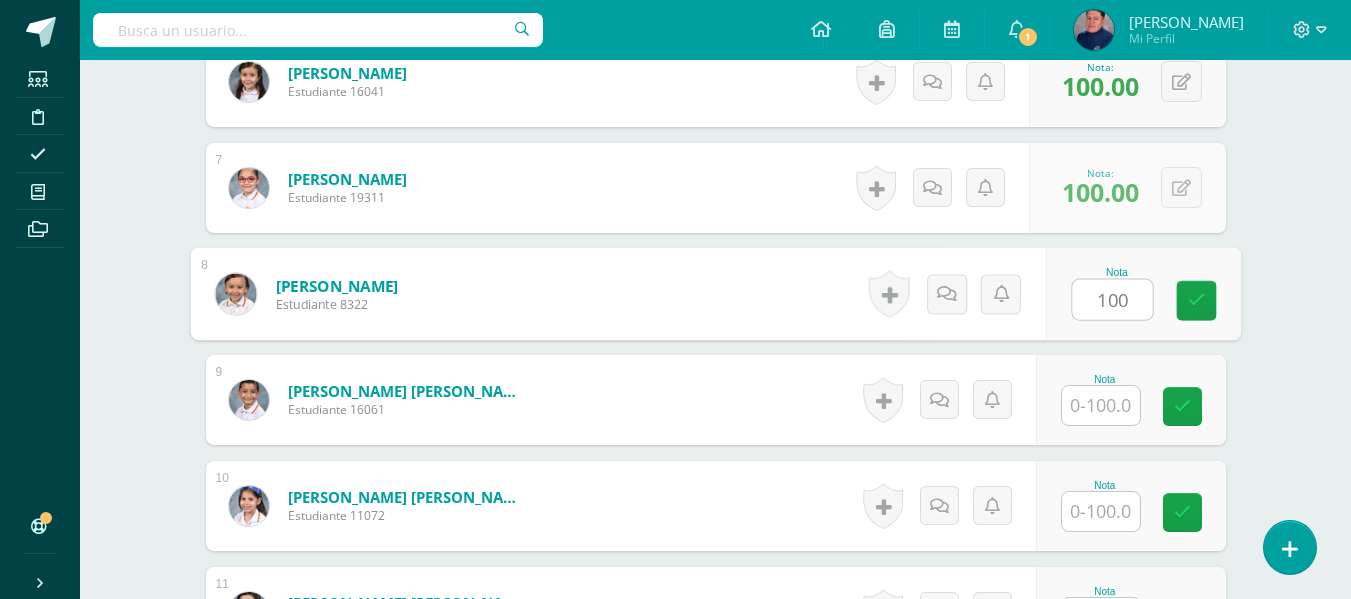 type on "100" 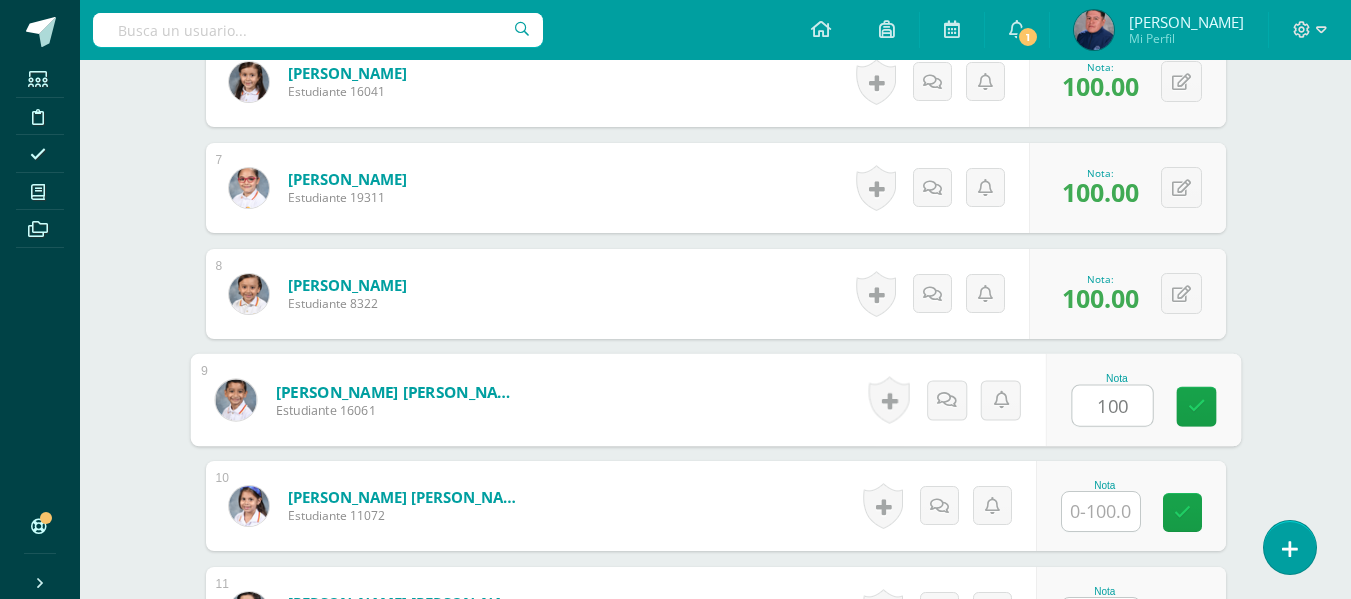 type on "100" 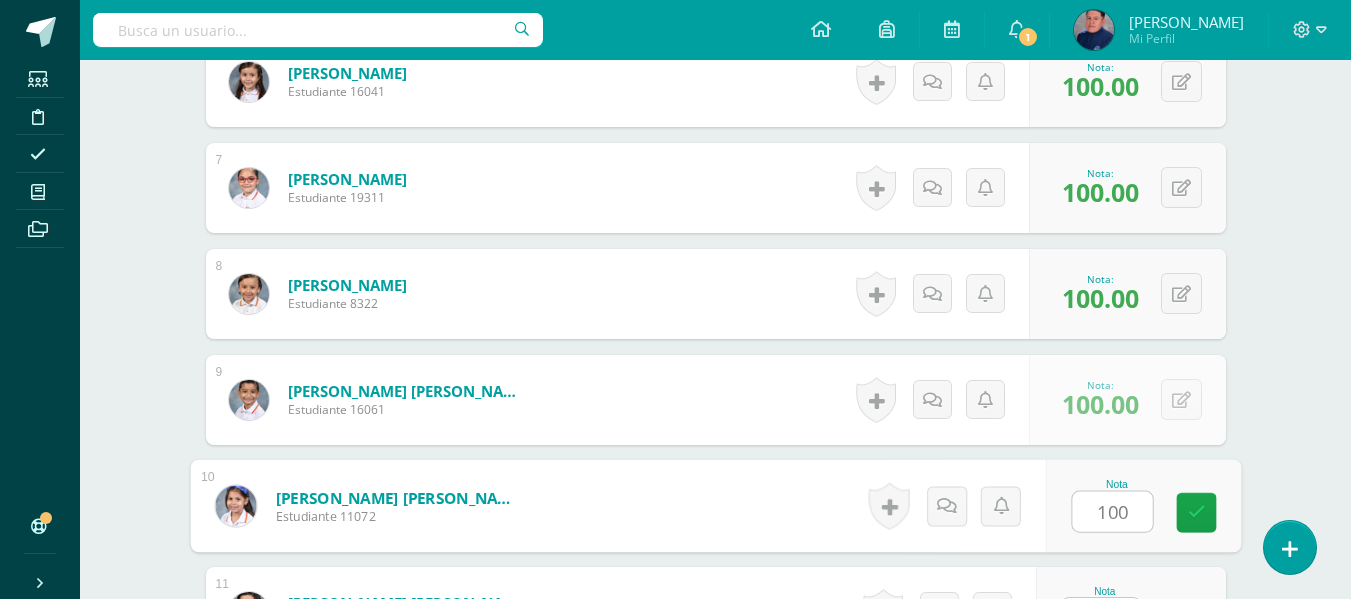 type on "100" 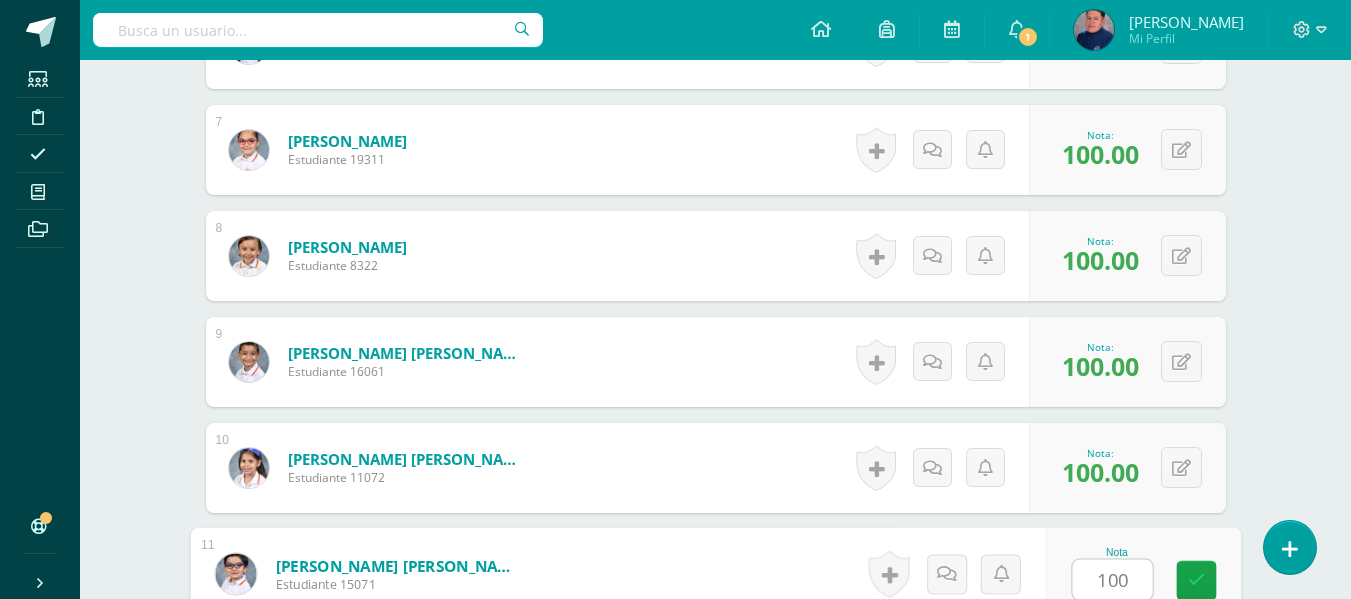 type on "100" 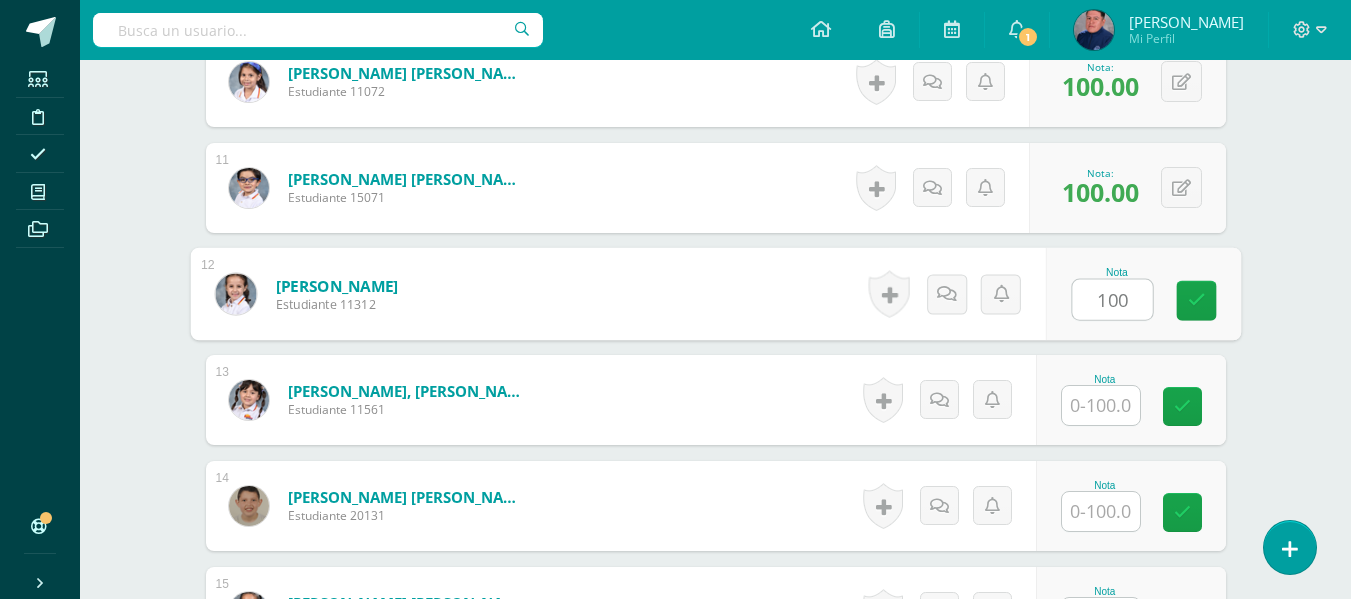 type on "100" 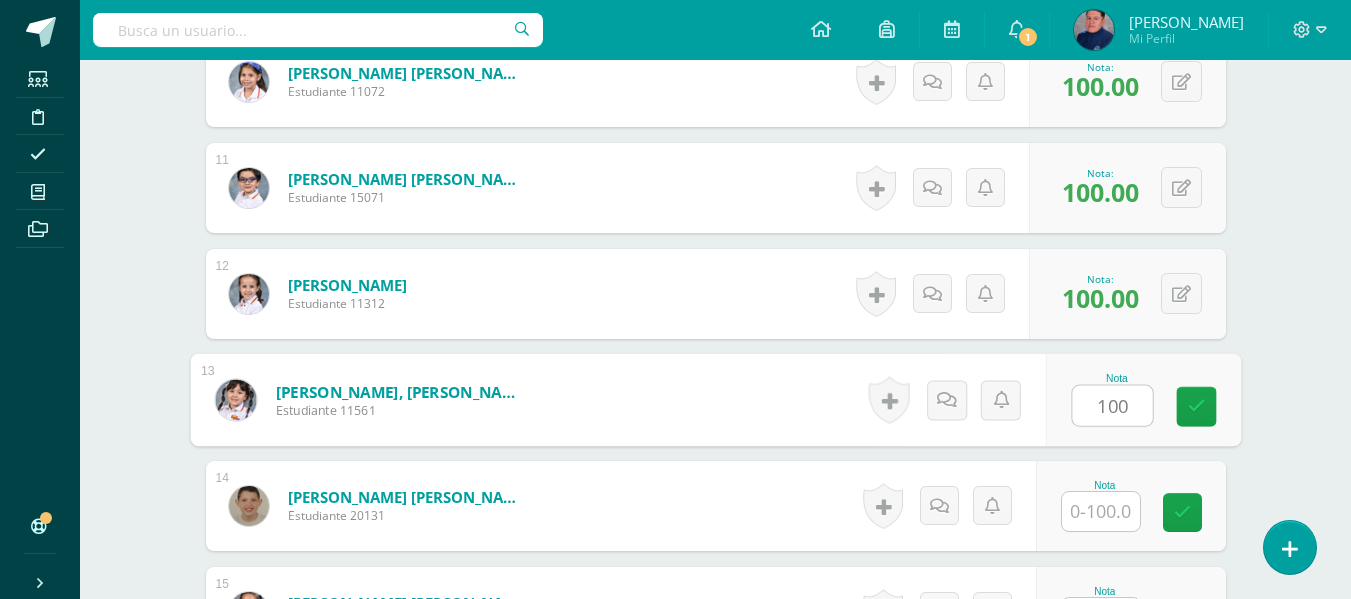 type on "100" 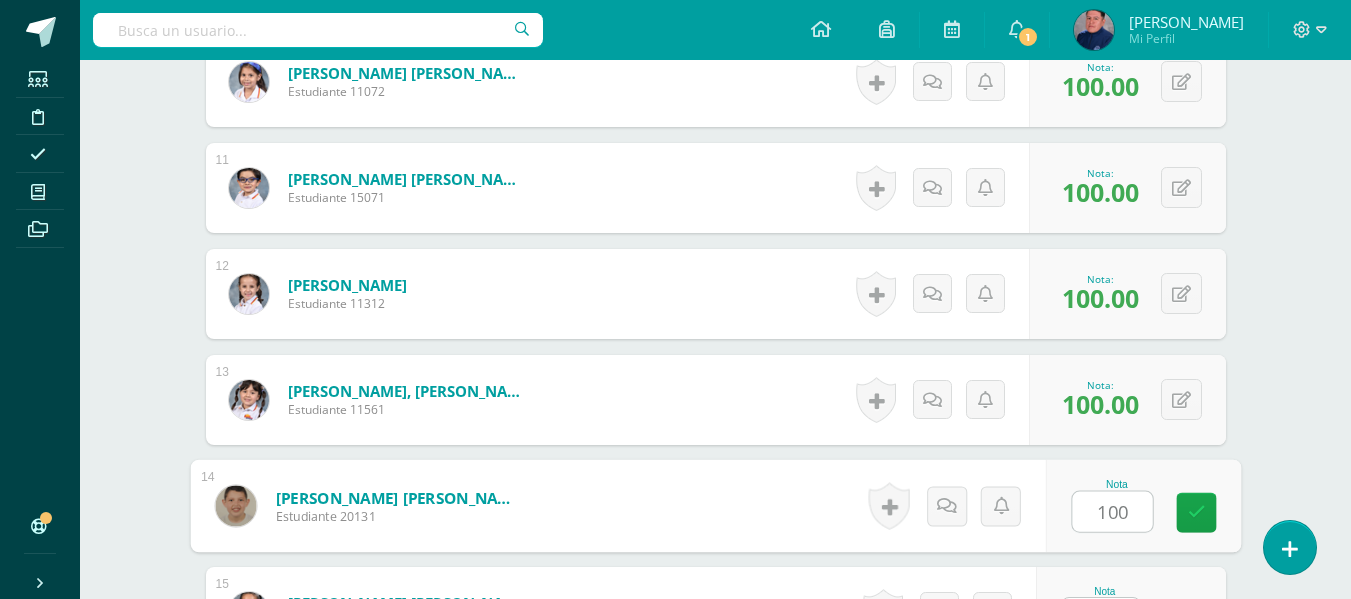 type on "100" 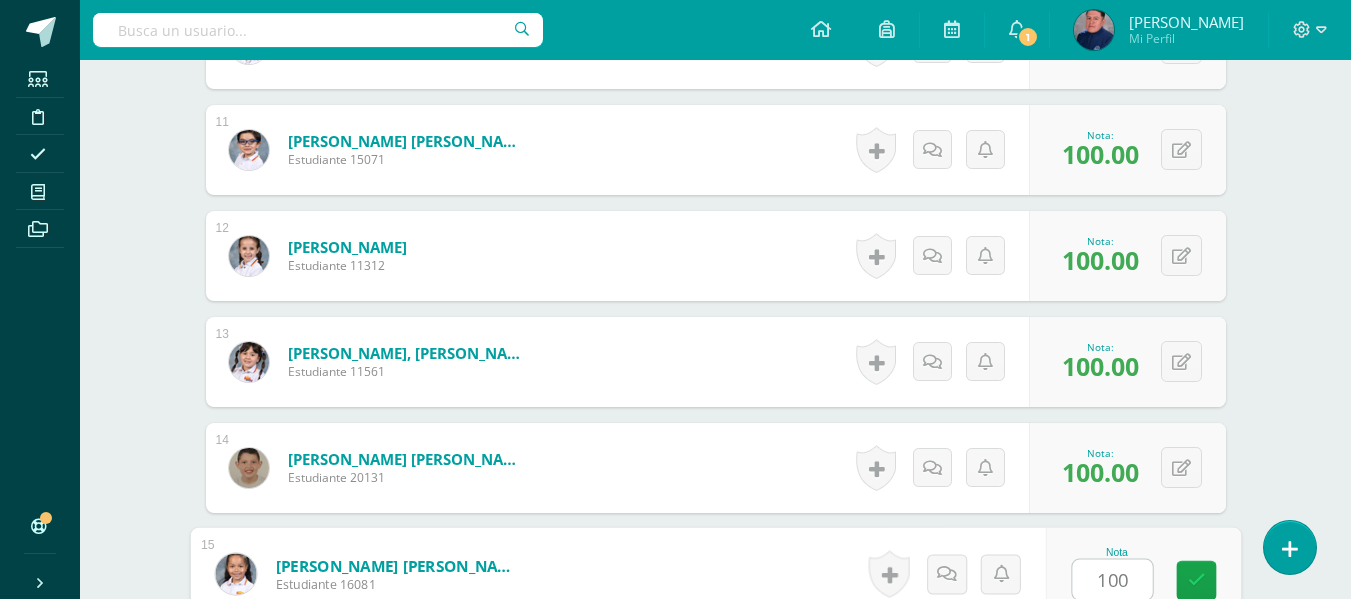 type on "100" 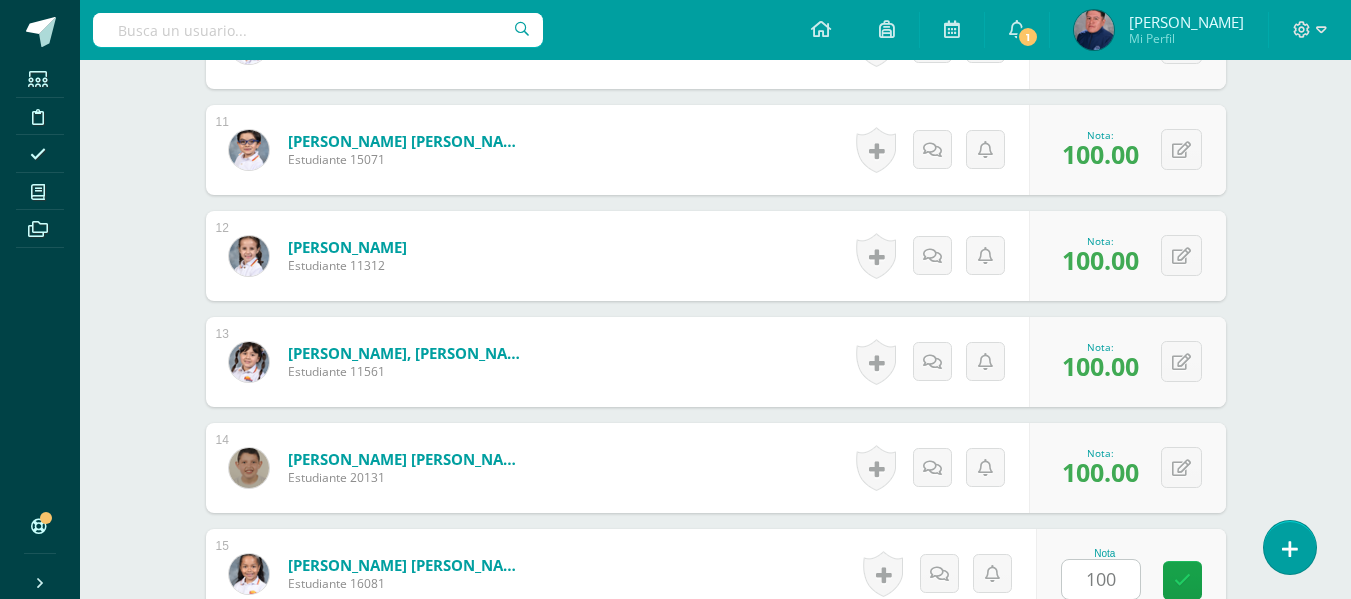 scroll, scrollTop: 2055, scrollLeft: 0, axis: vertical 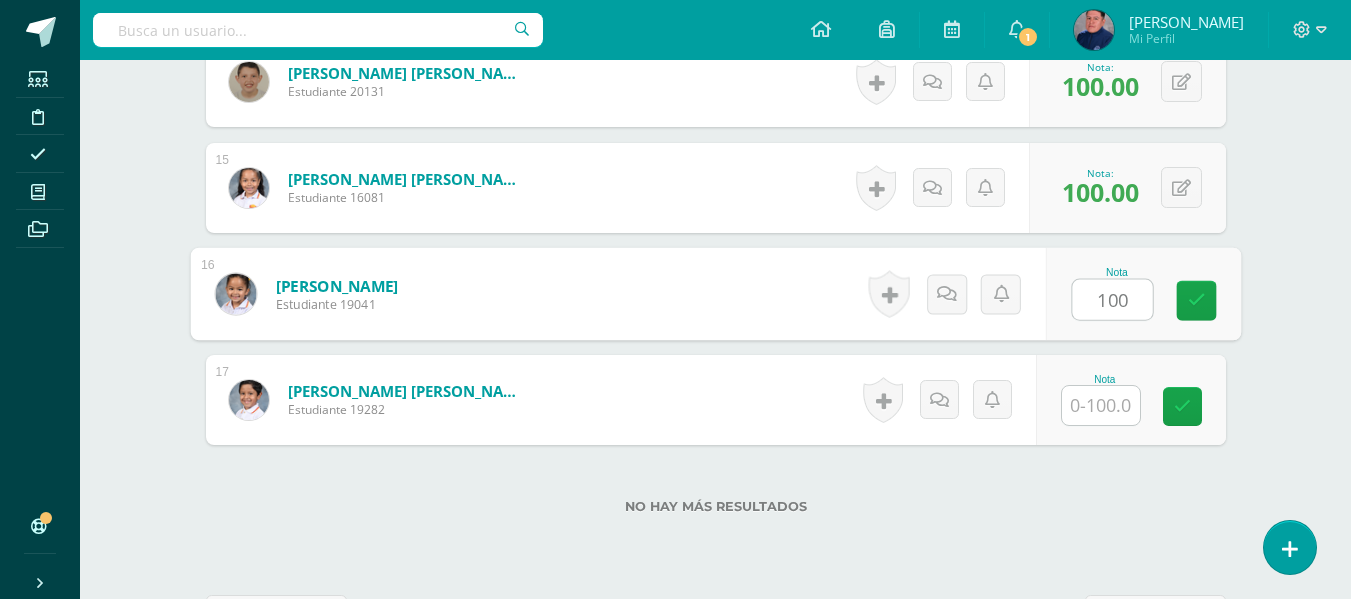 type on "100" 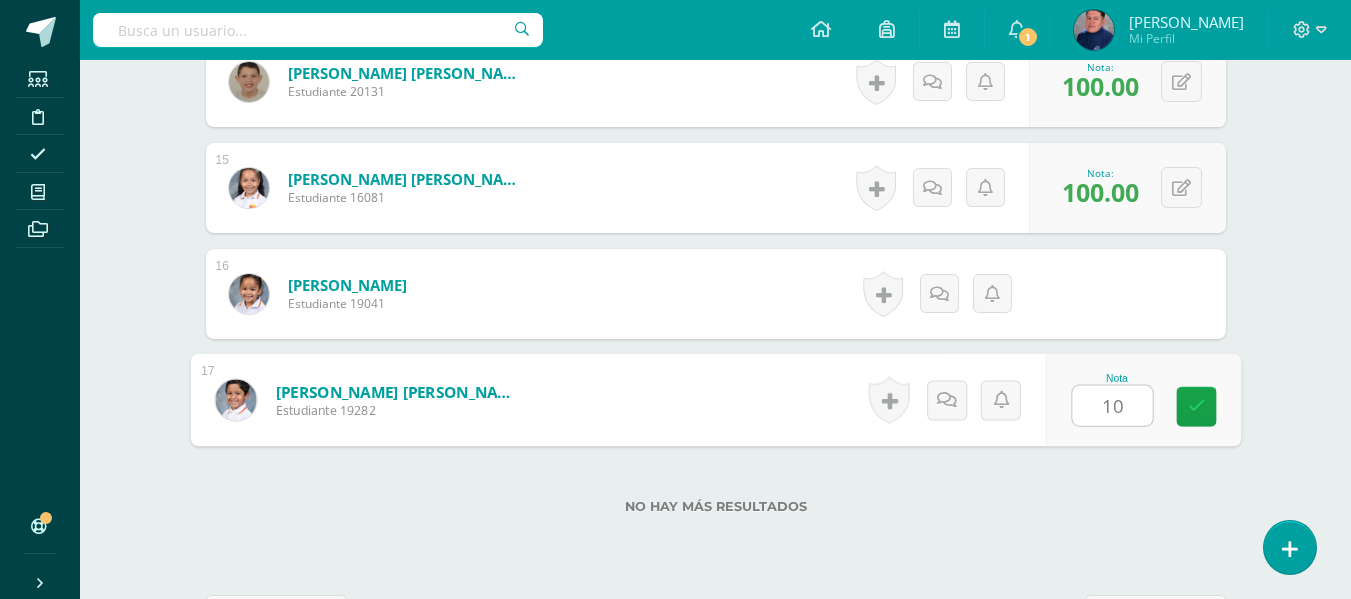 type on "100" 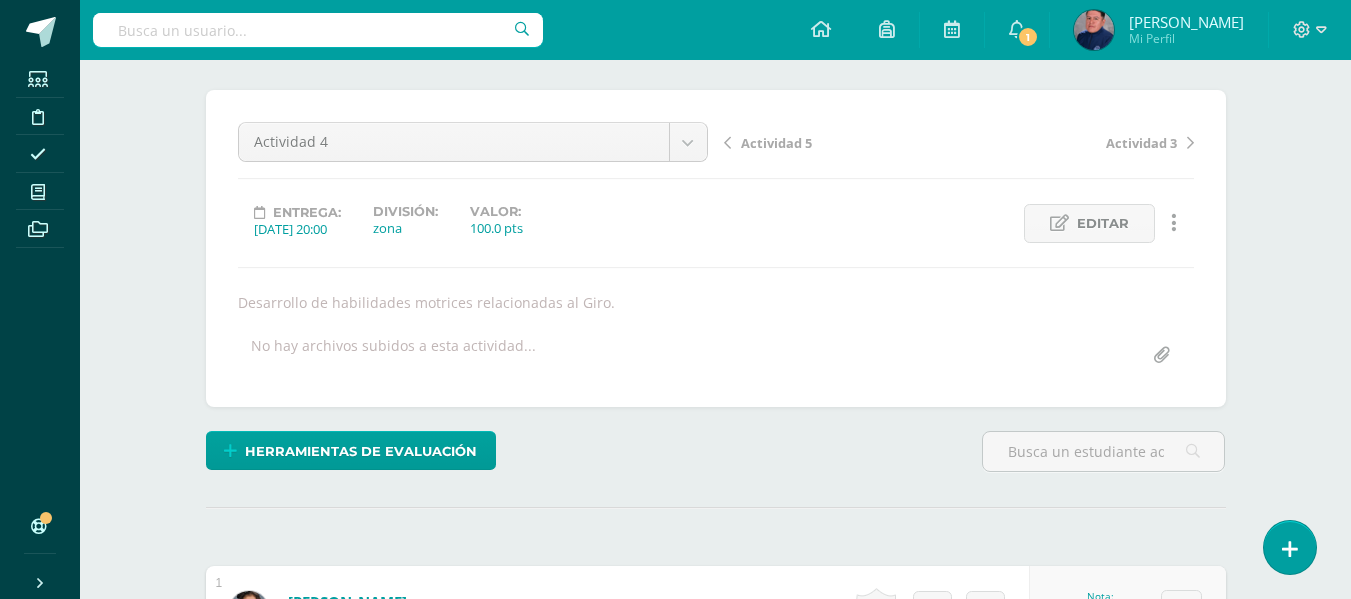 scroll, scrollTop: 0, scrollLeft: 0, axis: both 